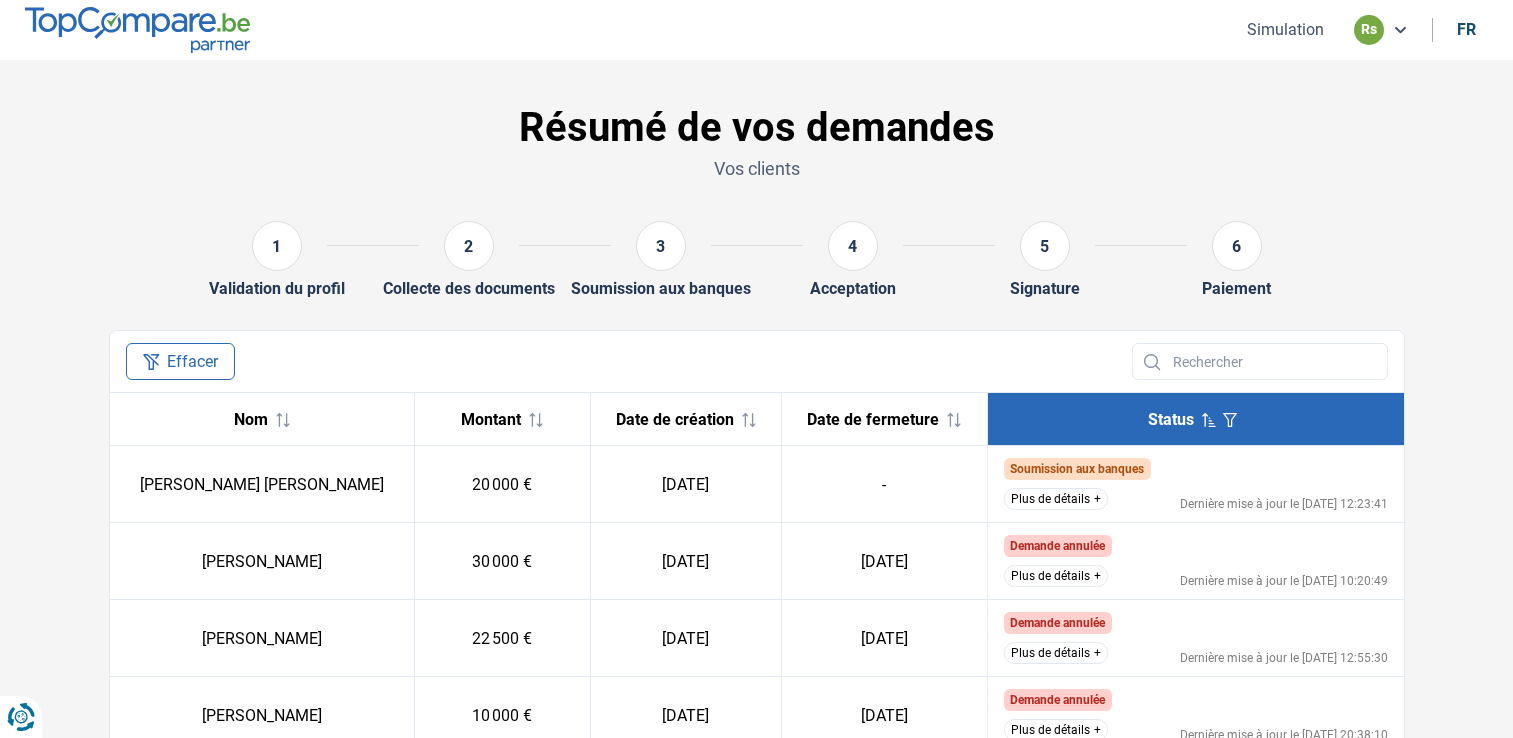 scroll, scrollTop: 0, scrollLeft: 0, axis: both 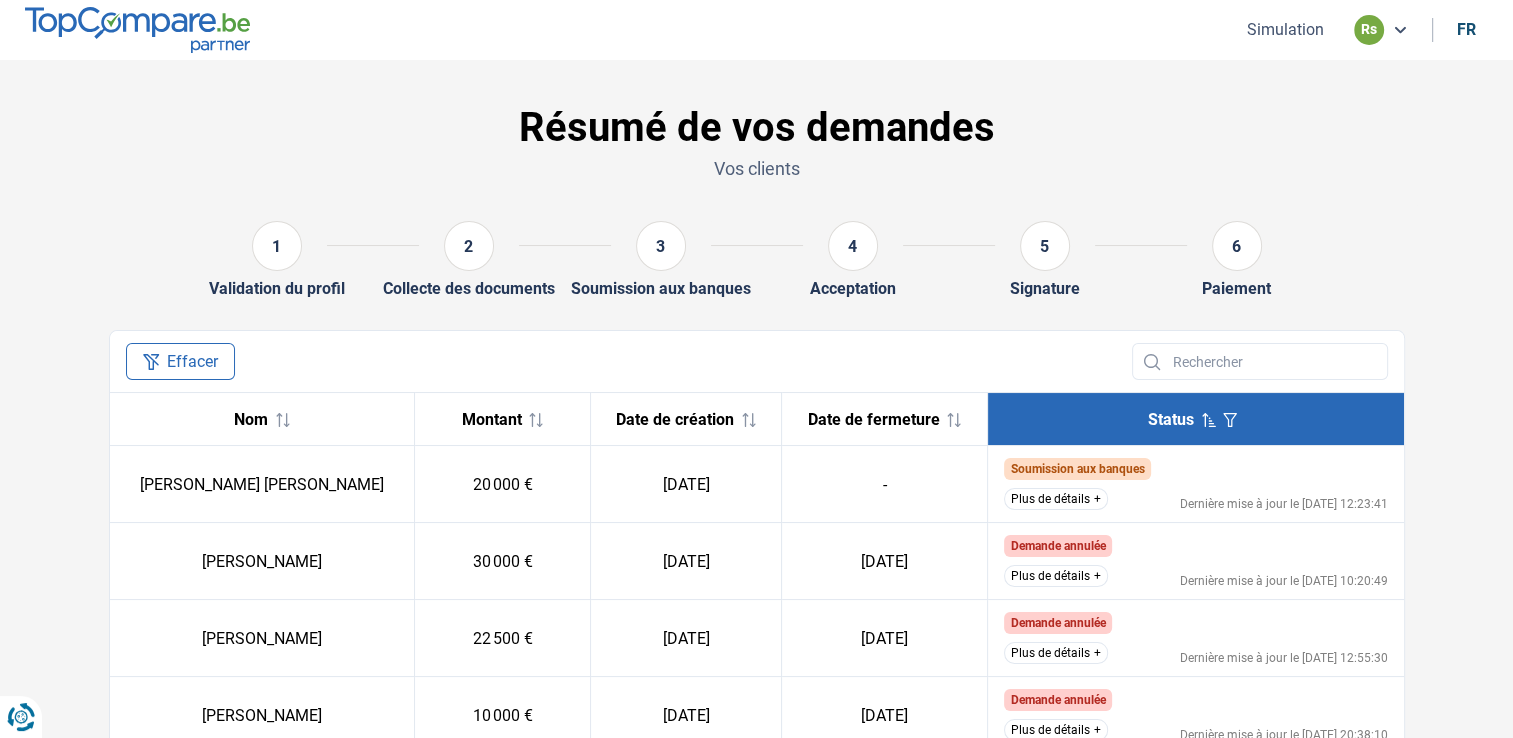 click at bounding box center [137, 29] 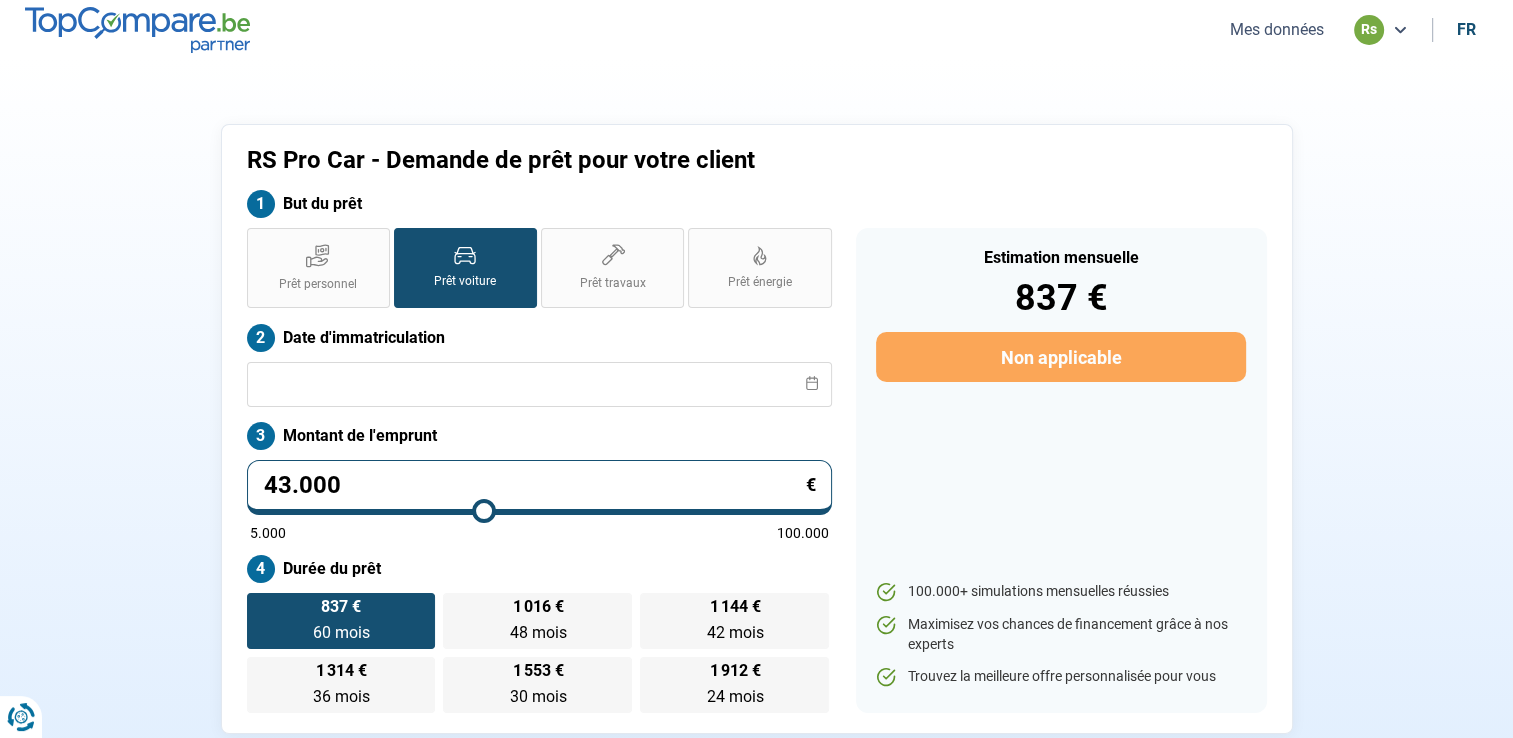 click on "Mes données" at bounding box center (1277, 29) 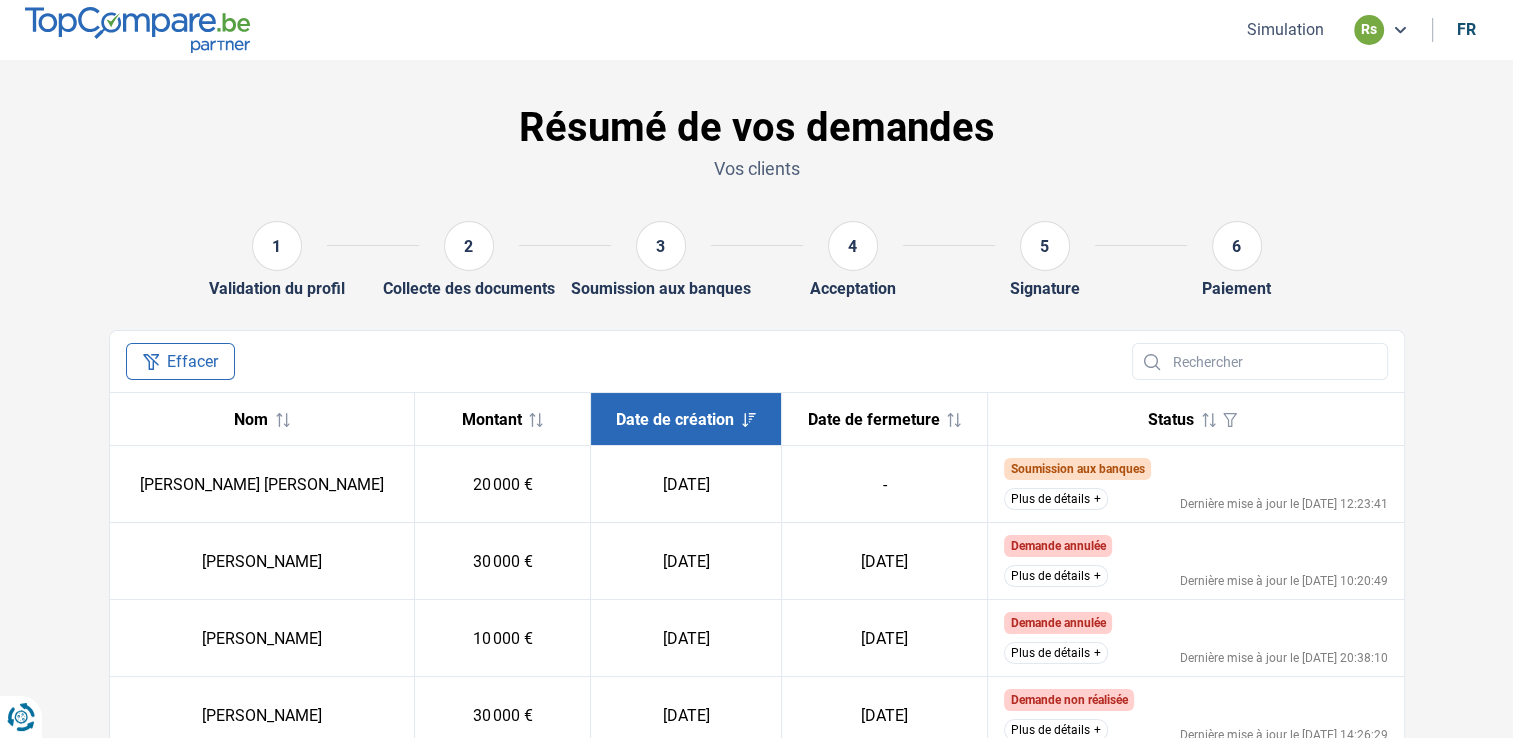 click at bounding box center [137, 29] 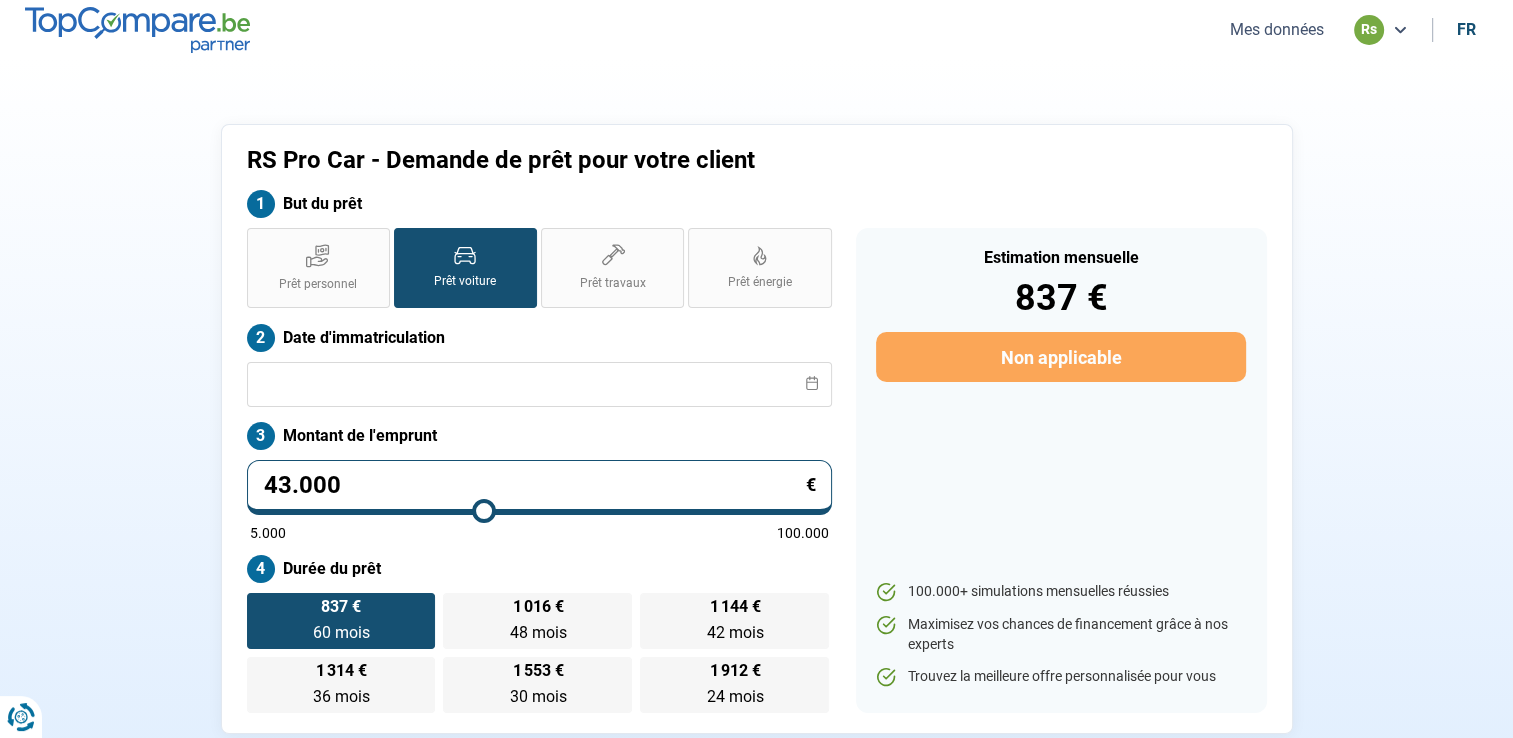 click on "43.000" at bounding box center (539, 487) 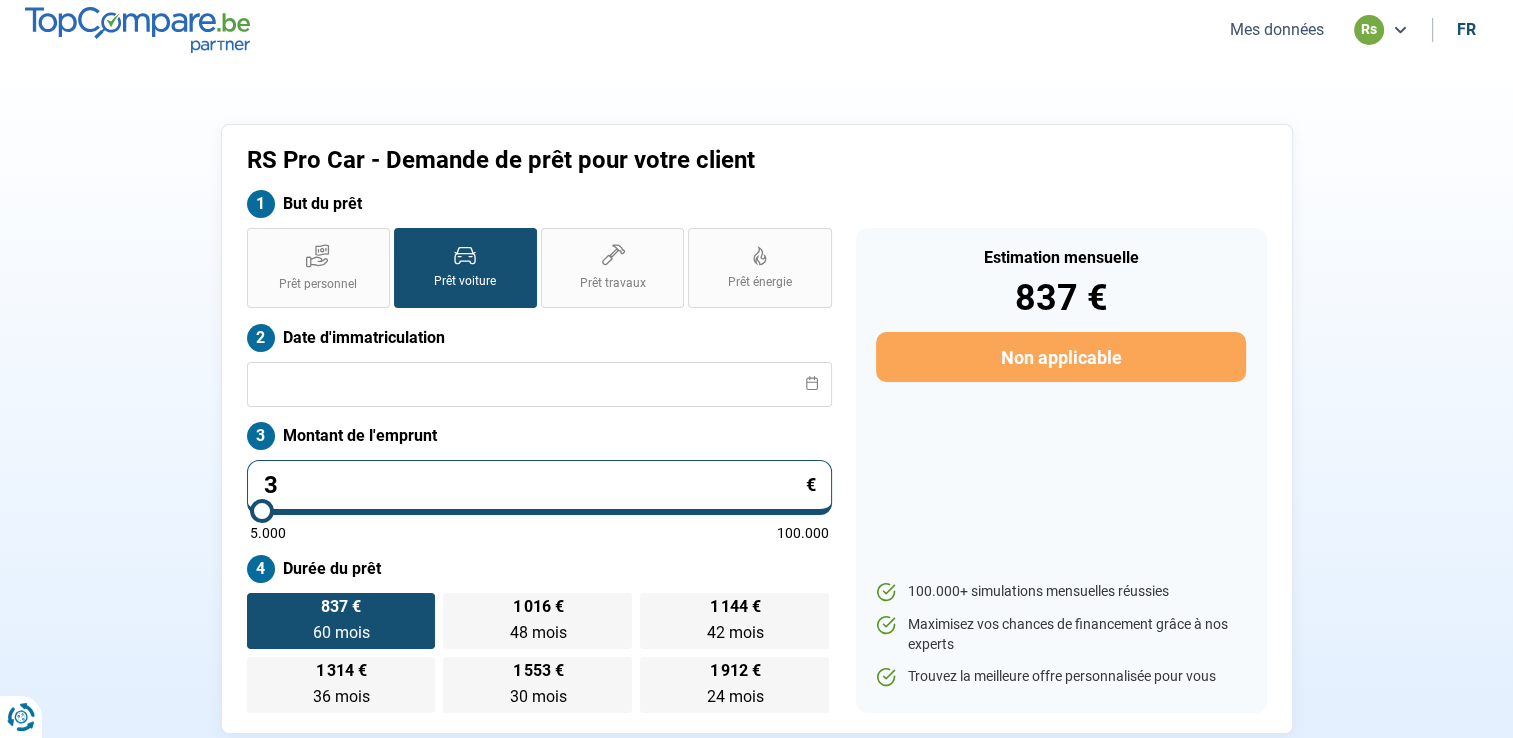 type on "32" 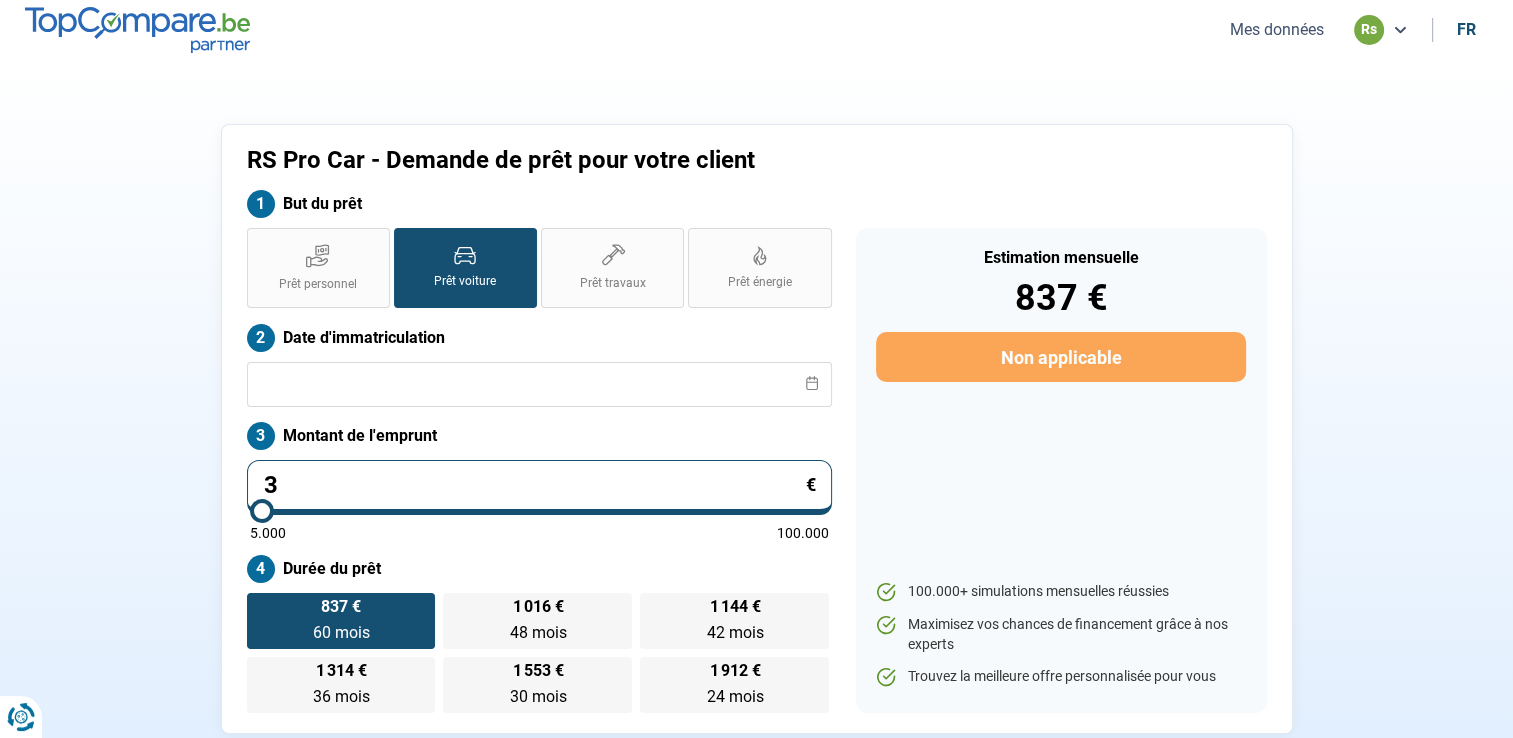 type on "5000" 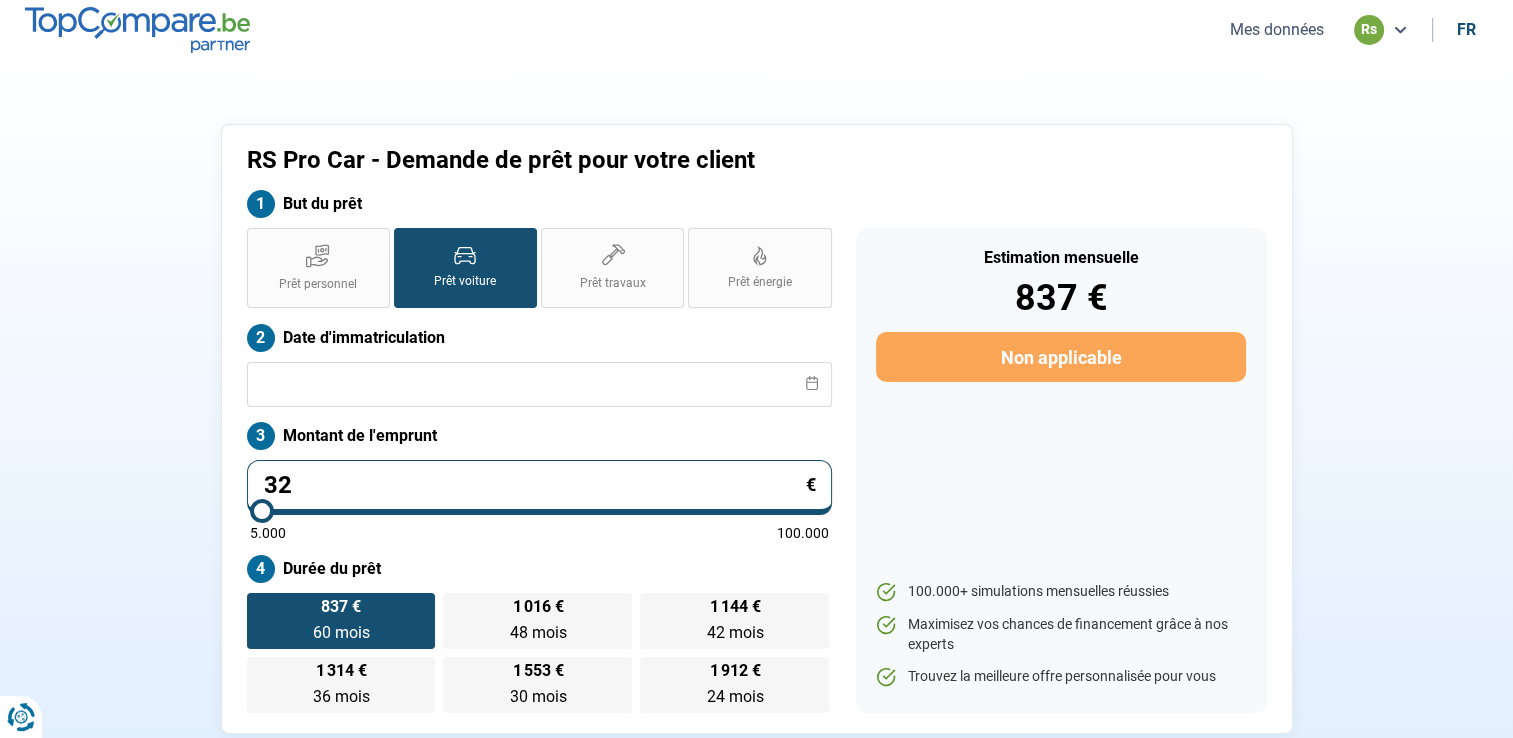 type on "325" 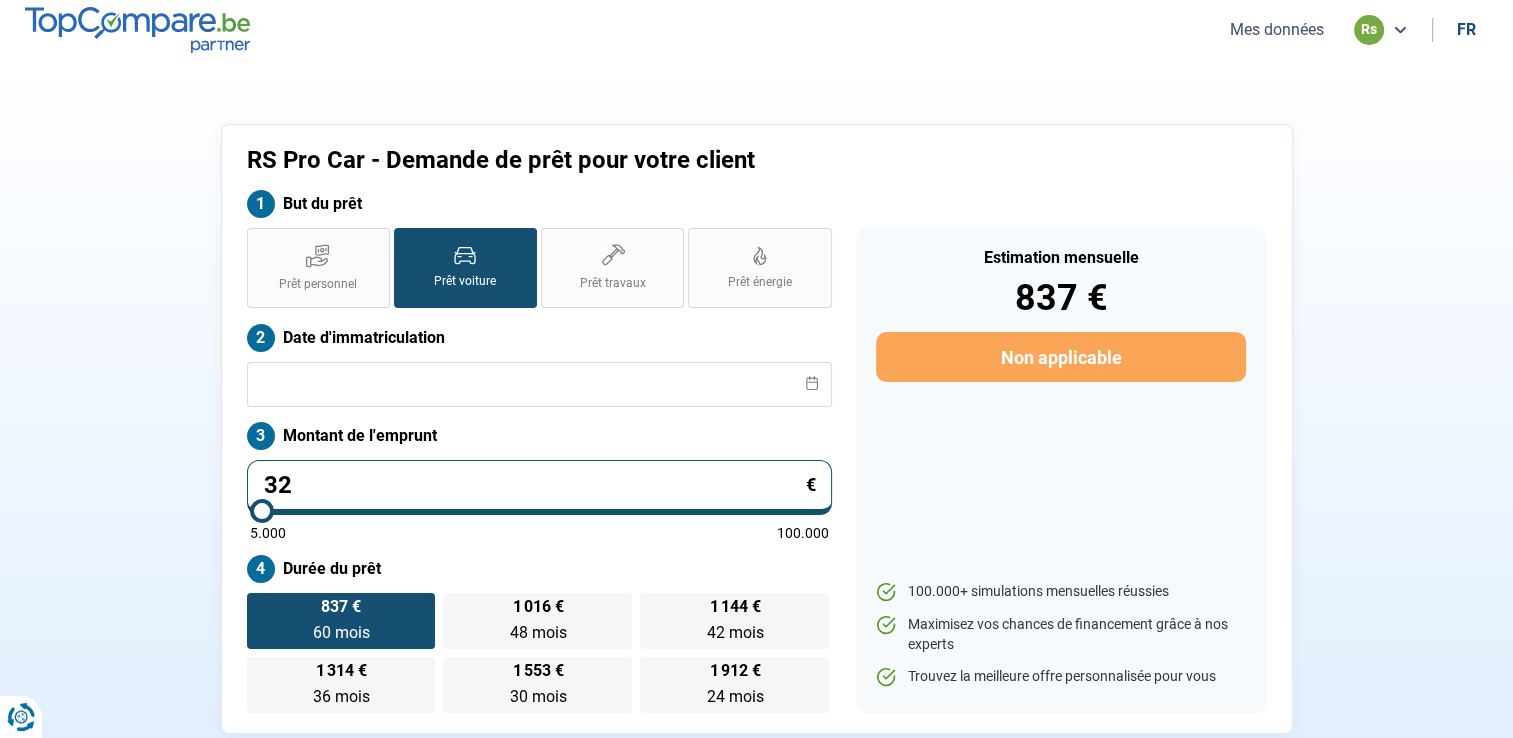 type on "5000" 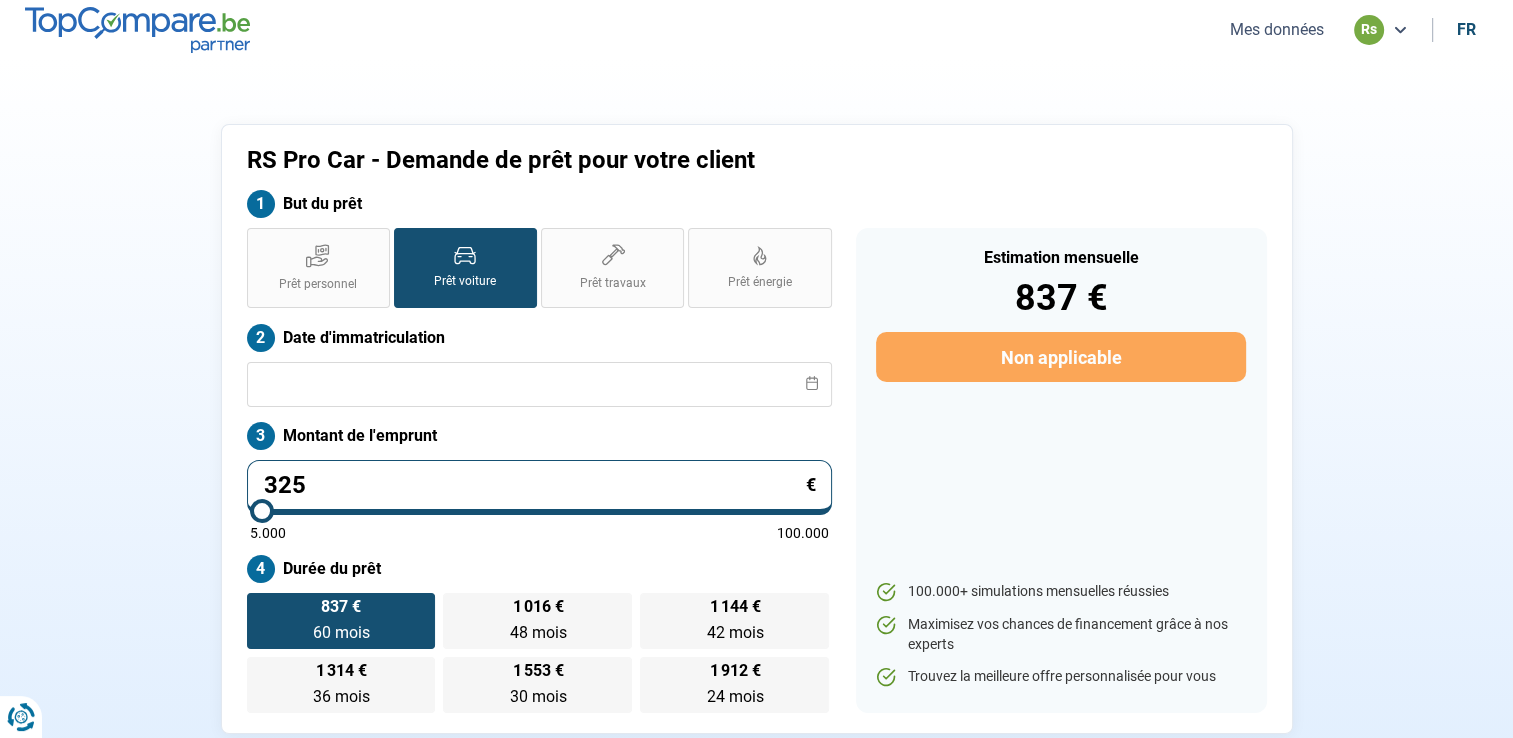 type on "3.250" 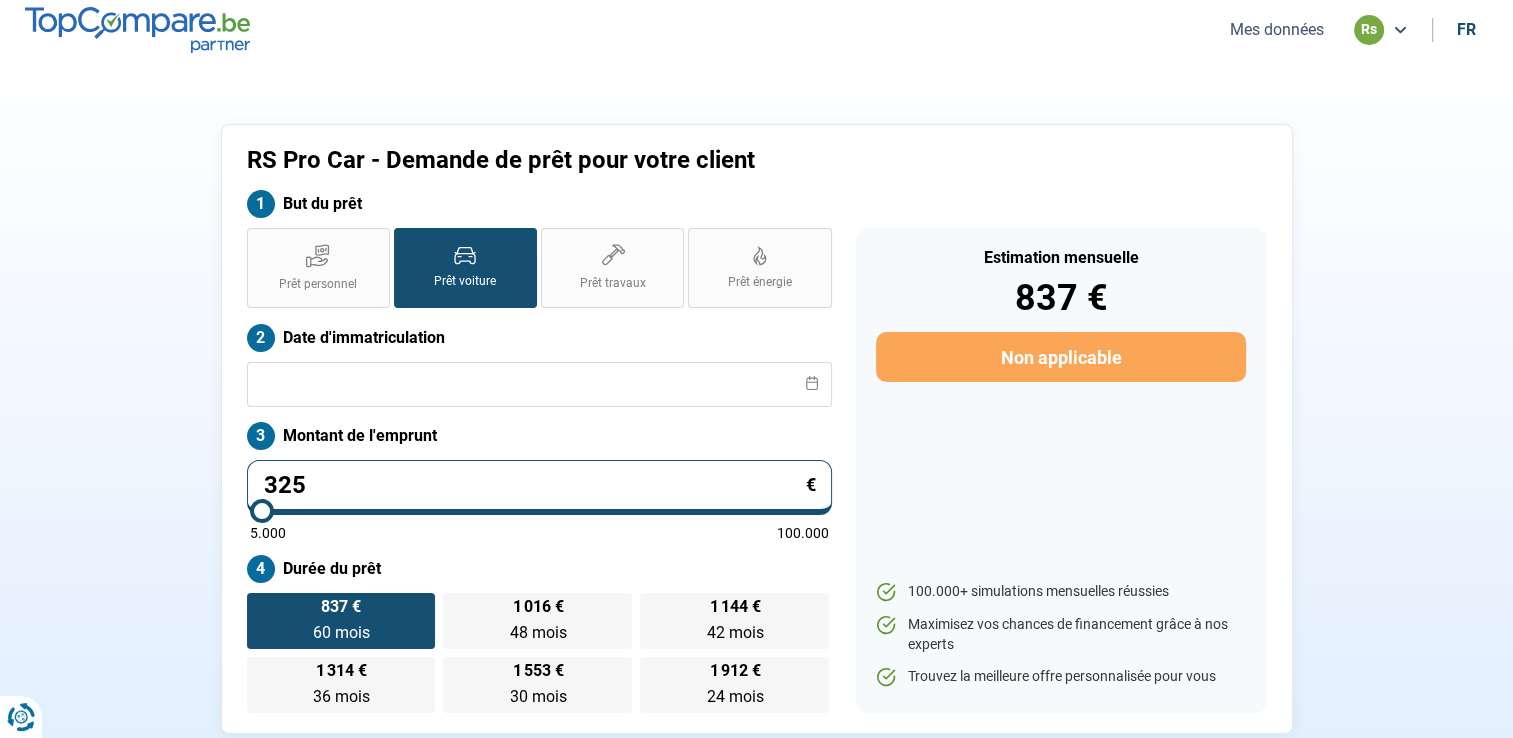 type on "5000" 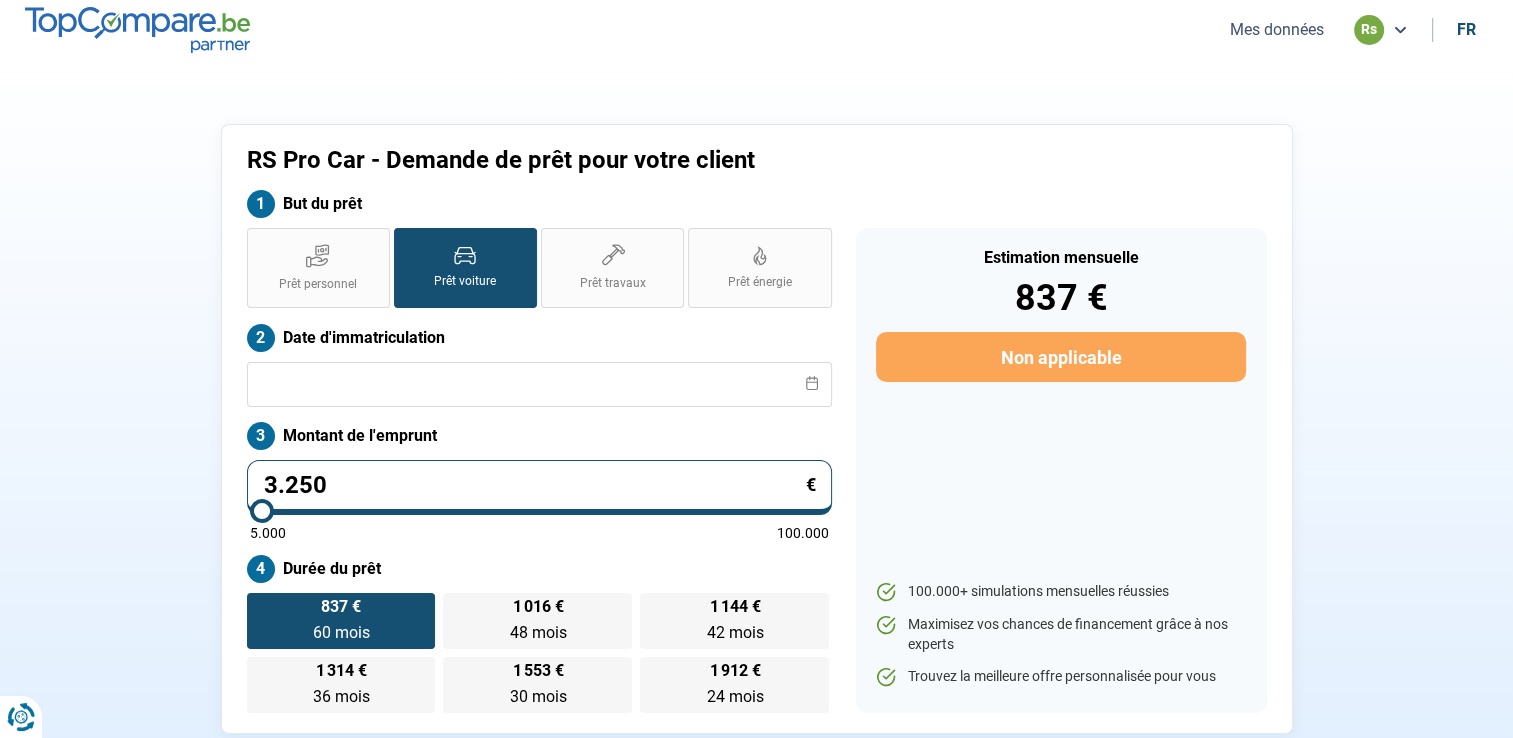 type on "32.500" 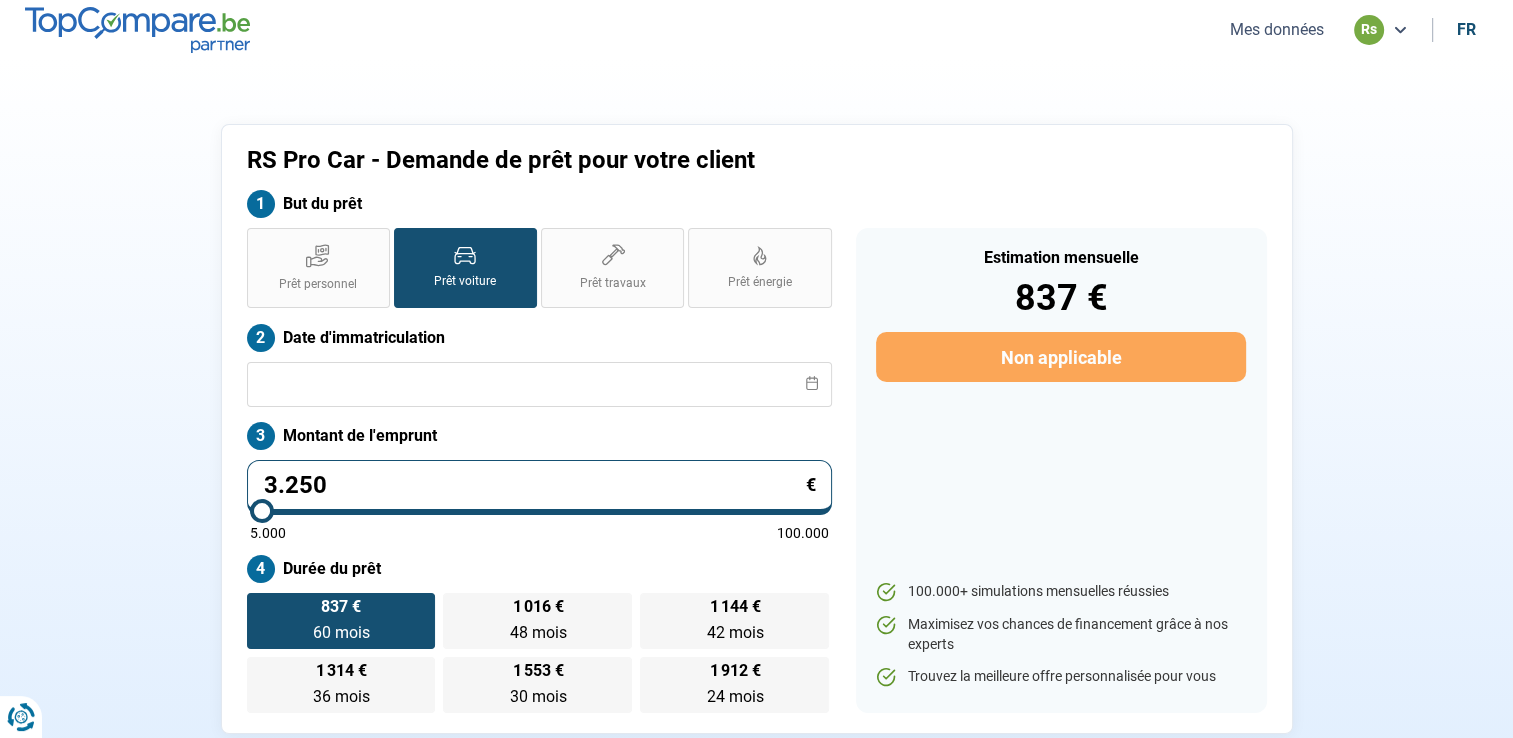 type on "32500" 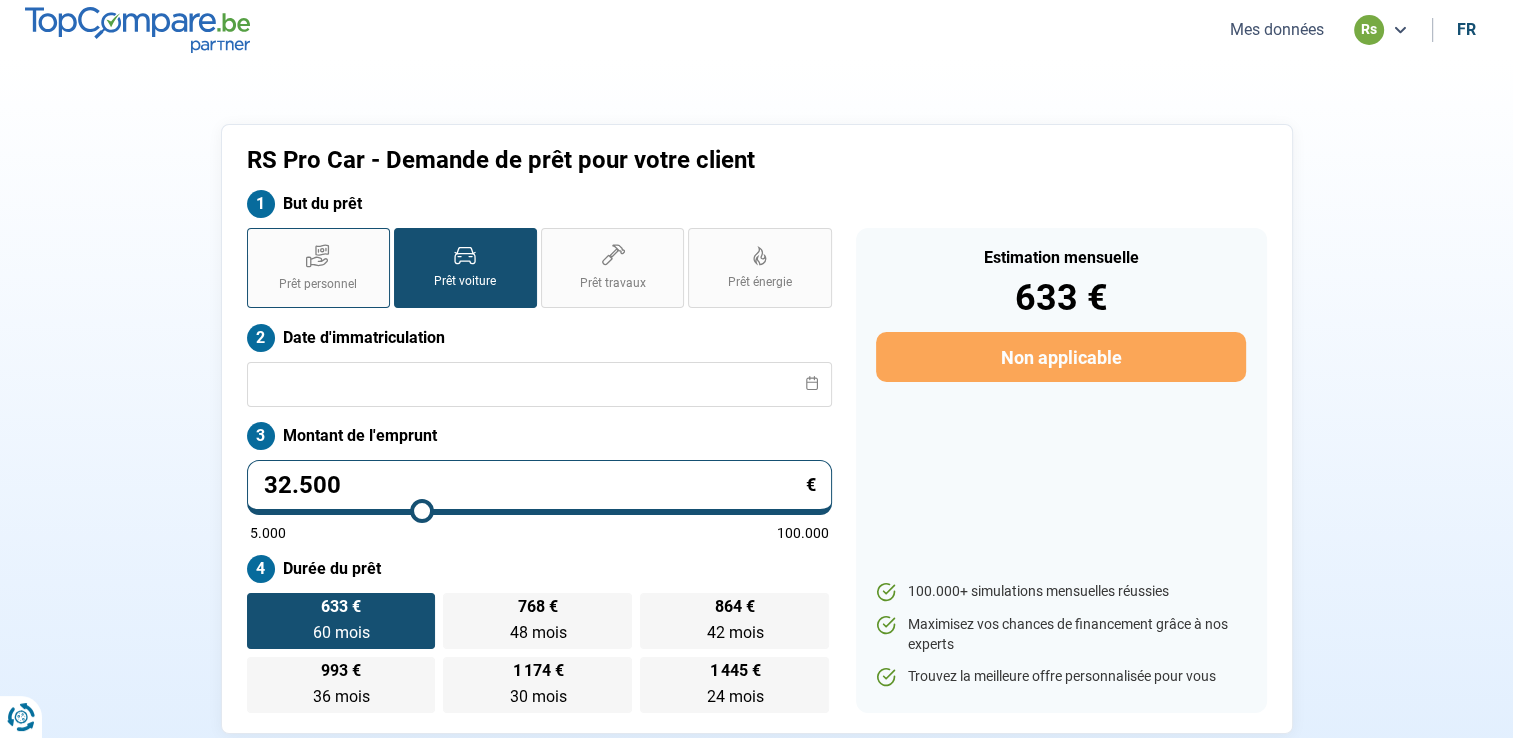 type on "32.500" 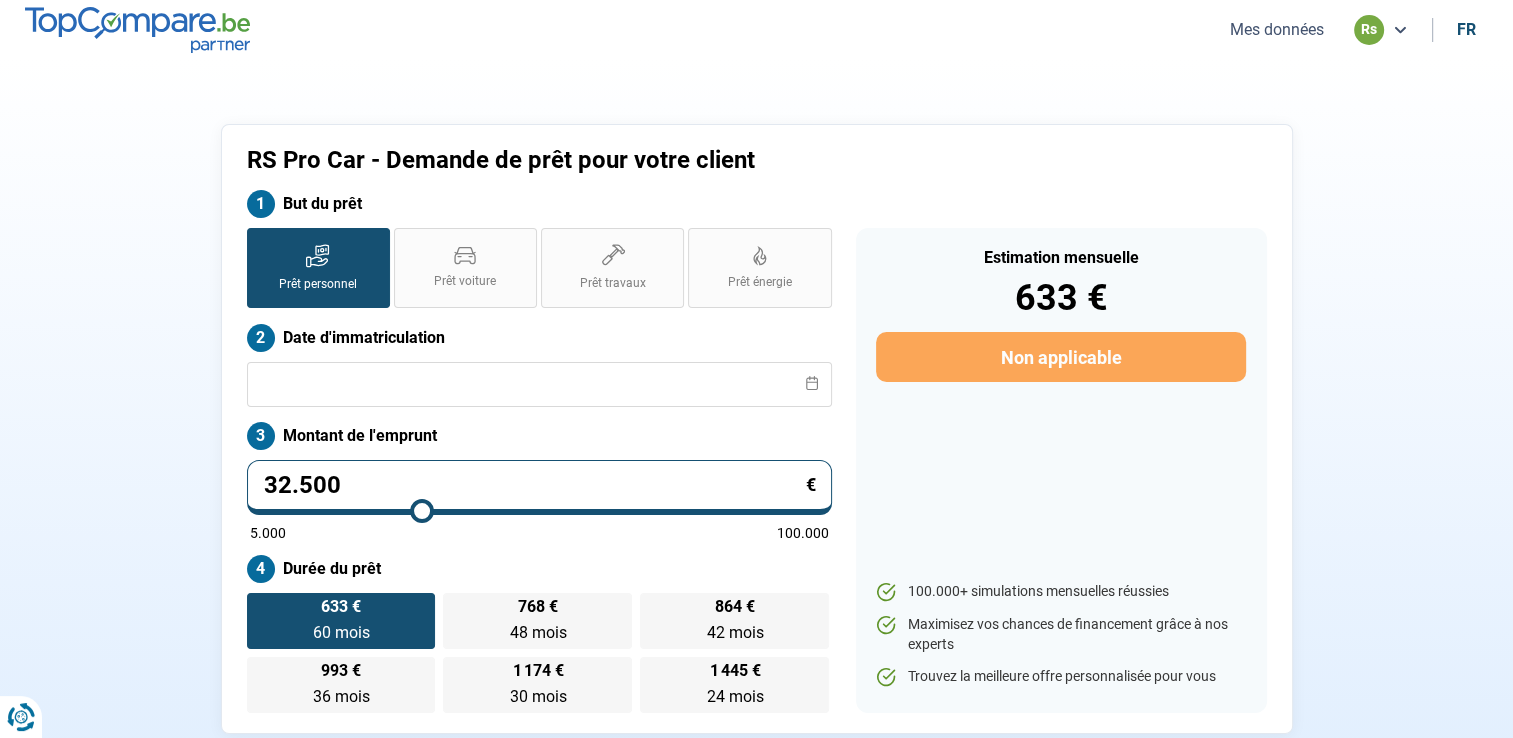 radio on "false" 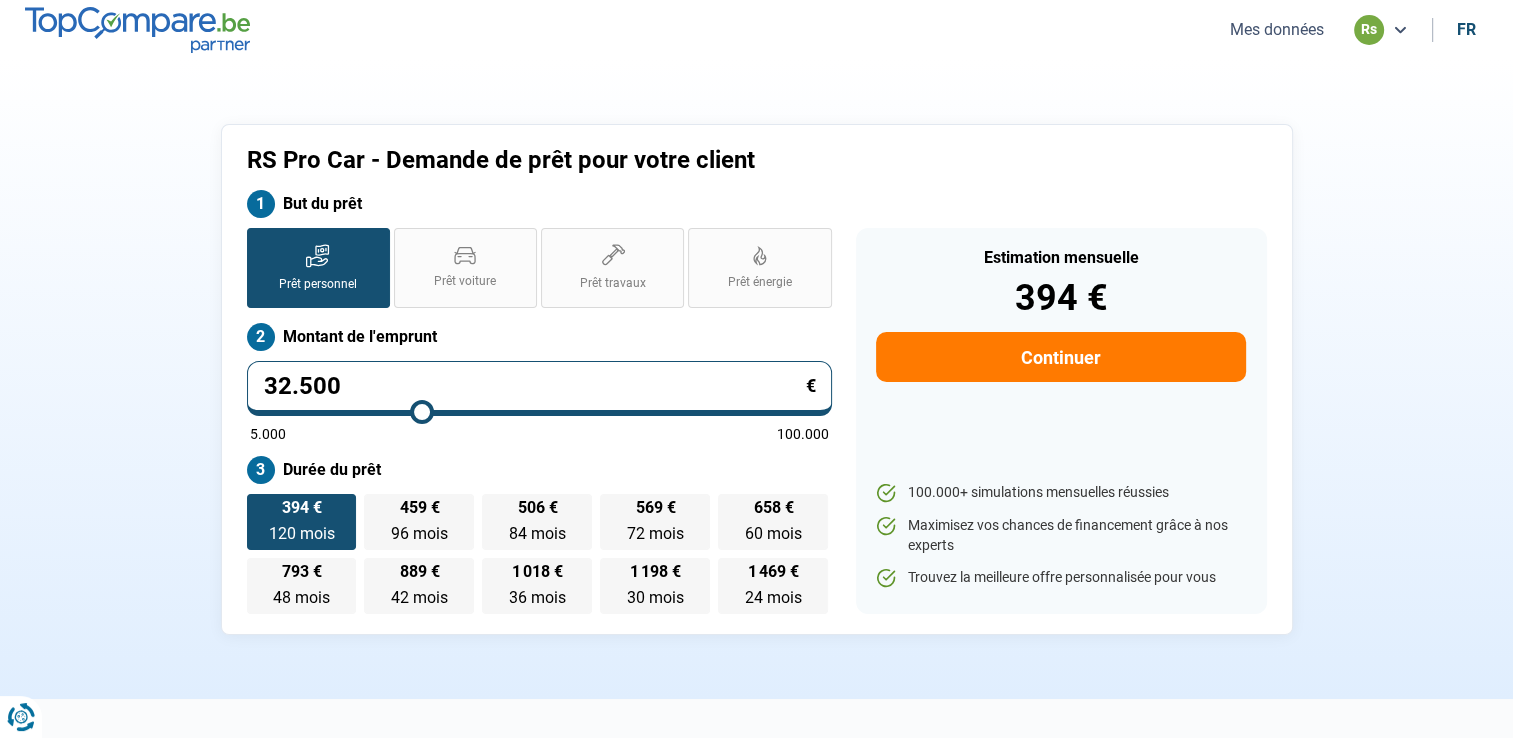 click on "32.500" at bounding box center (539, 388) 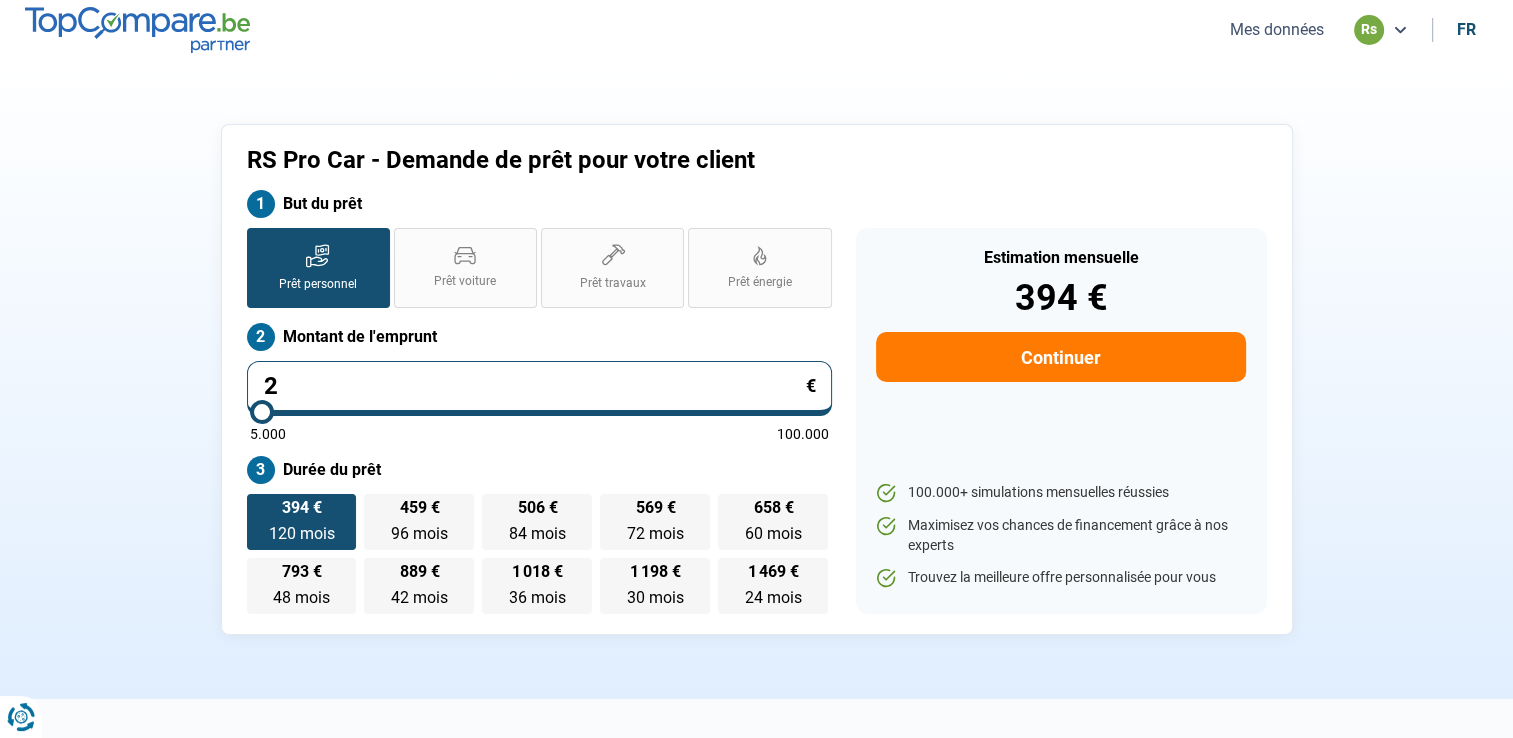 type on "23" 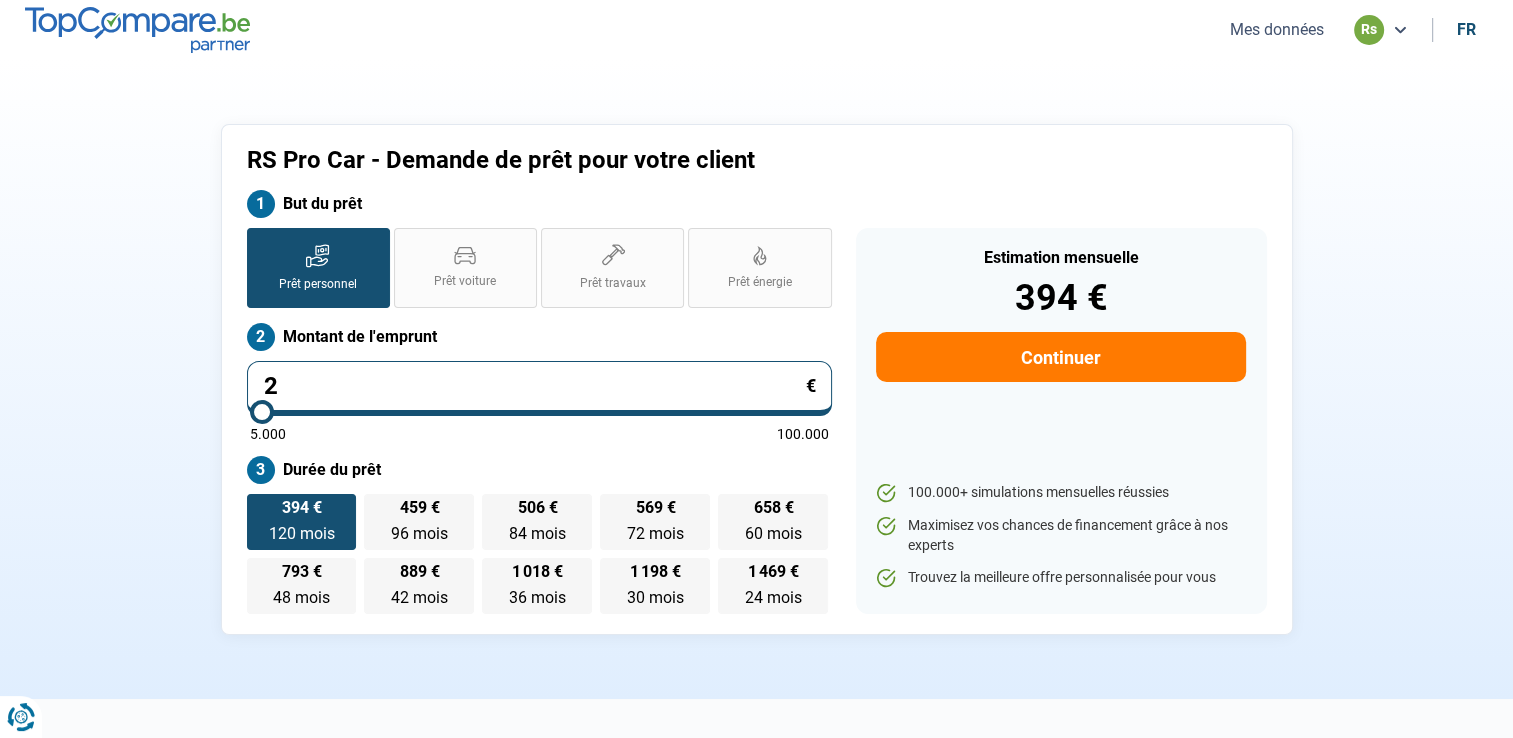 type on "5000" 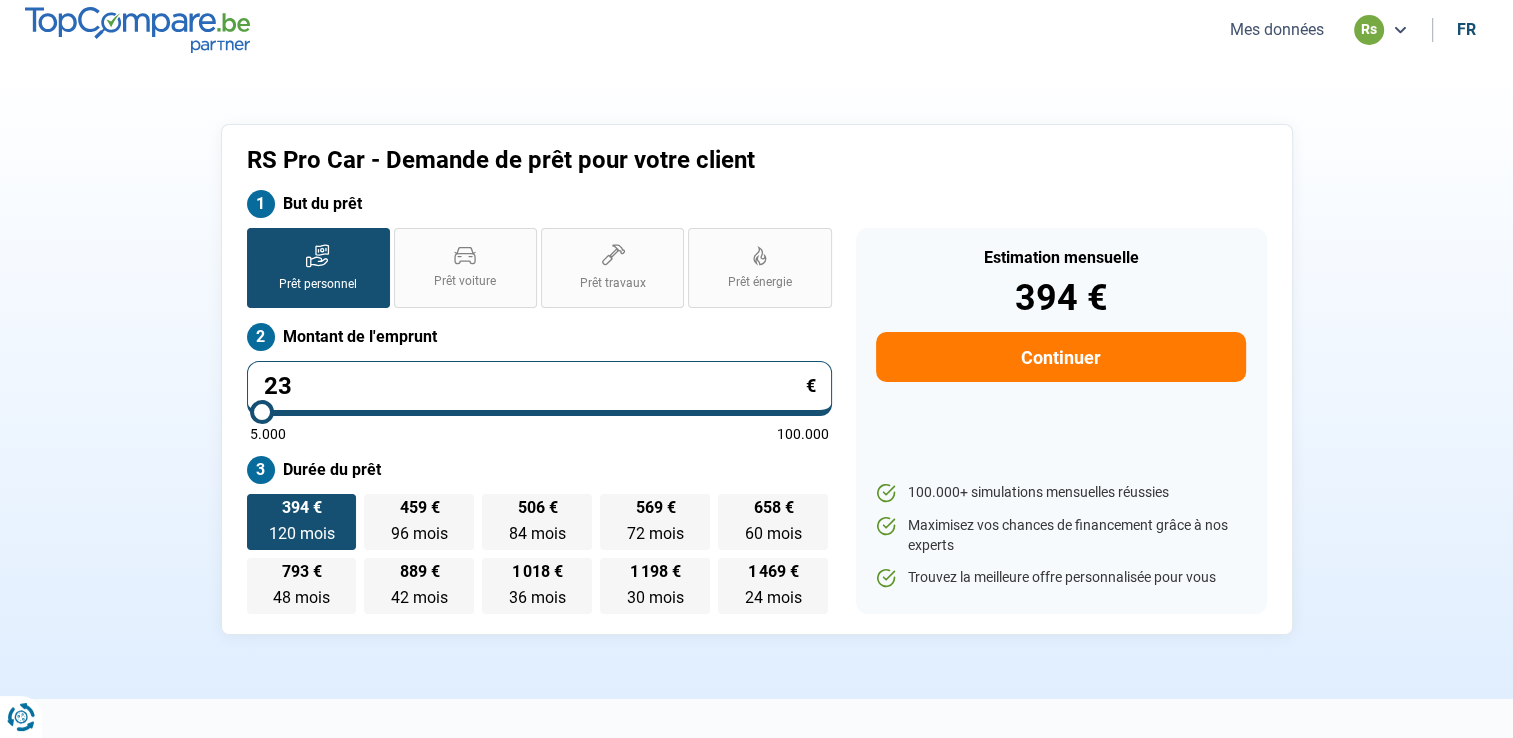 type on "235" 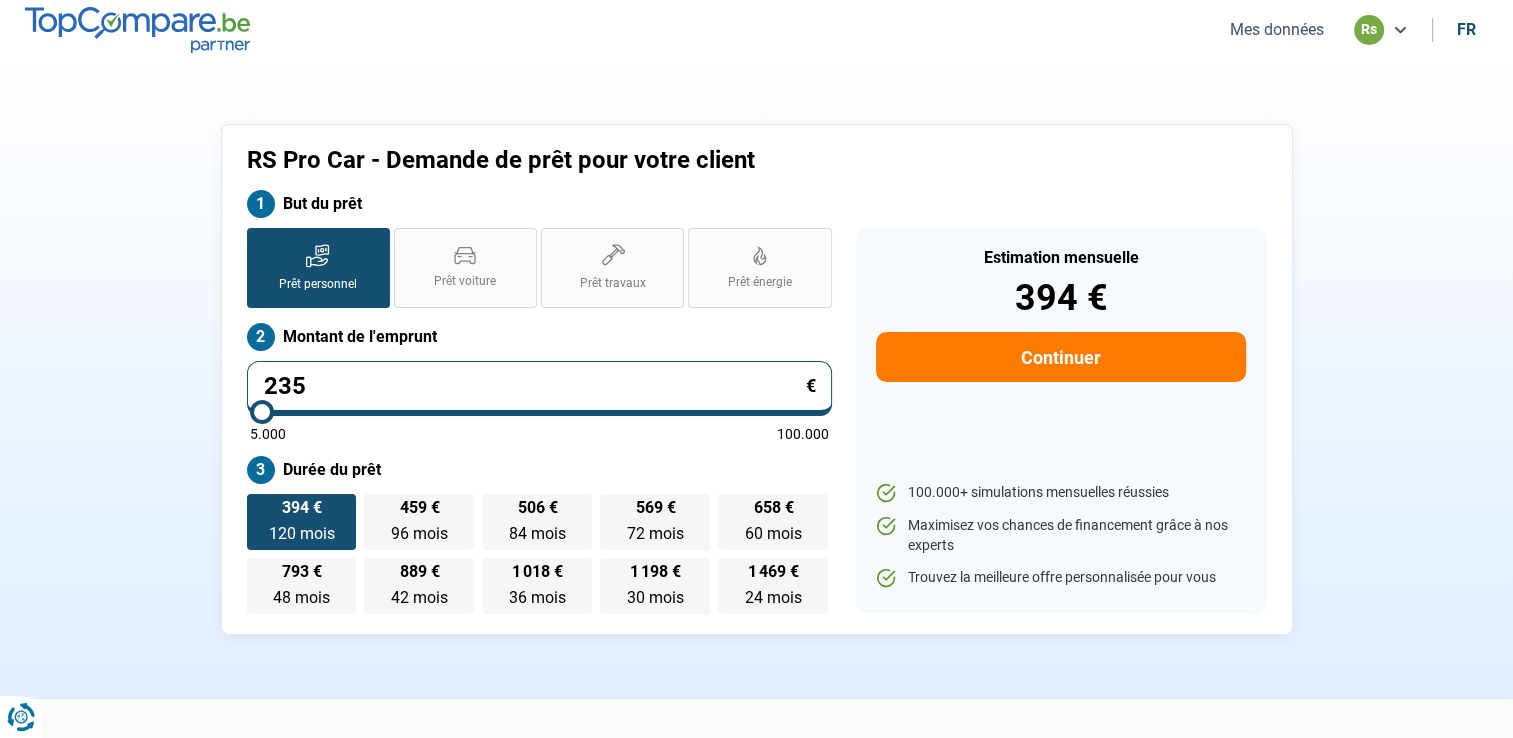 type on "2.350" 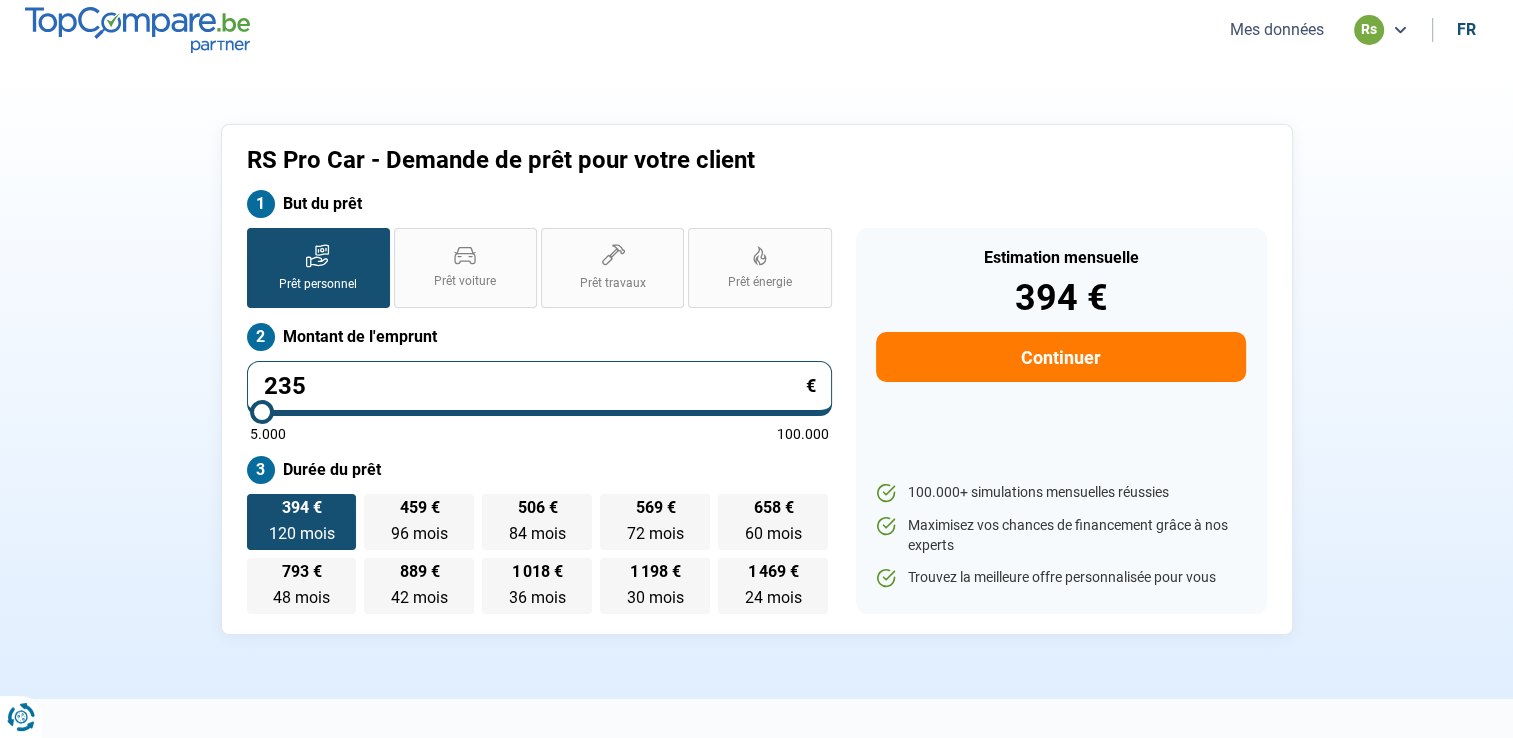type on "5000" 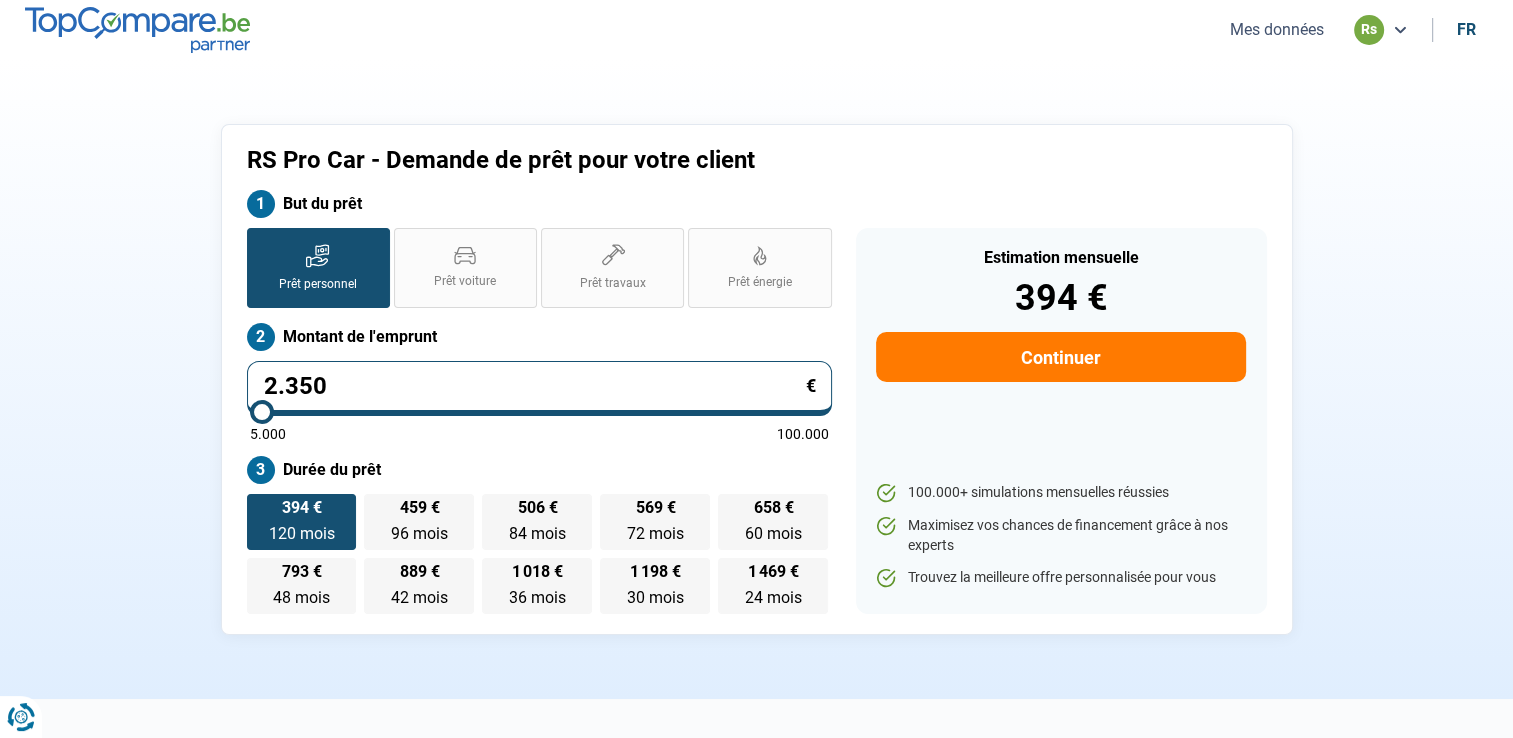 type on "23.500" 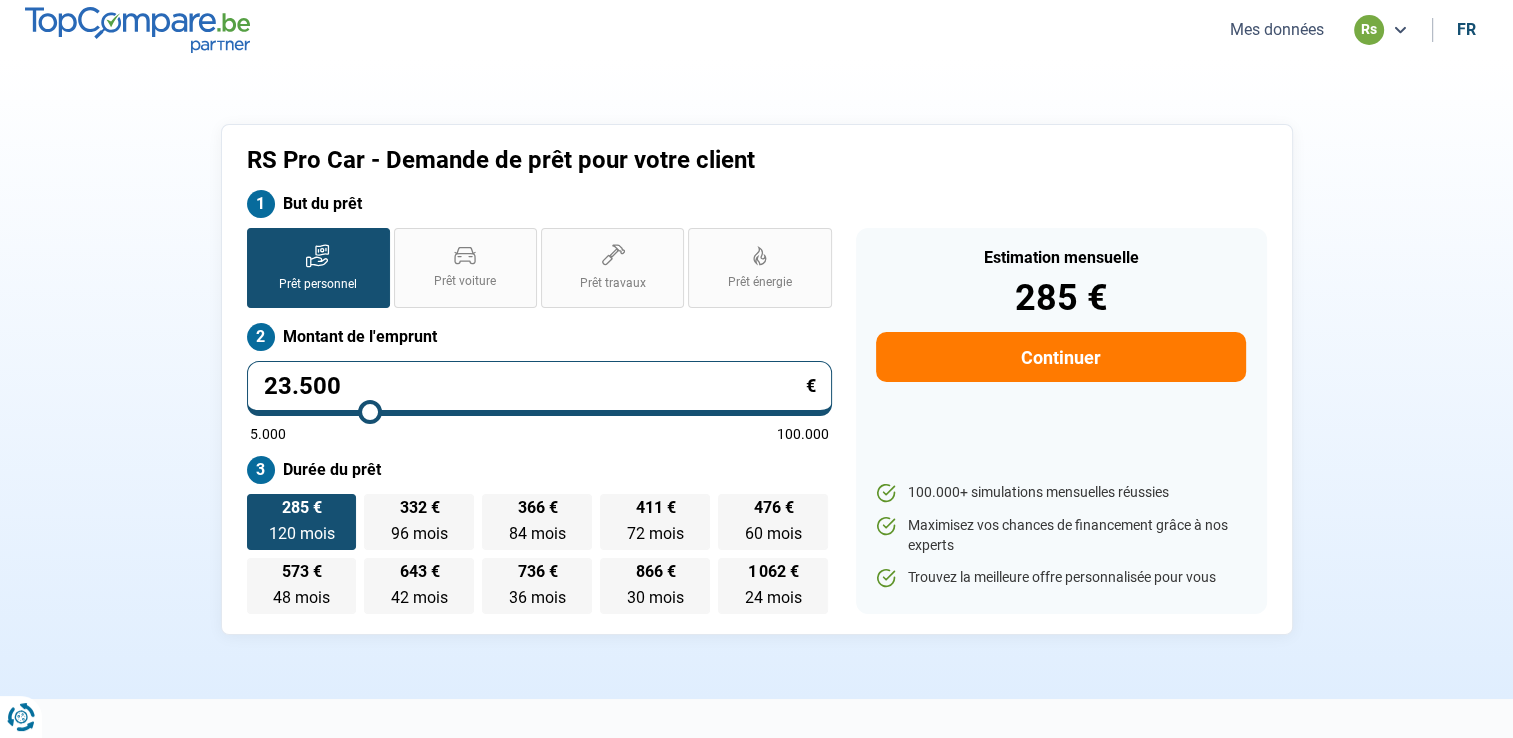 type on "2.350" 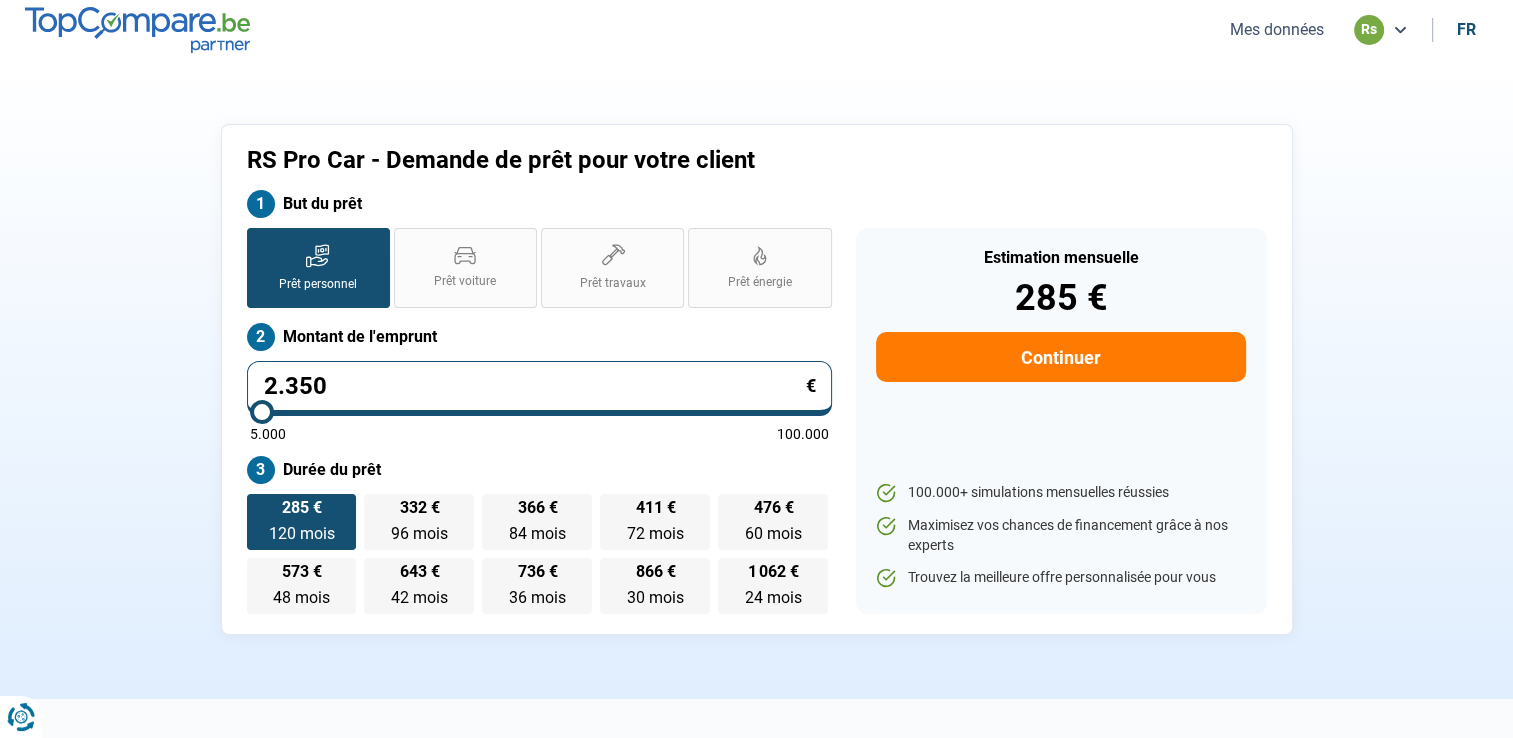 type on "235" 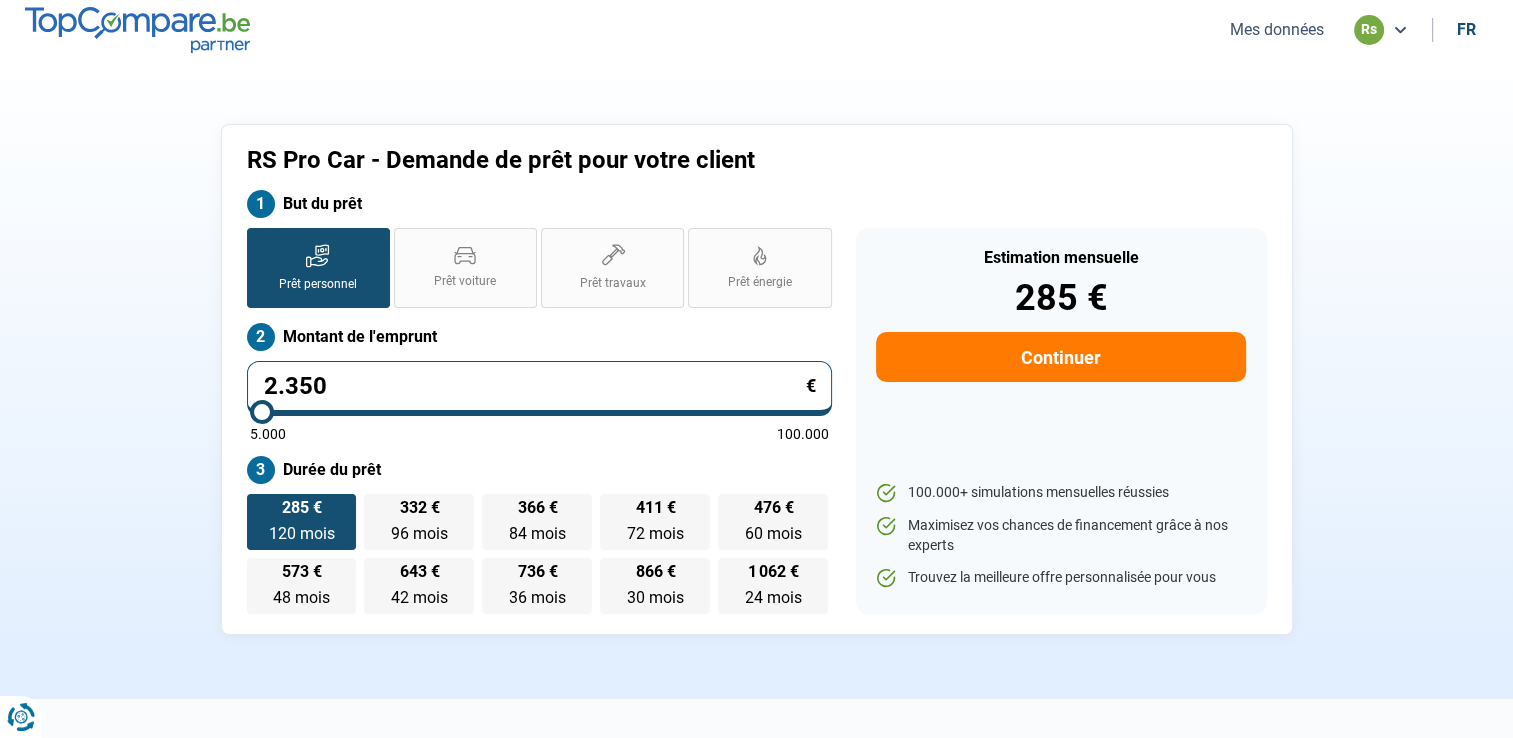 type on "5000" 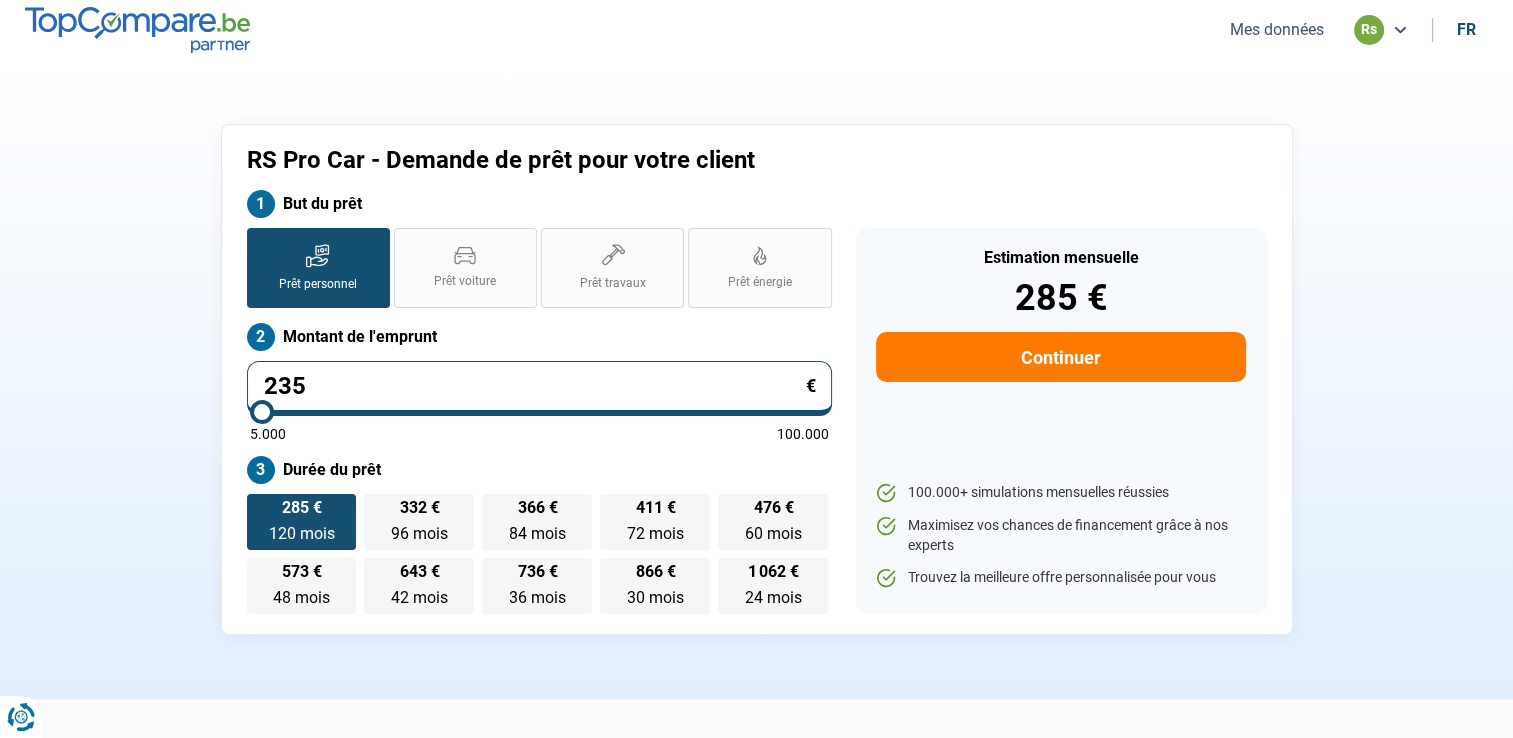 type on "23" 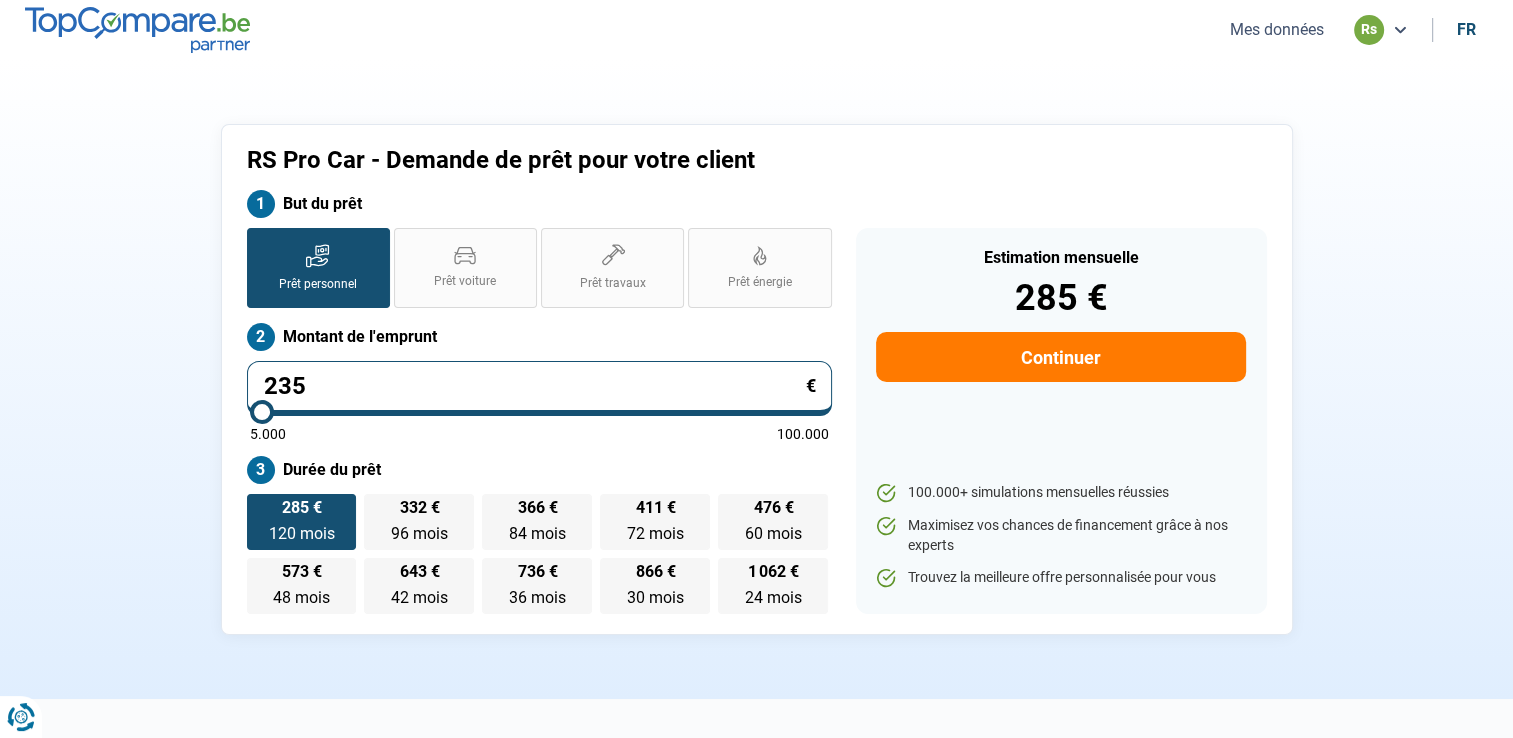 type on "5000" 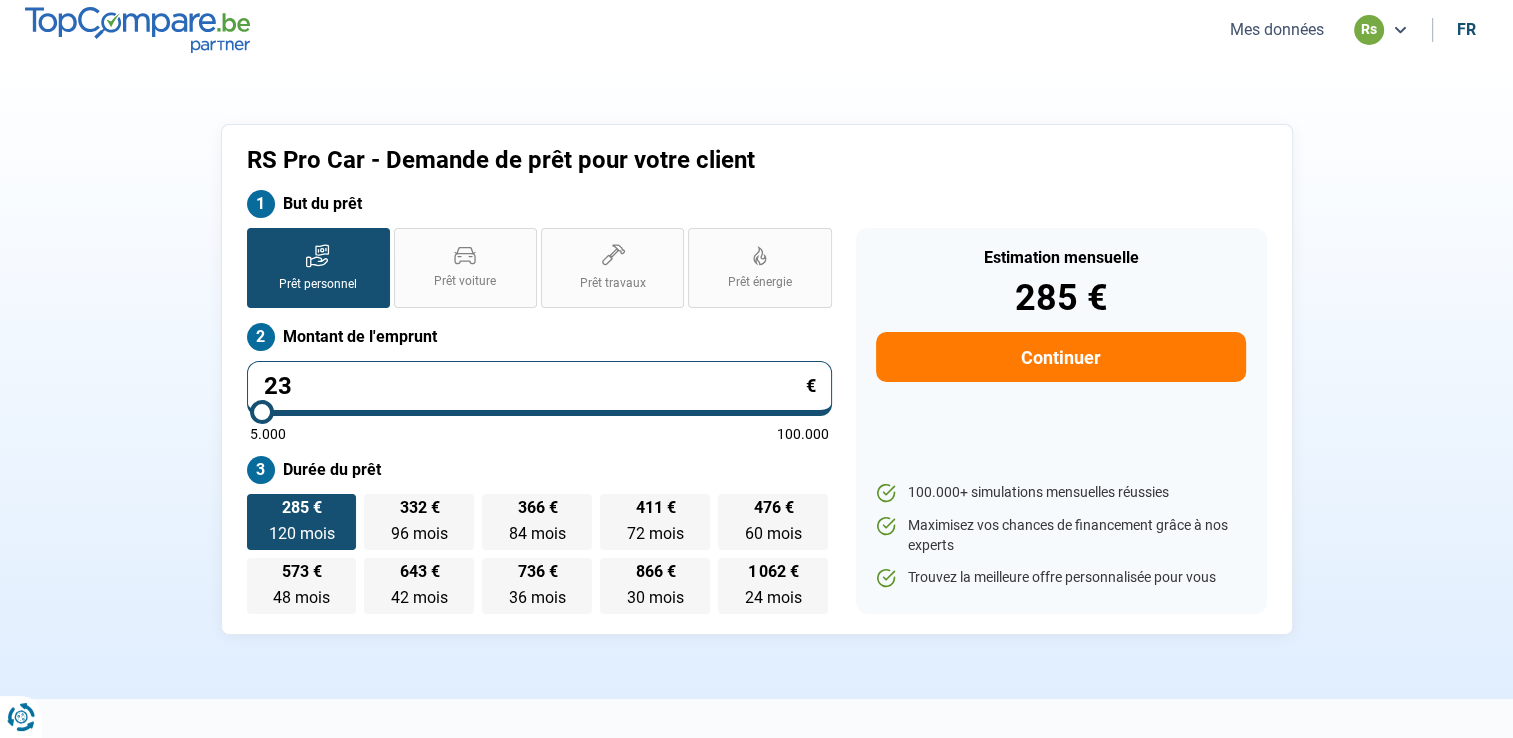 type on "2" 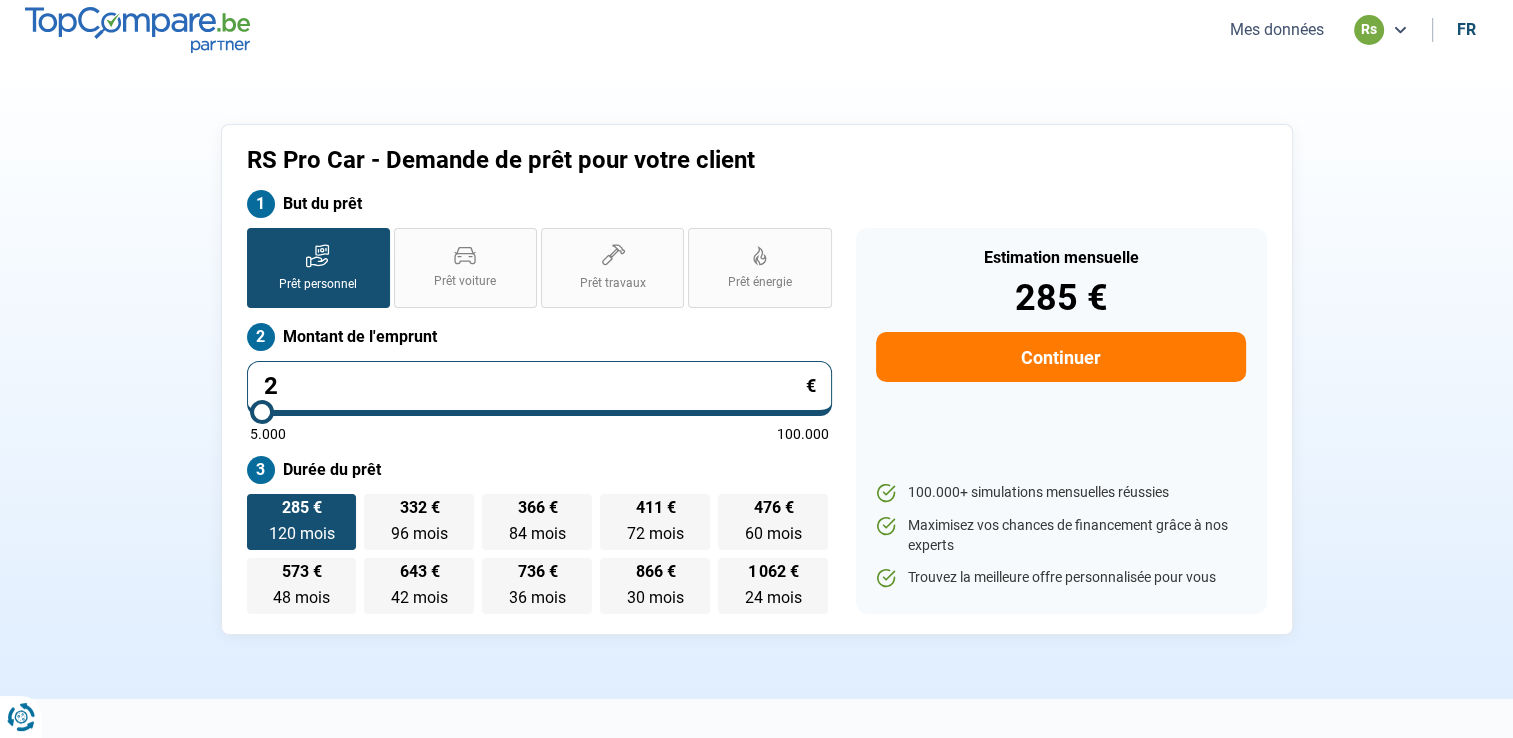 type on "0" 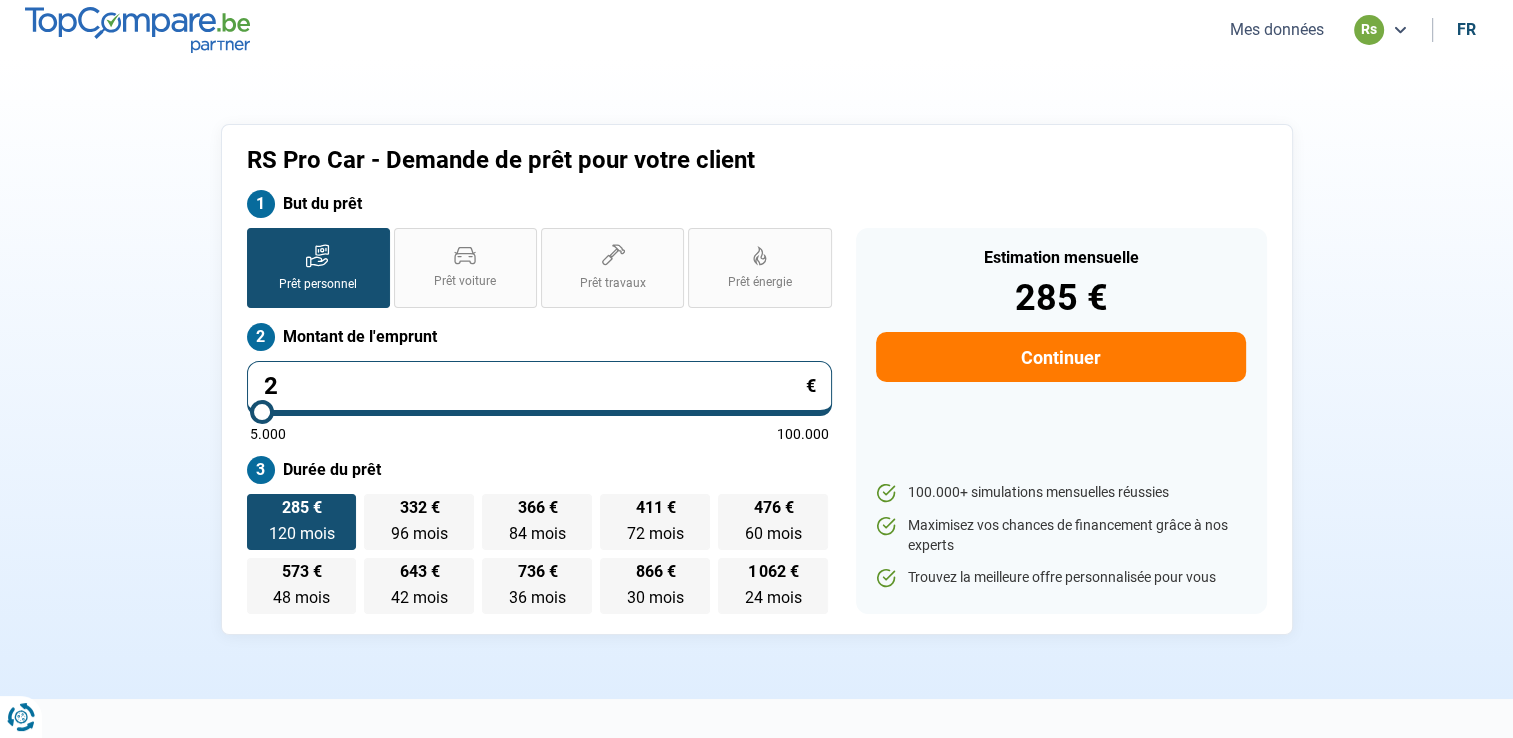 type on "5000" 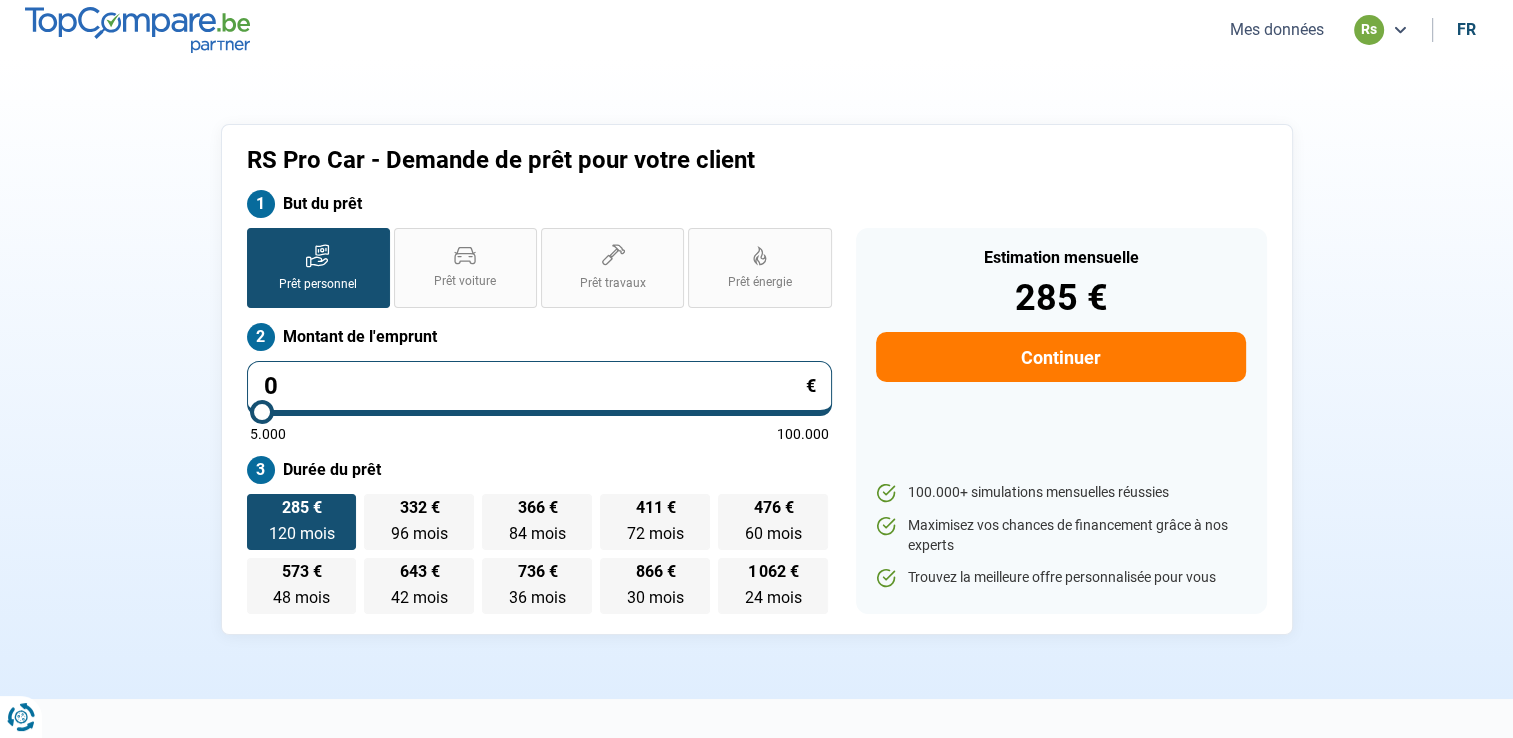 type on "5.000" 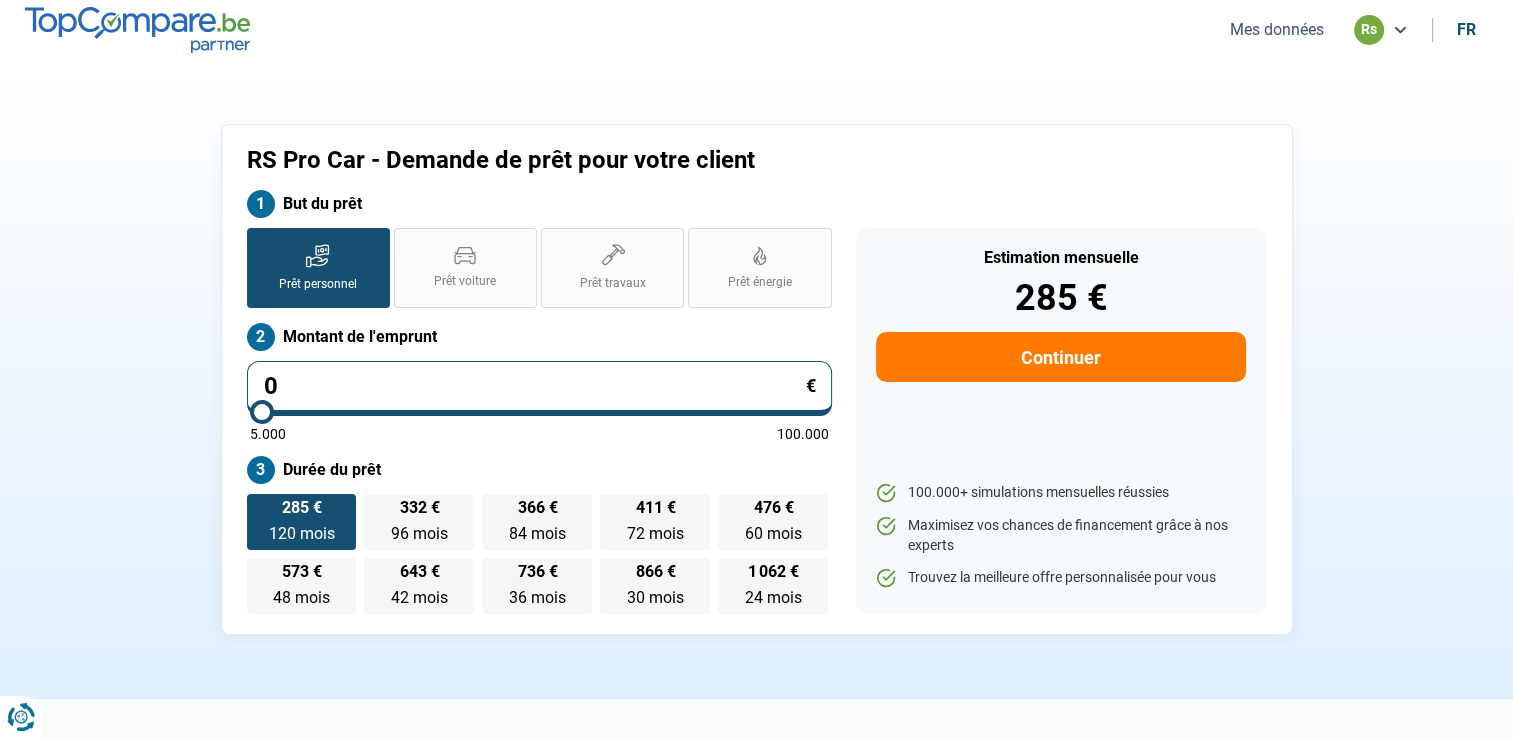 type on "5000" 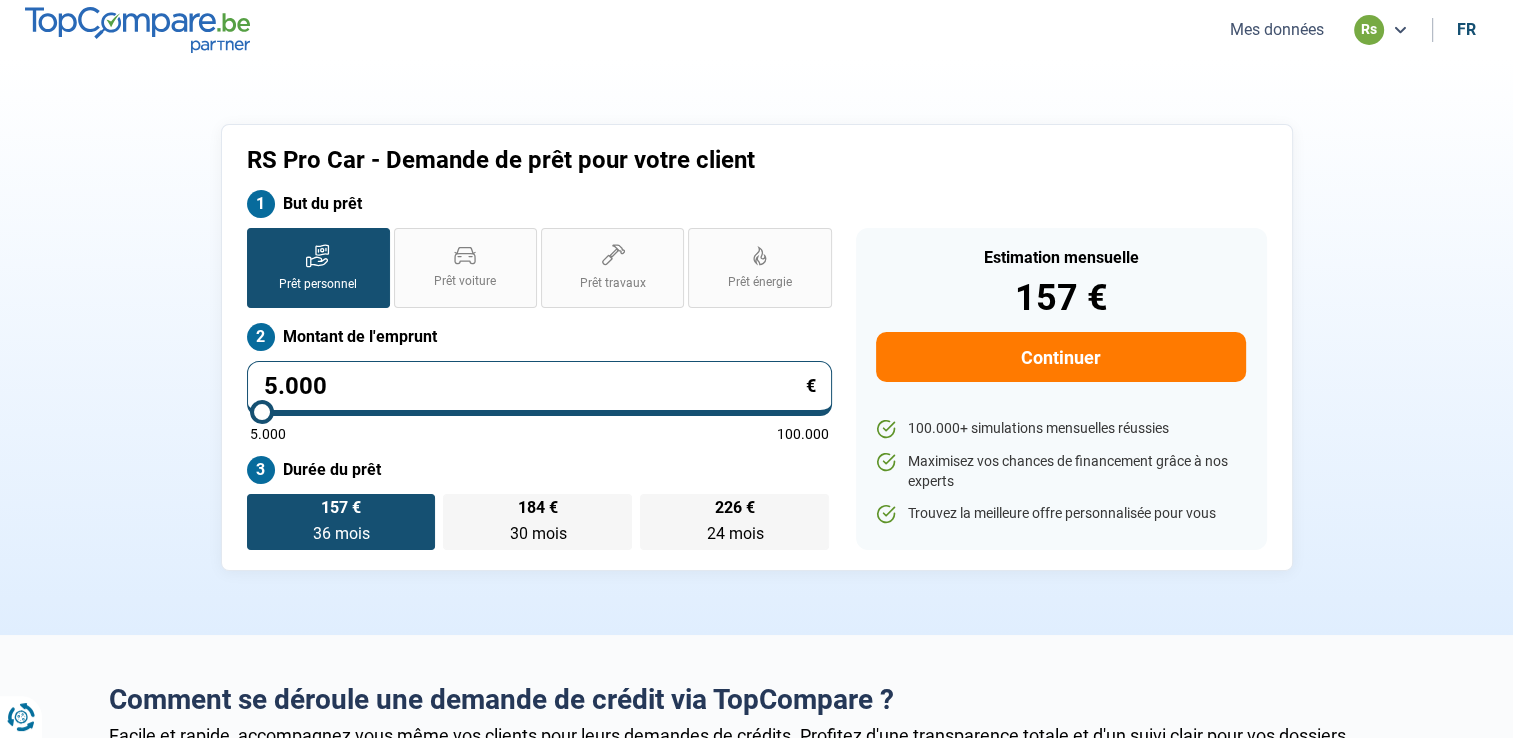 type on "50.002" 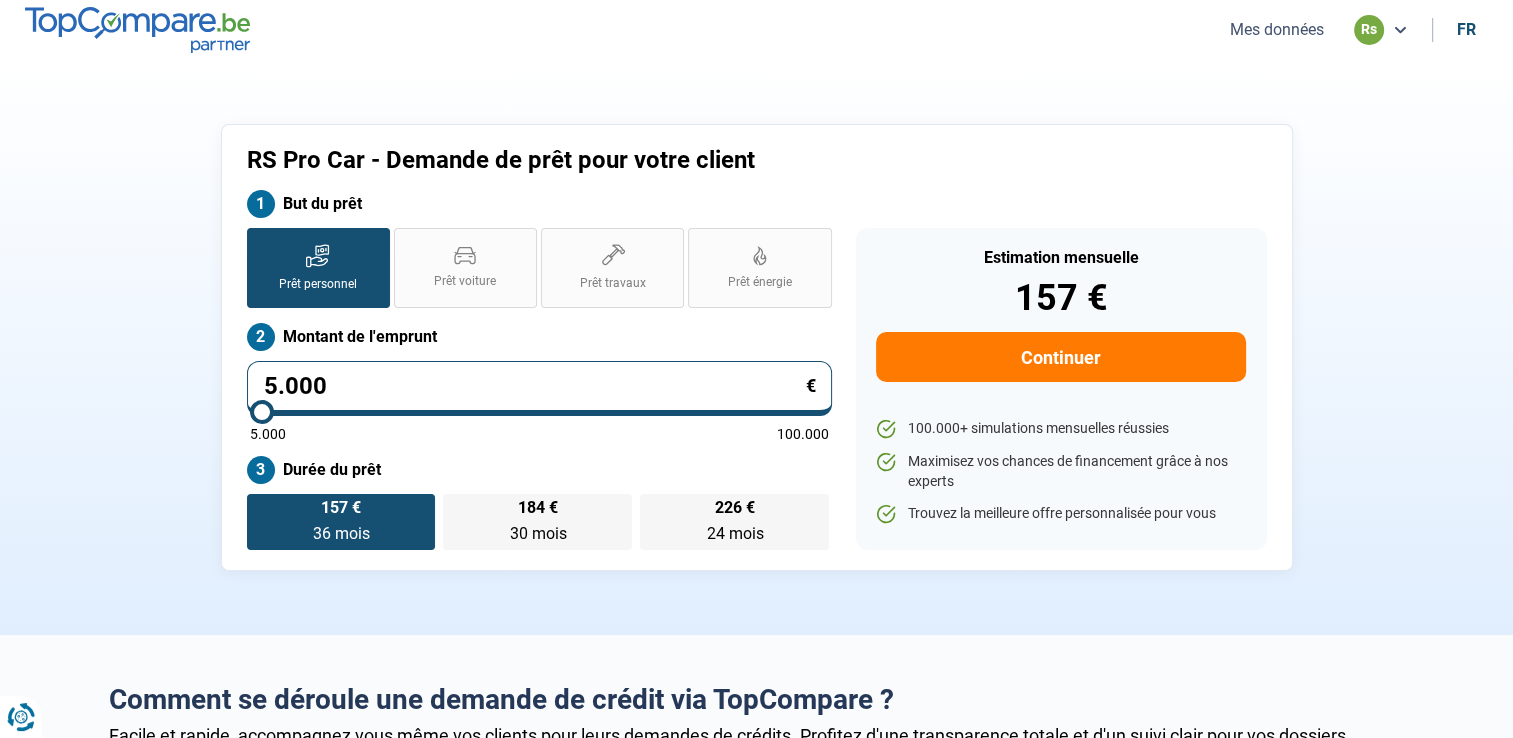type on "50000" 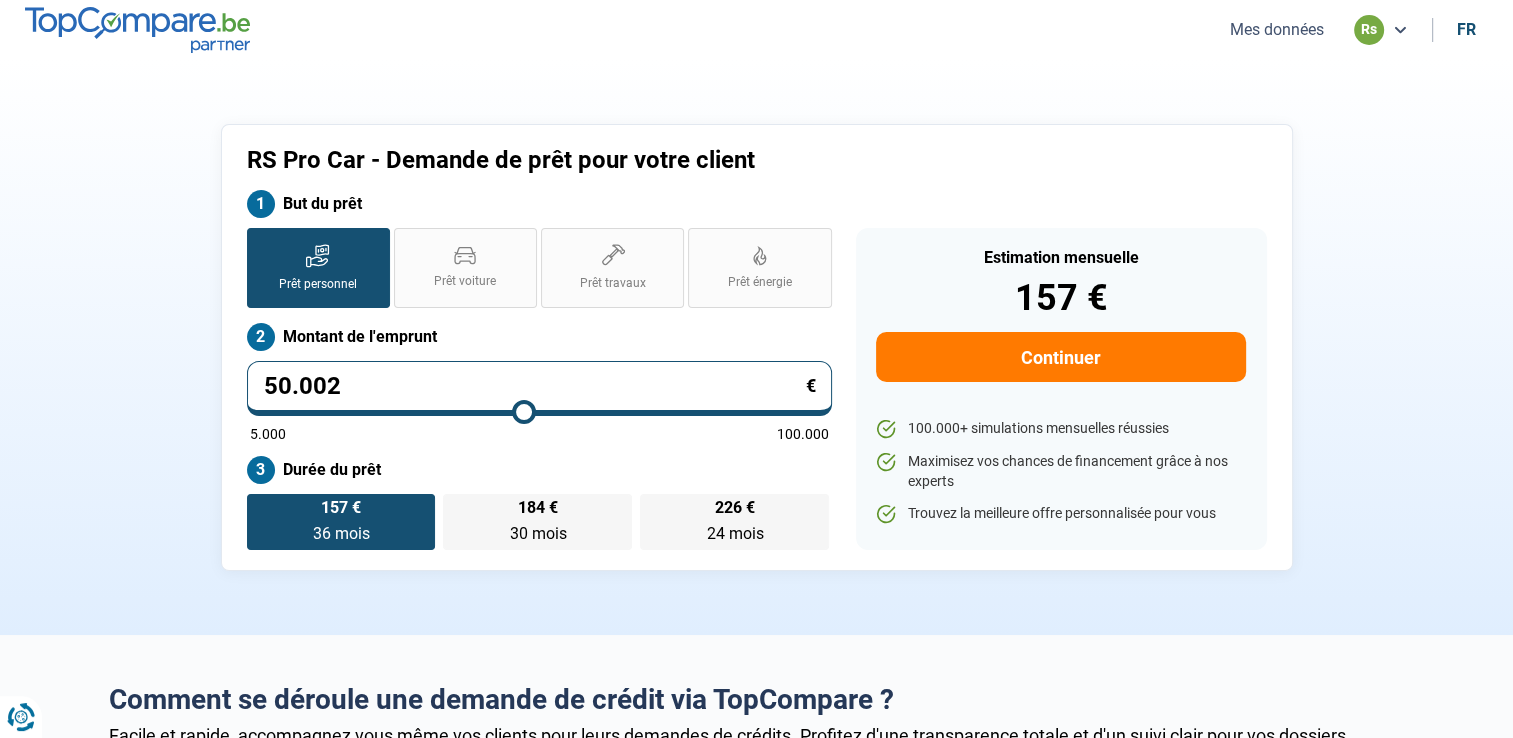 type on "500.025" 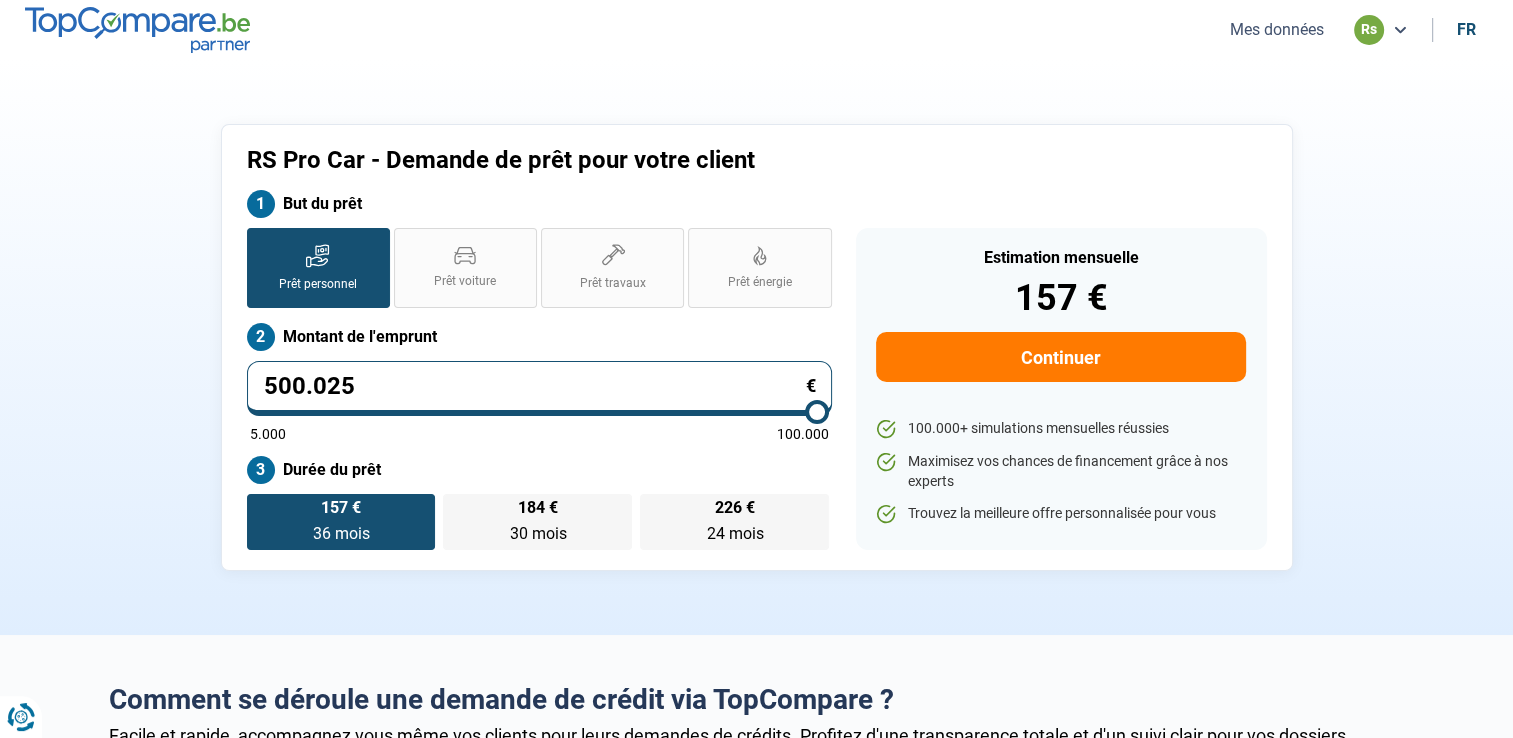 type on "50.002" 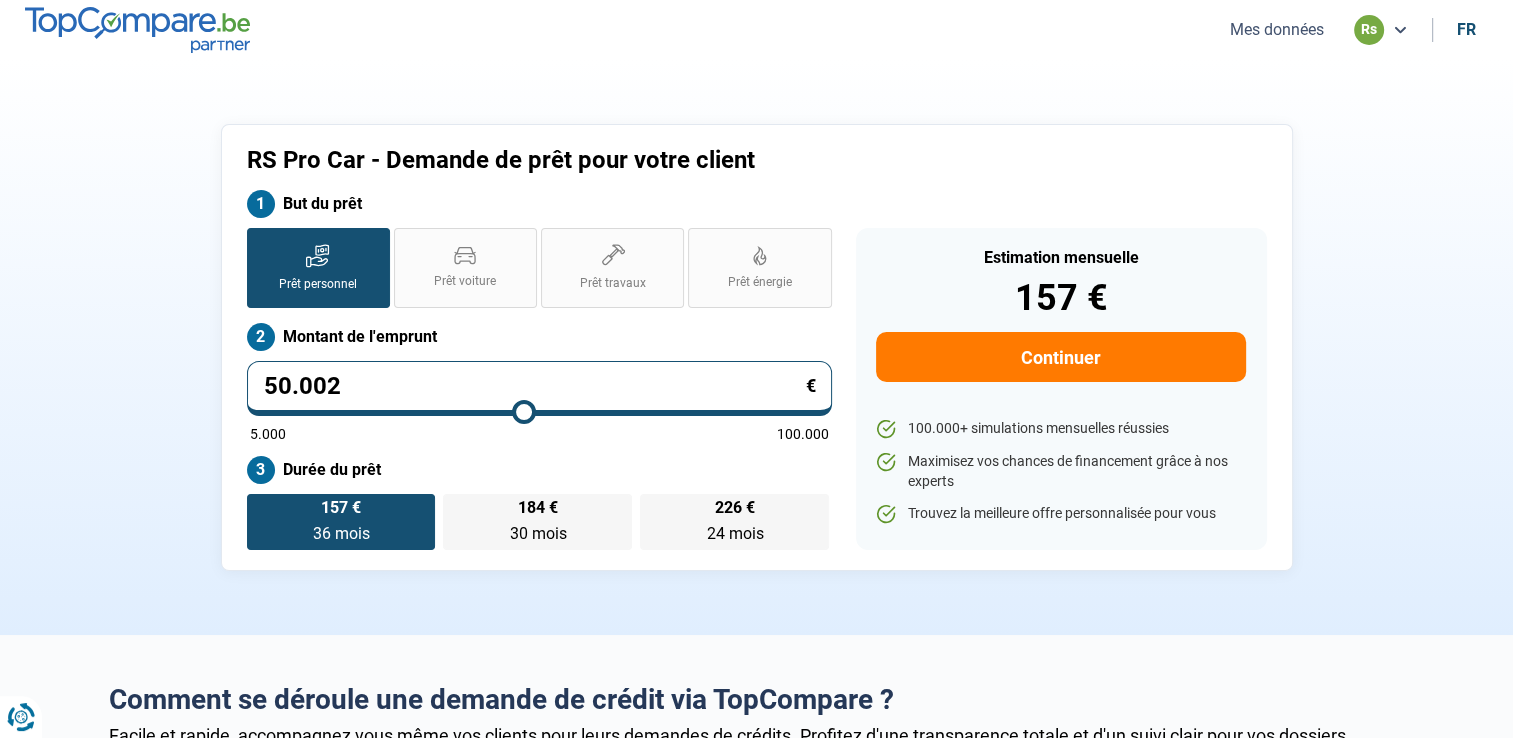 type on "5.000" 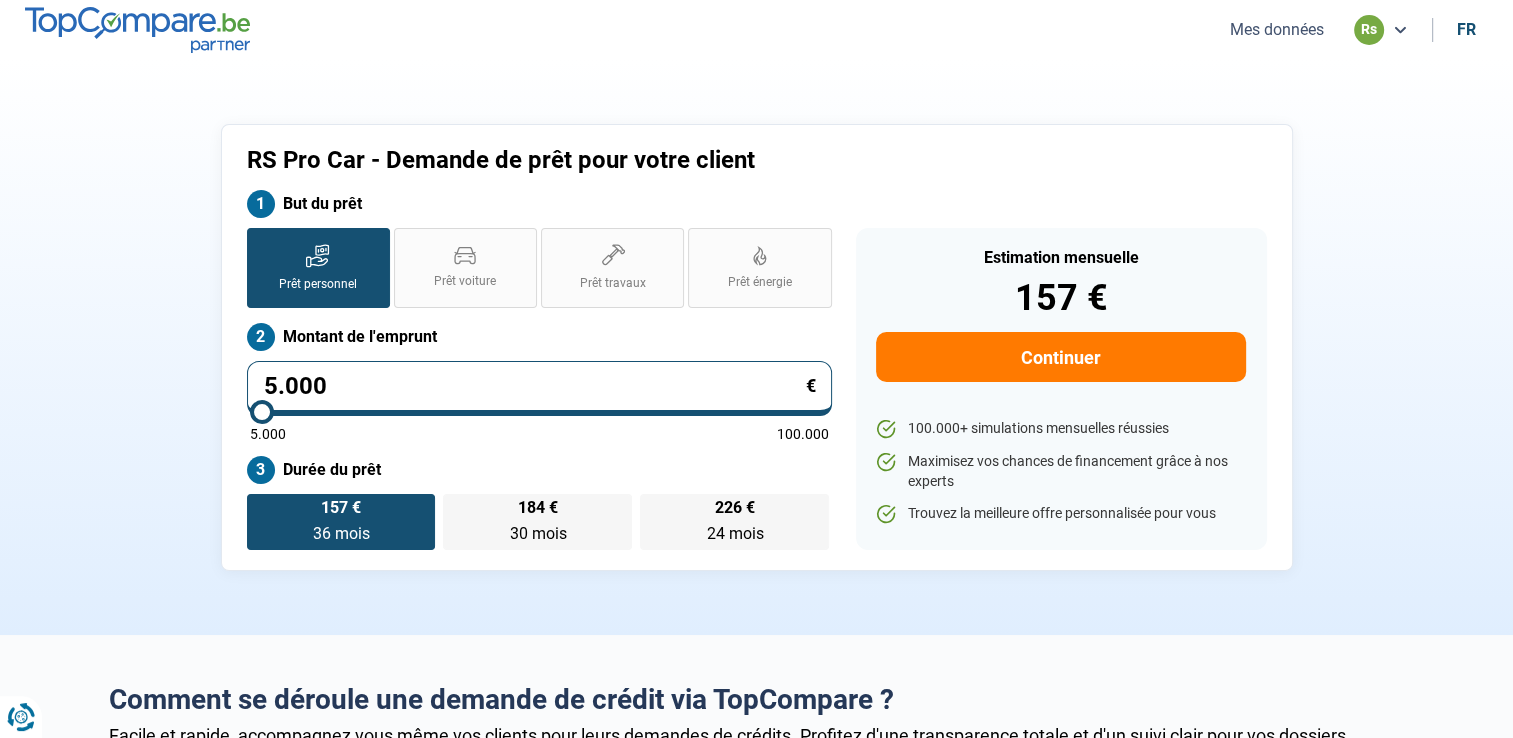 type on "500" 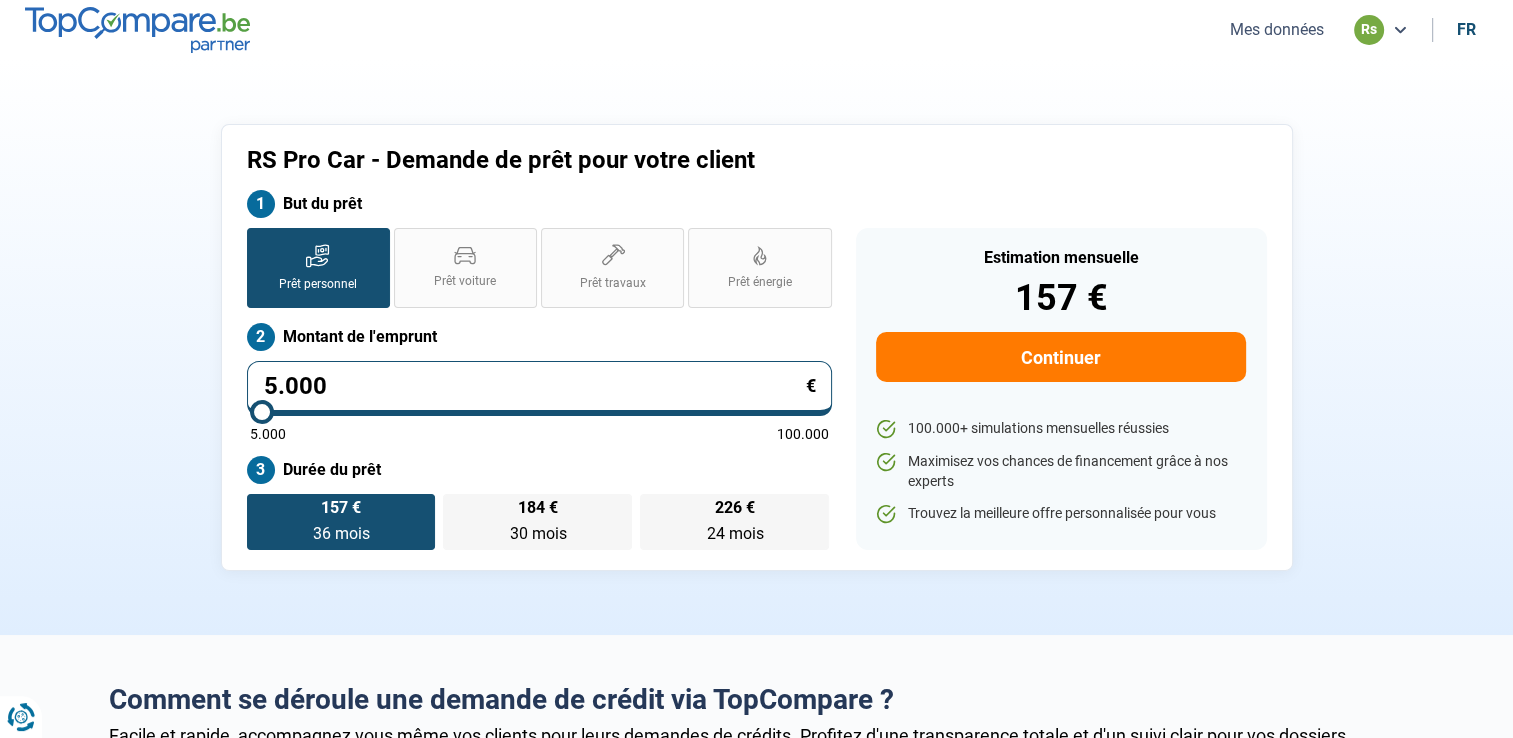 type on "5000" 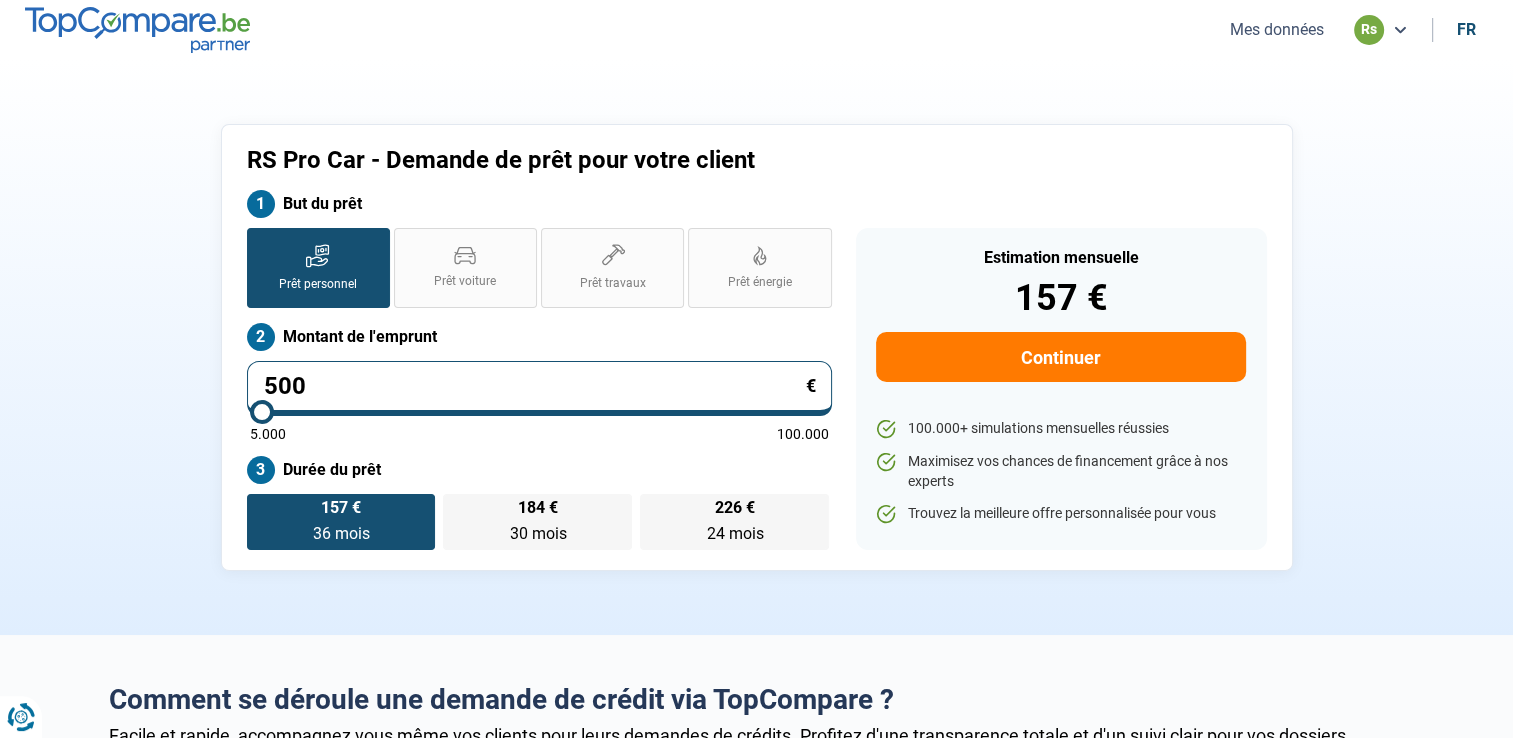 type on "50" 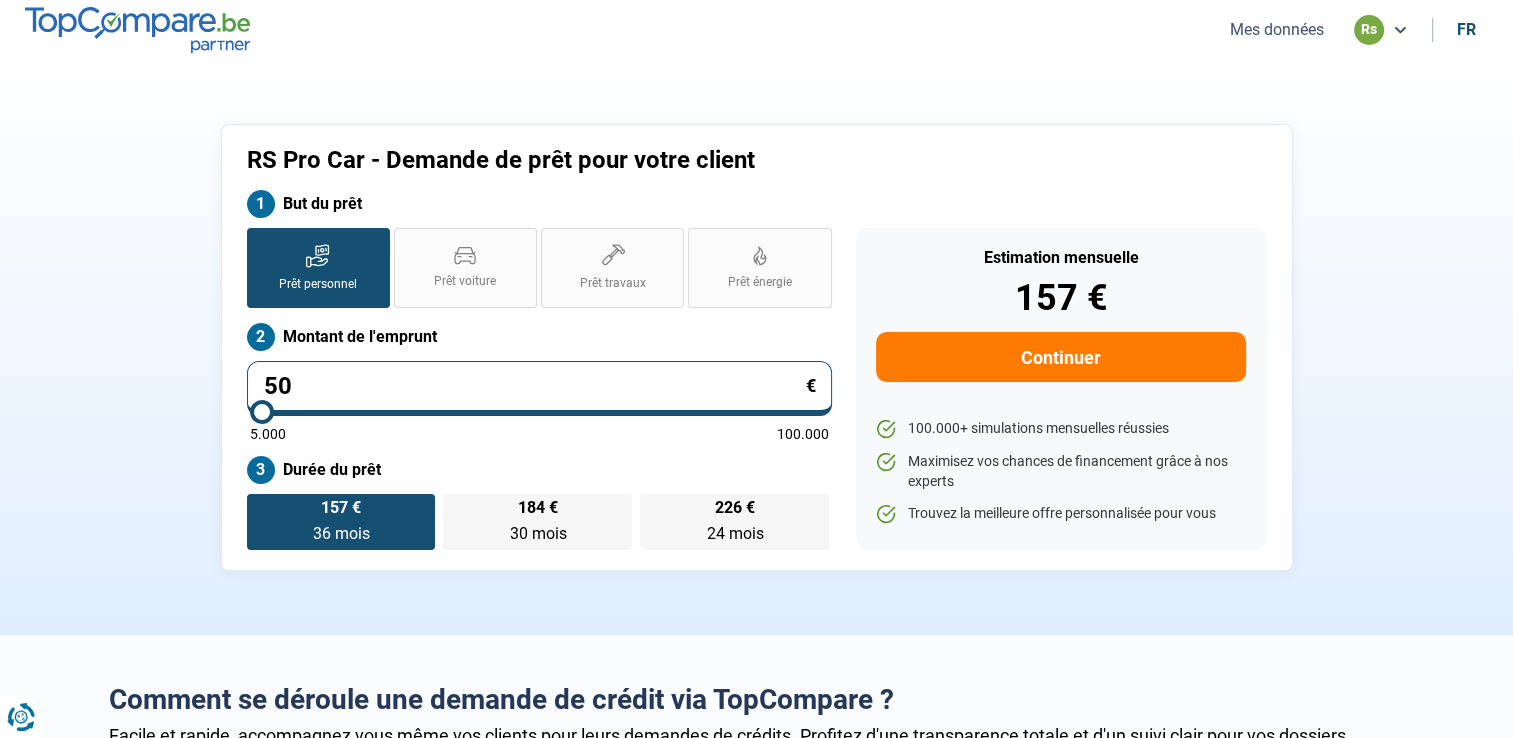 type on "5" 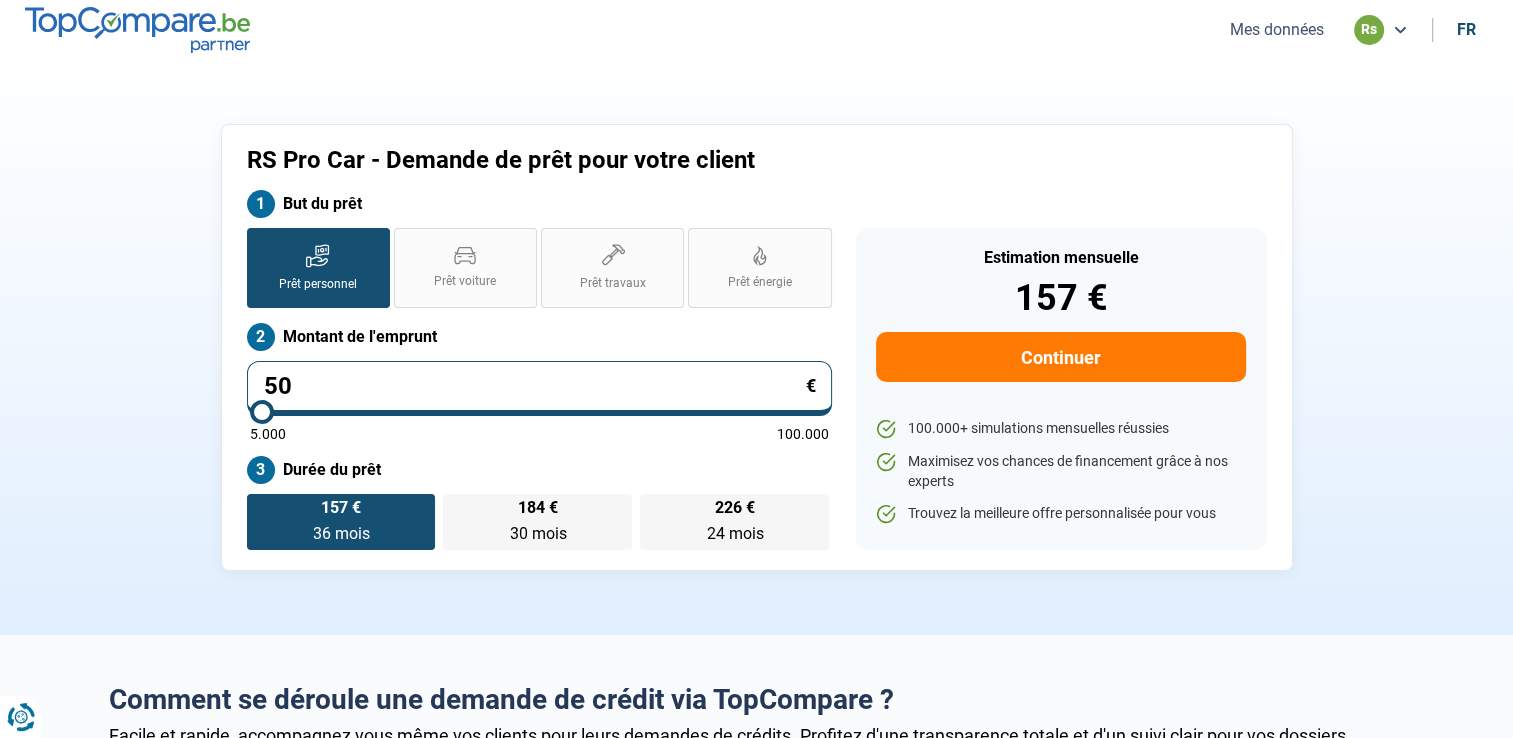 type on "5000" 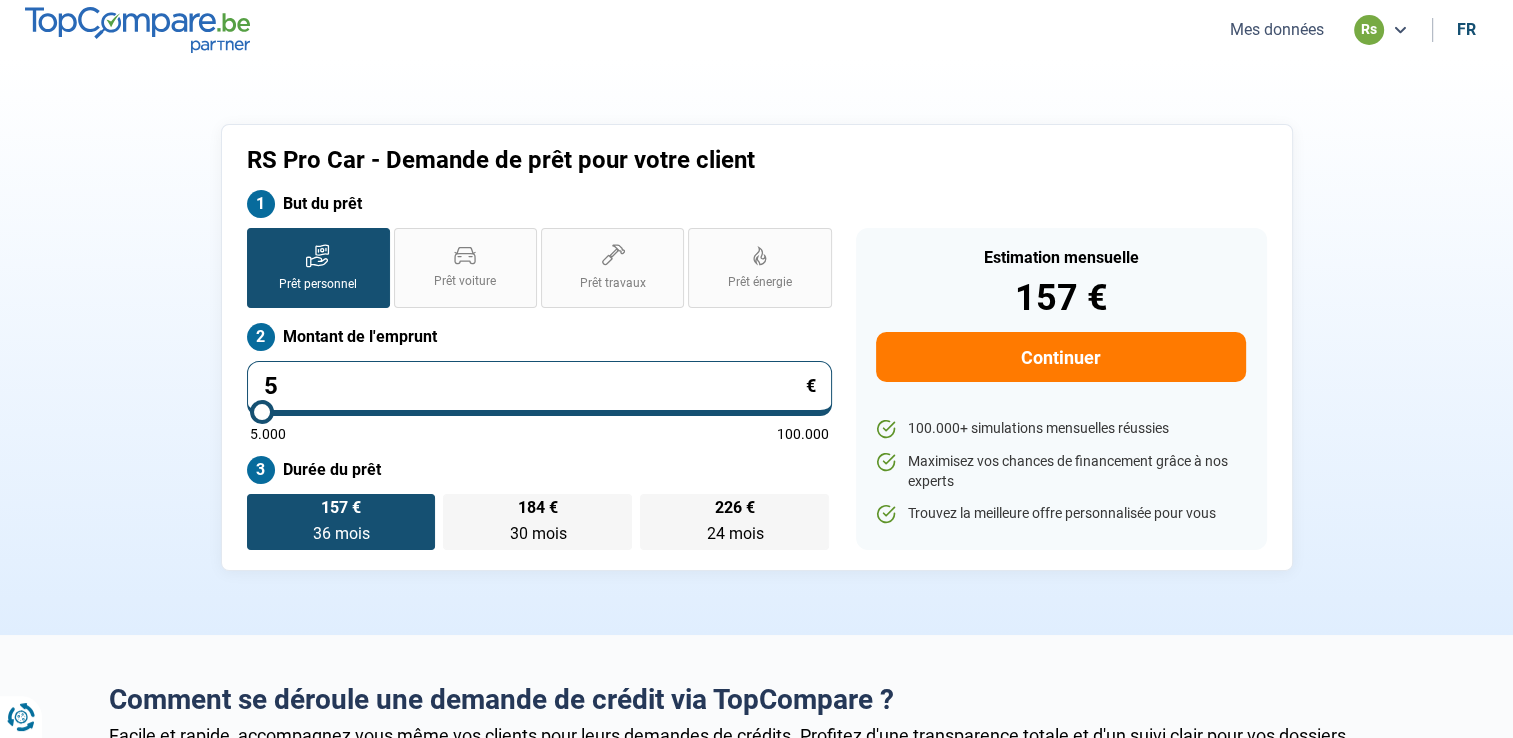 type on "0" 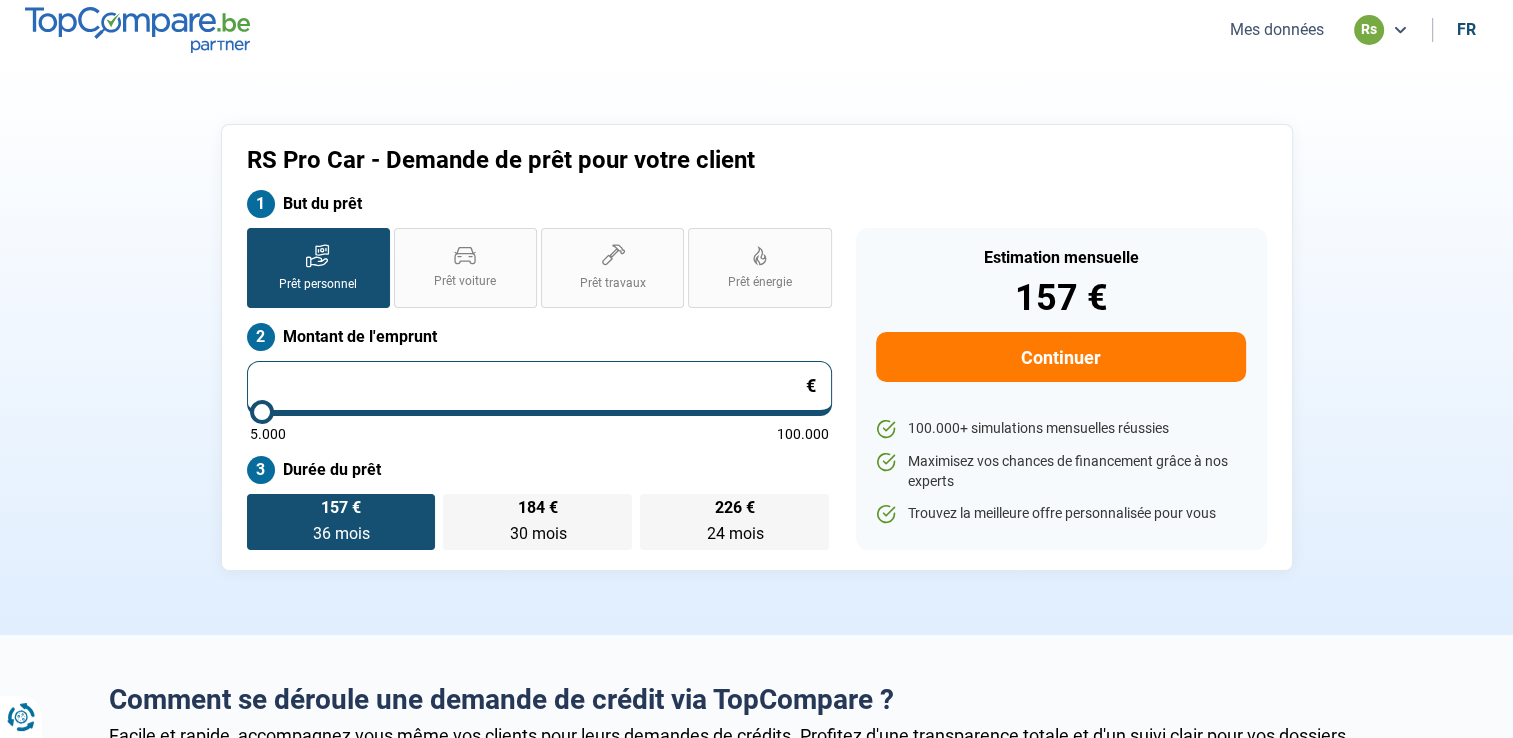 type on "5.000" 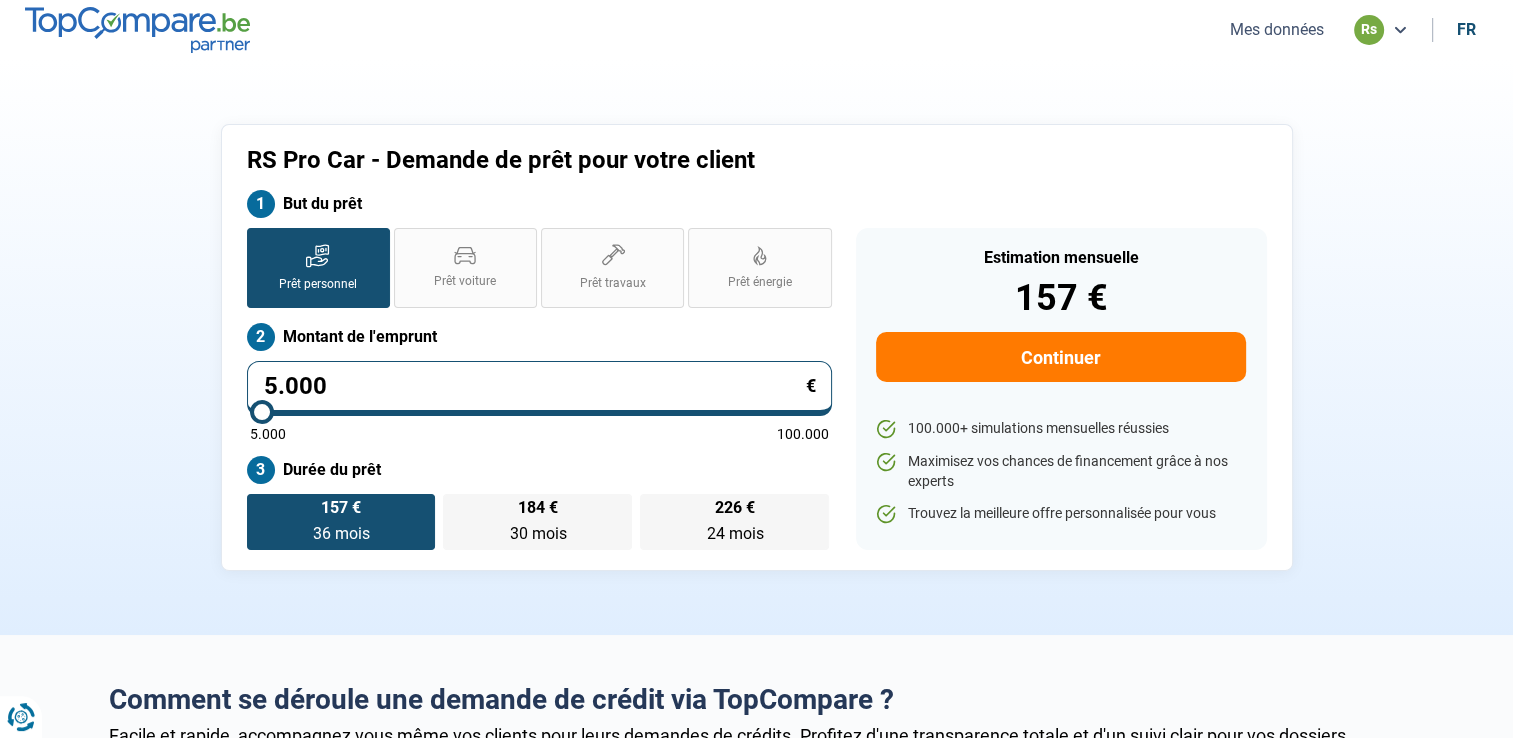 type on "50.002" 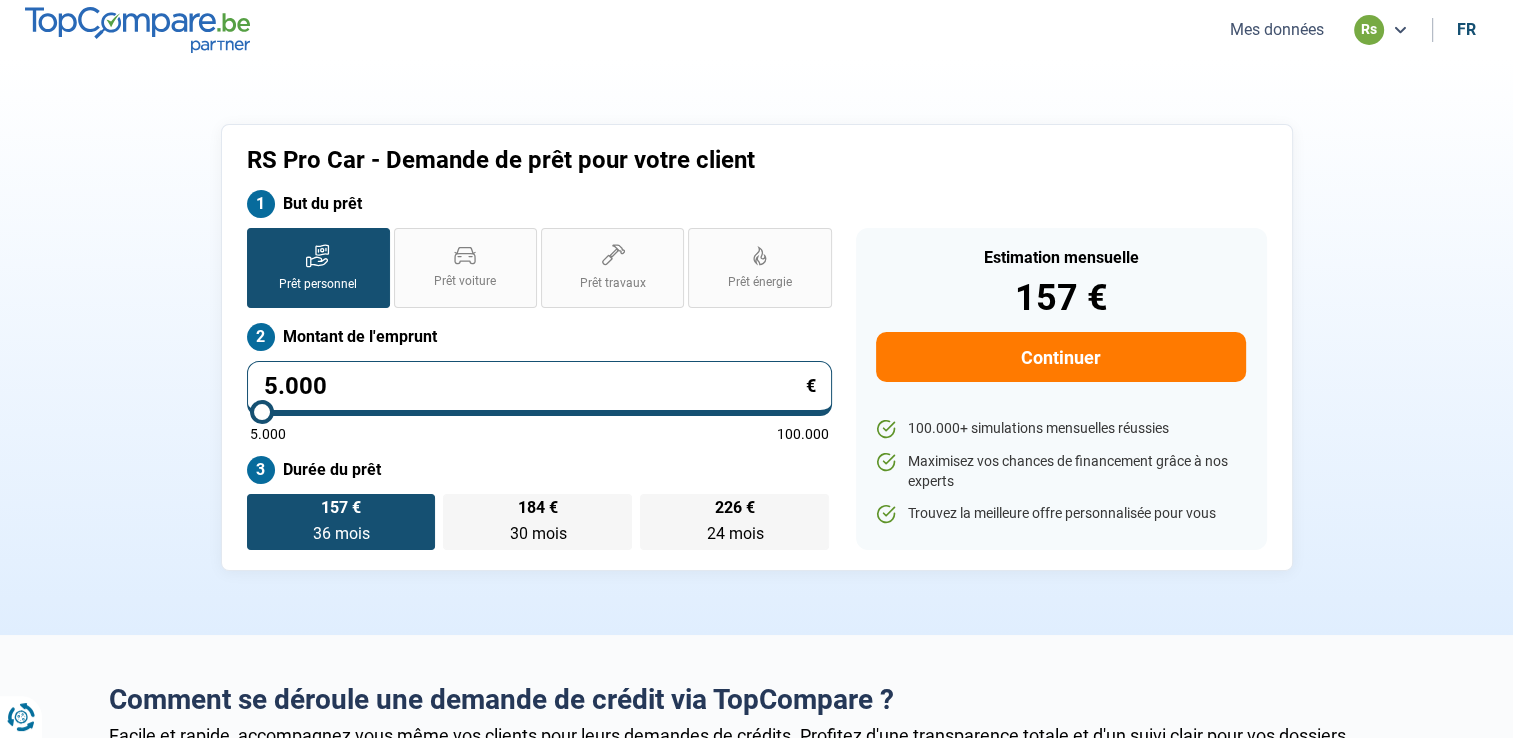 type on "50000" 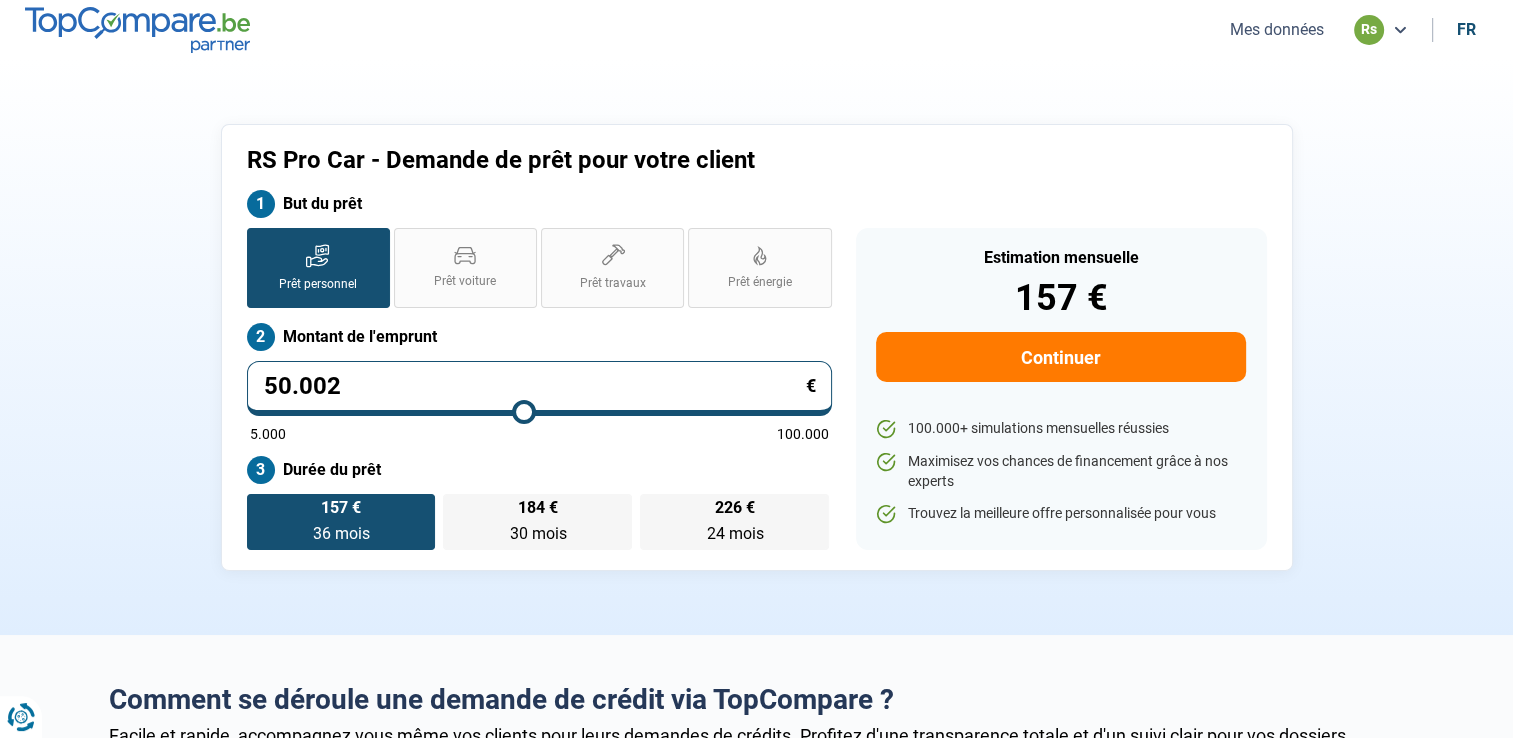 type on "500.025" 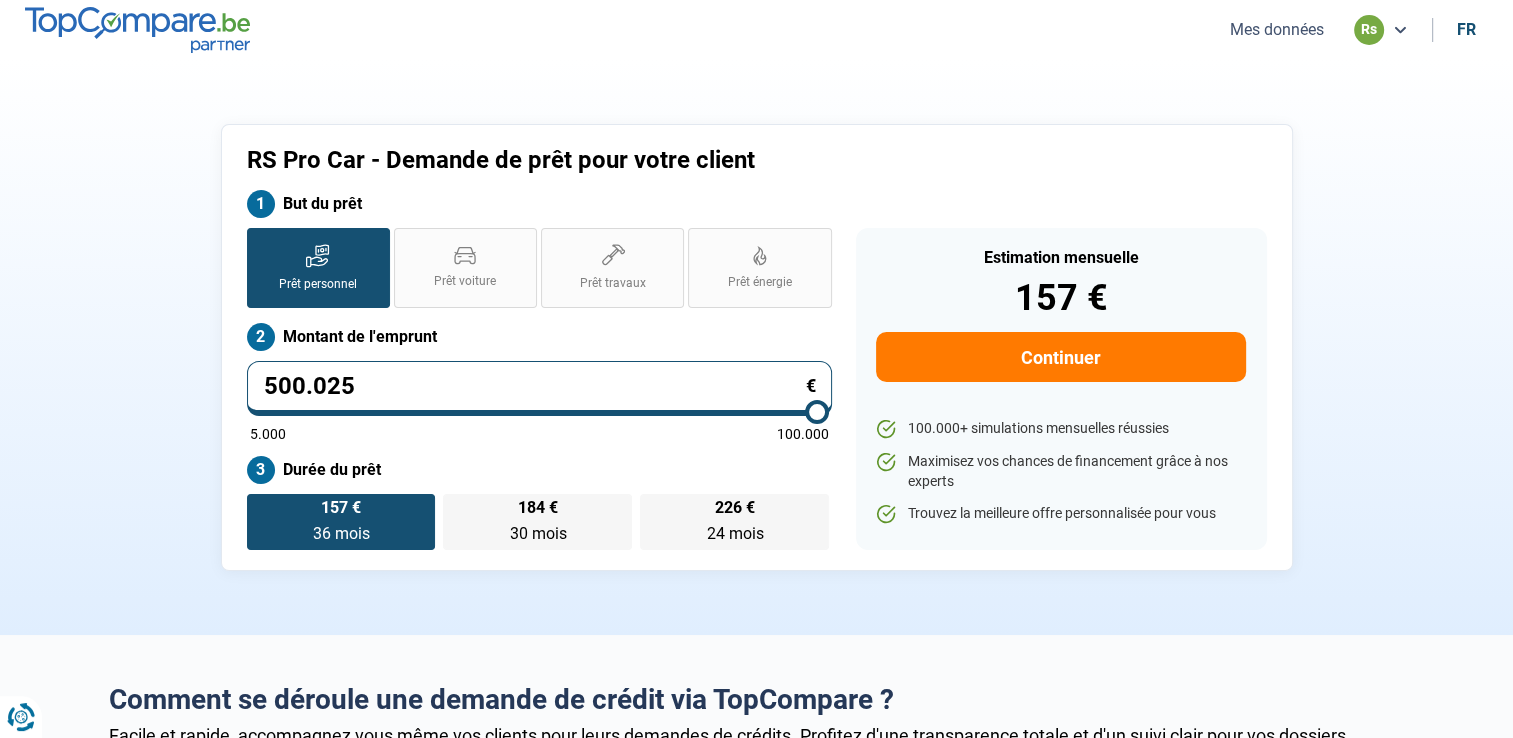 type on "50.002" 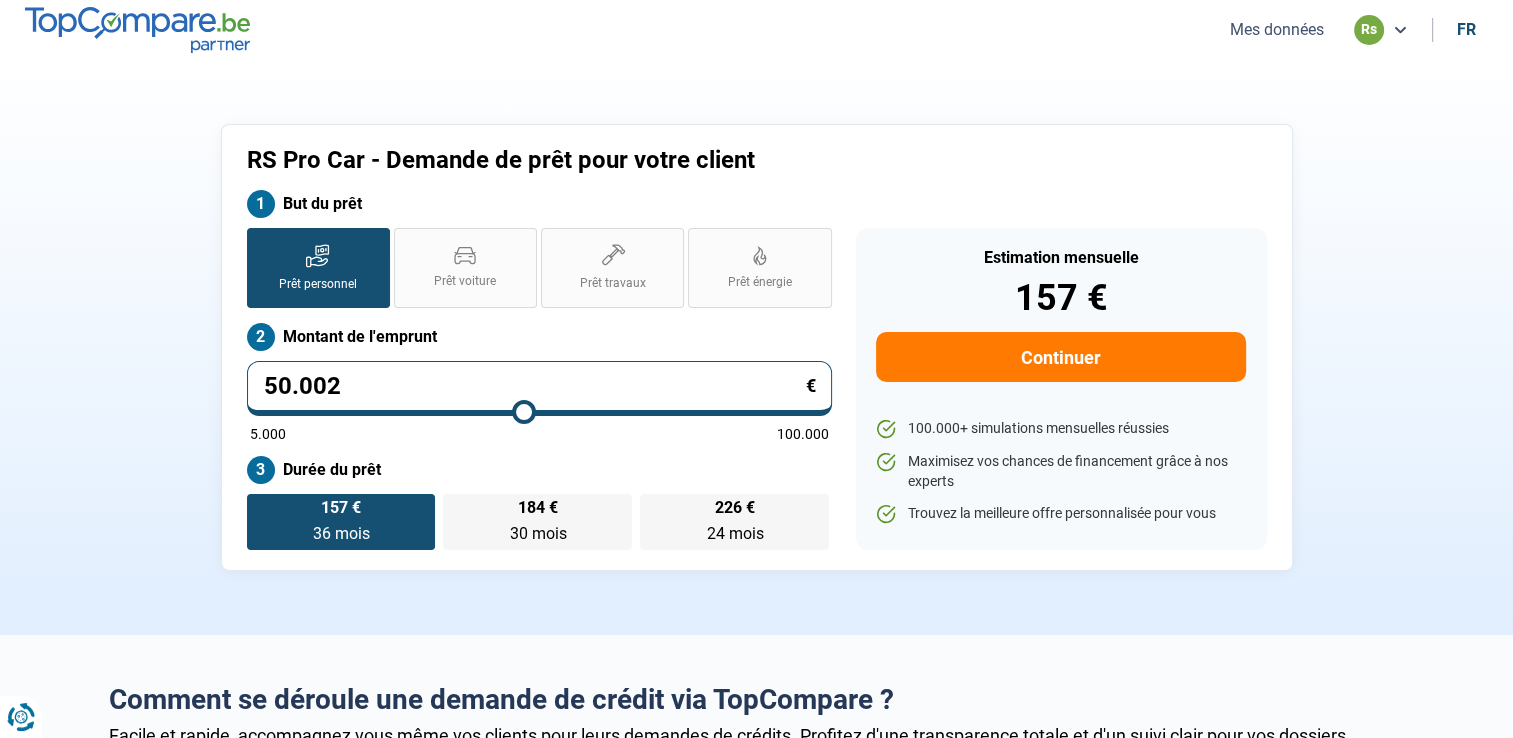 type on "5.000" 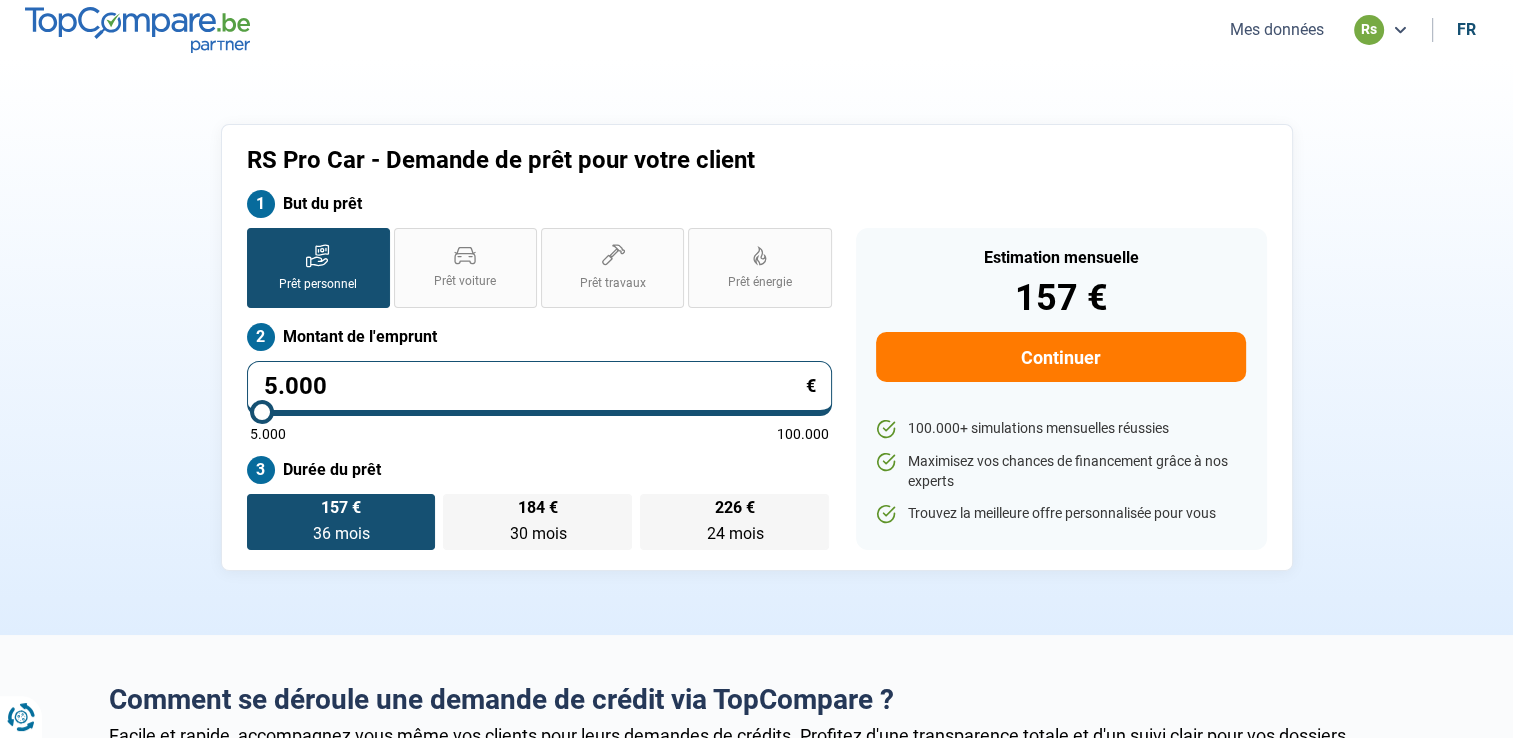 type on "500" 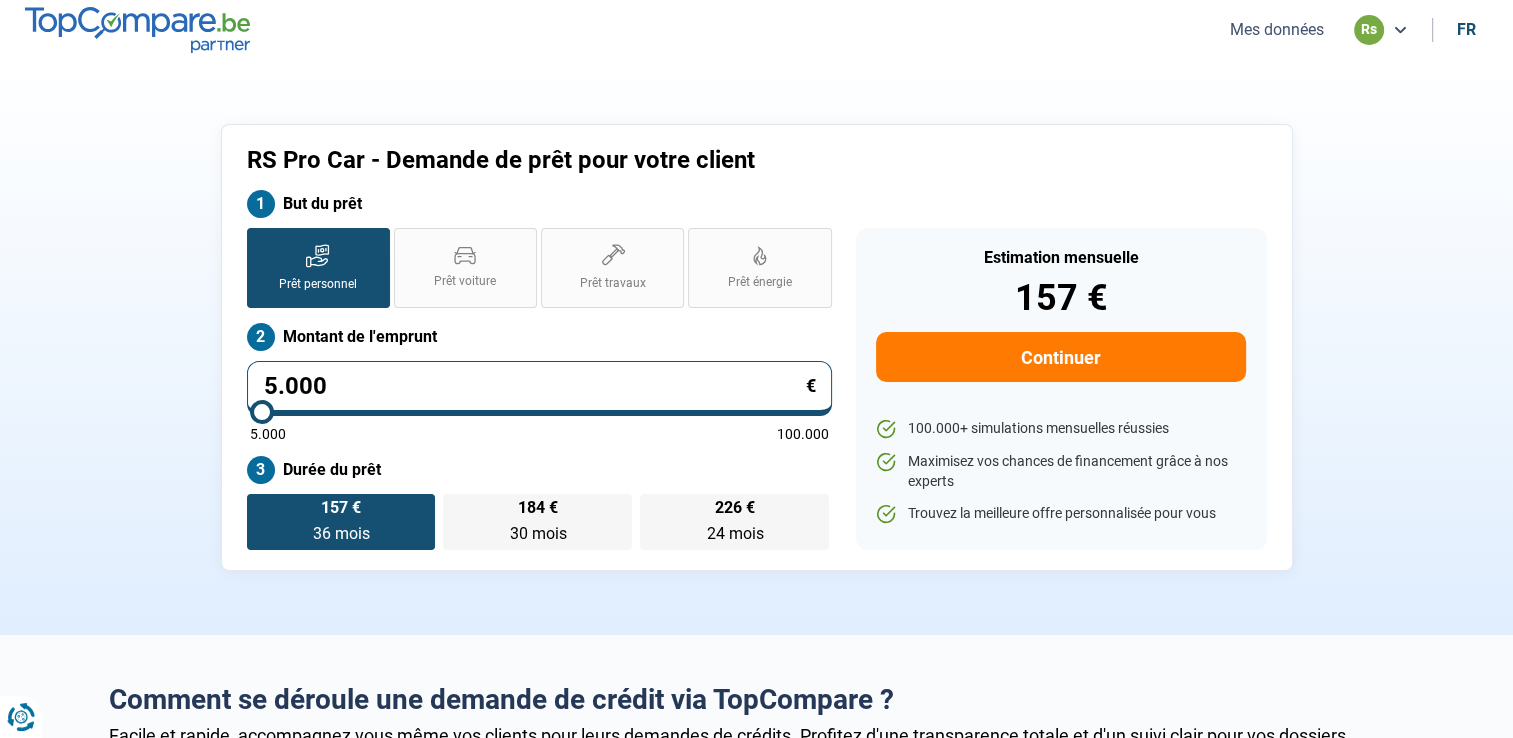 type on "5000" 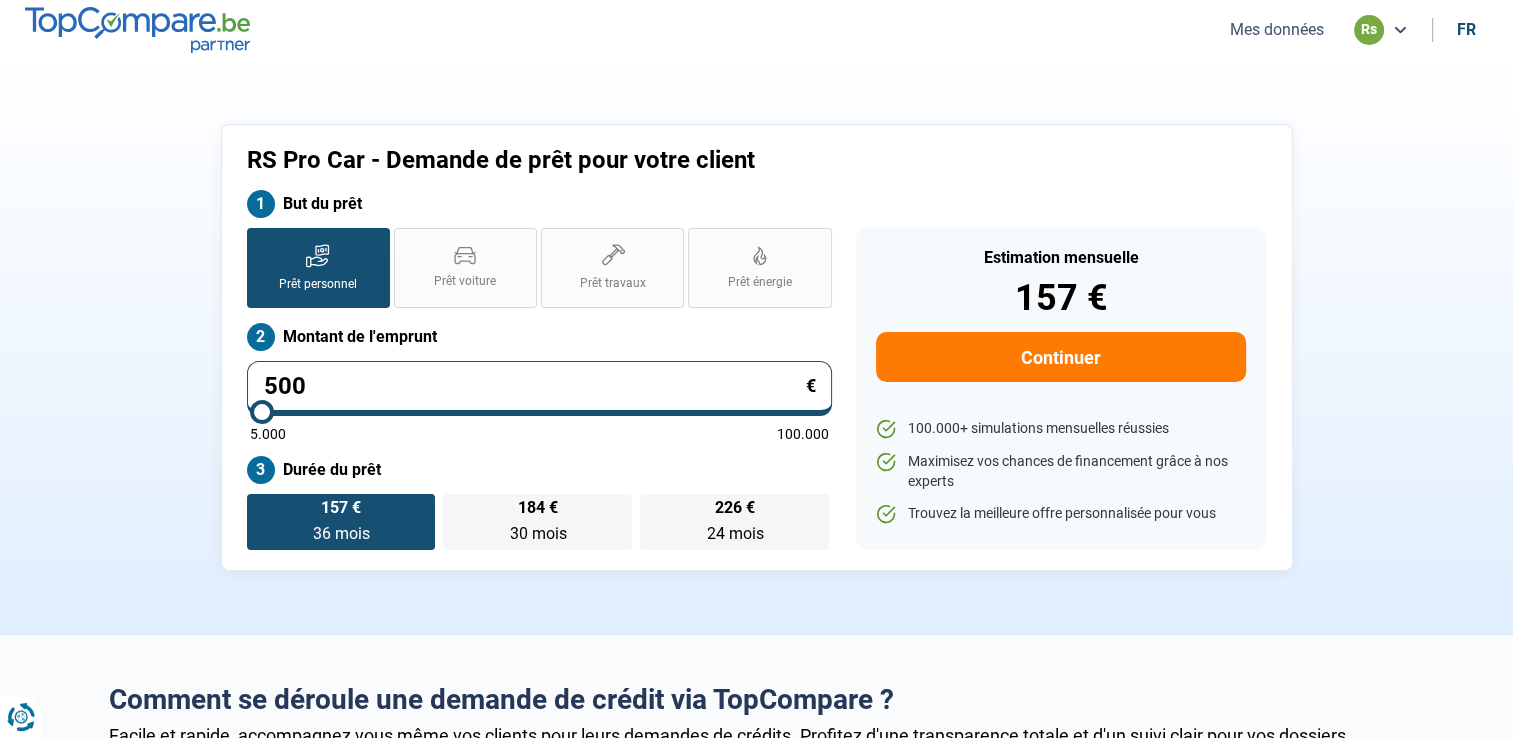 type on "50" 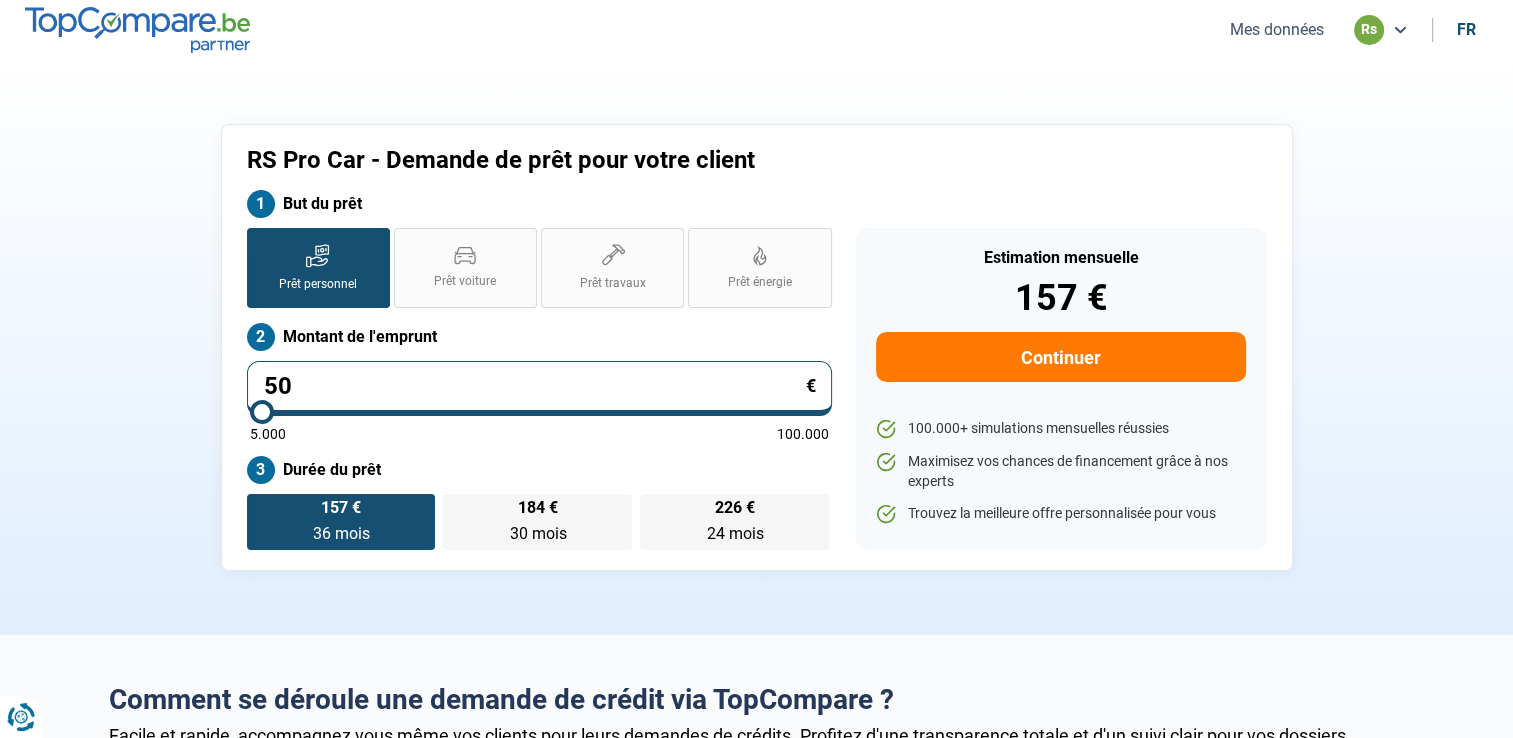 type on "5" 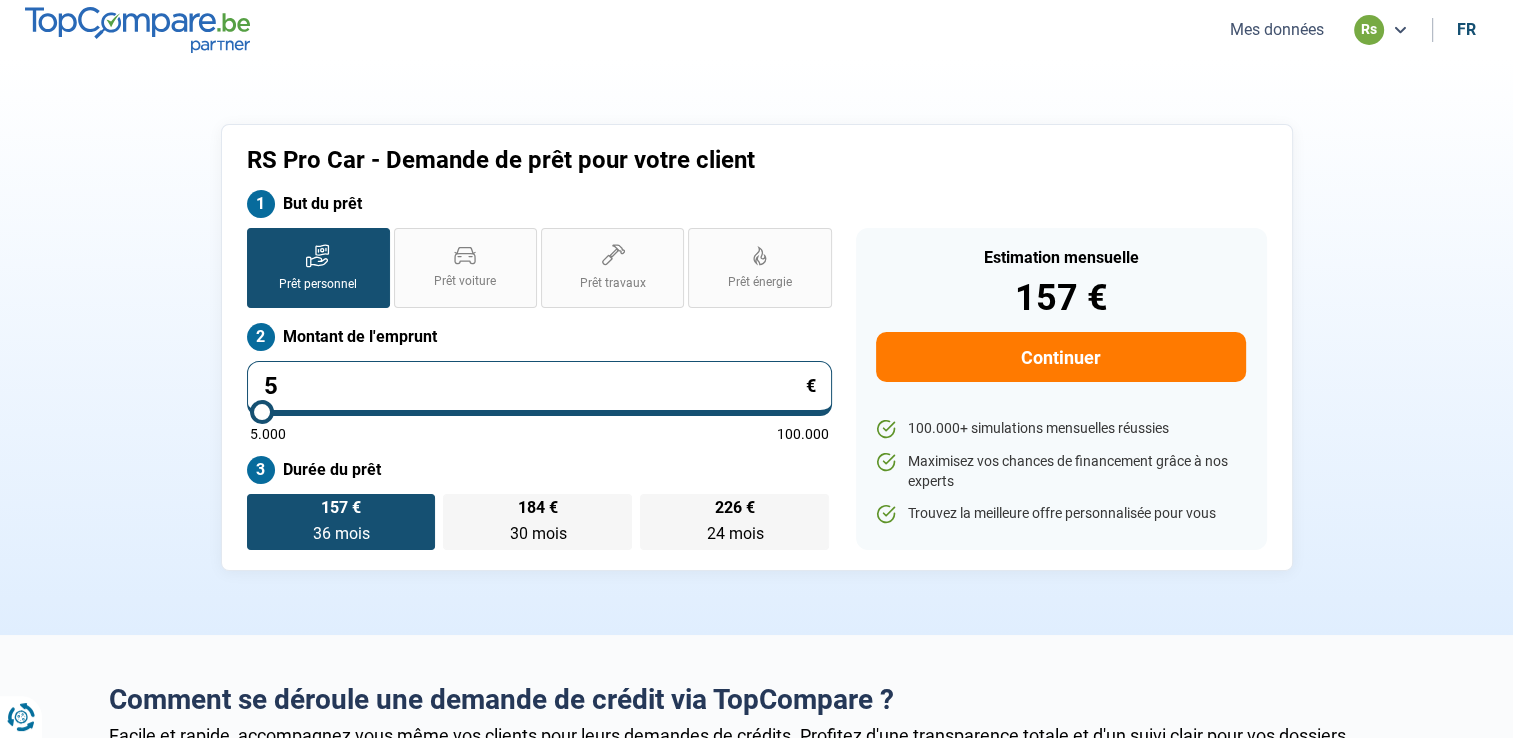 type on "0" 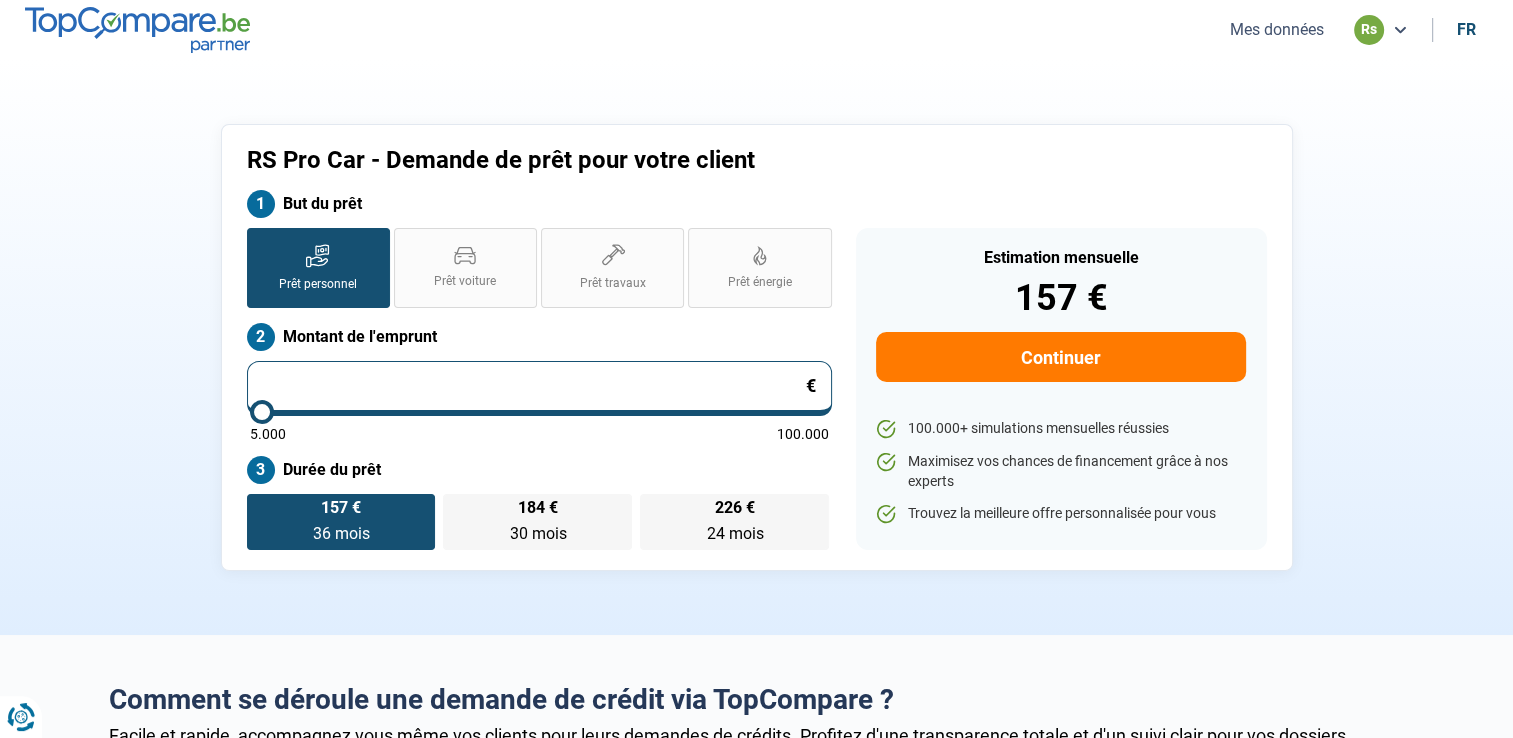 type on "2" 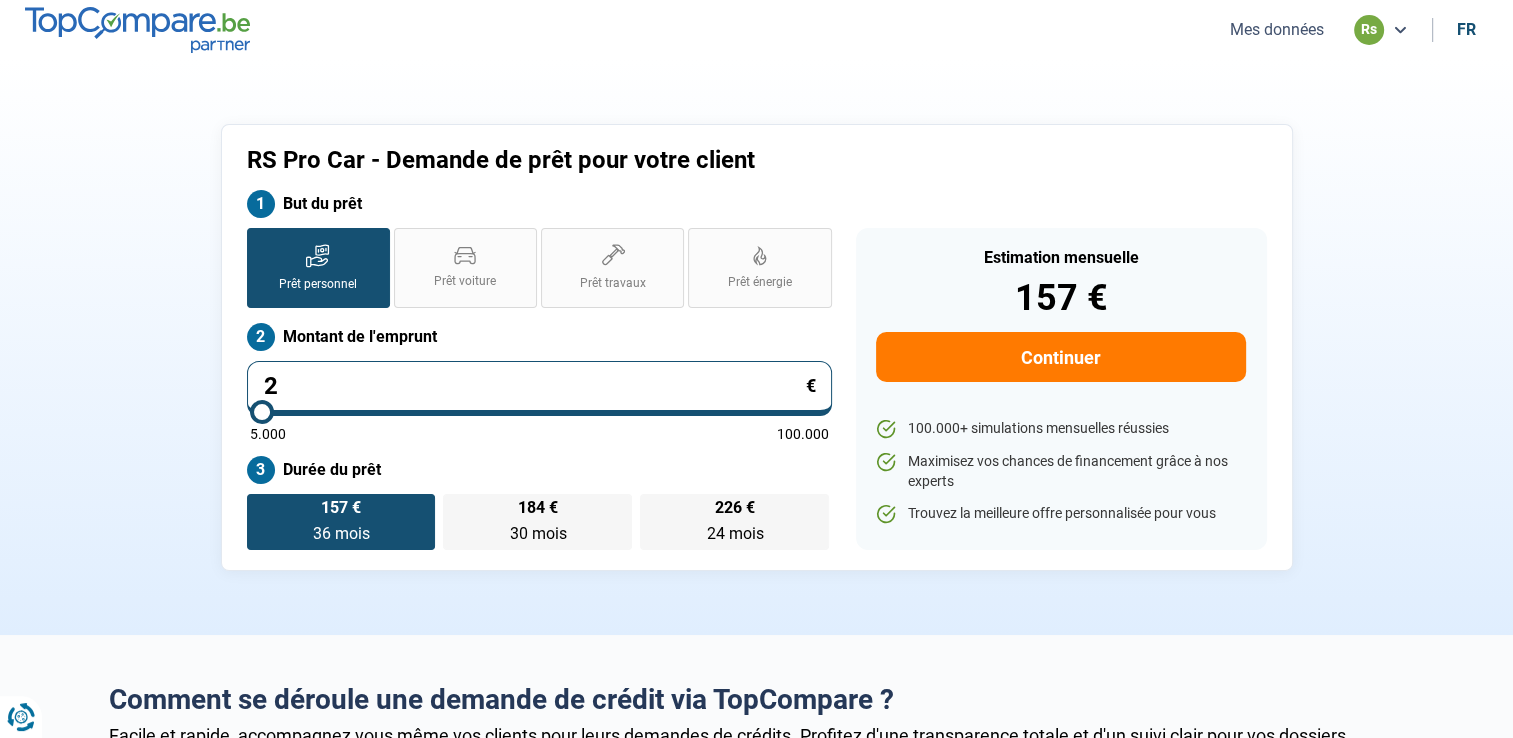type on "20" 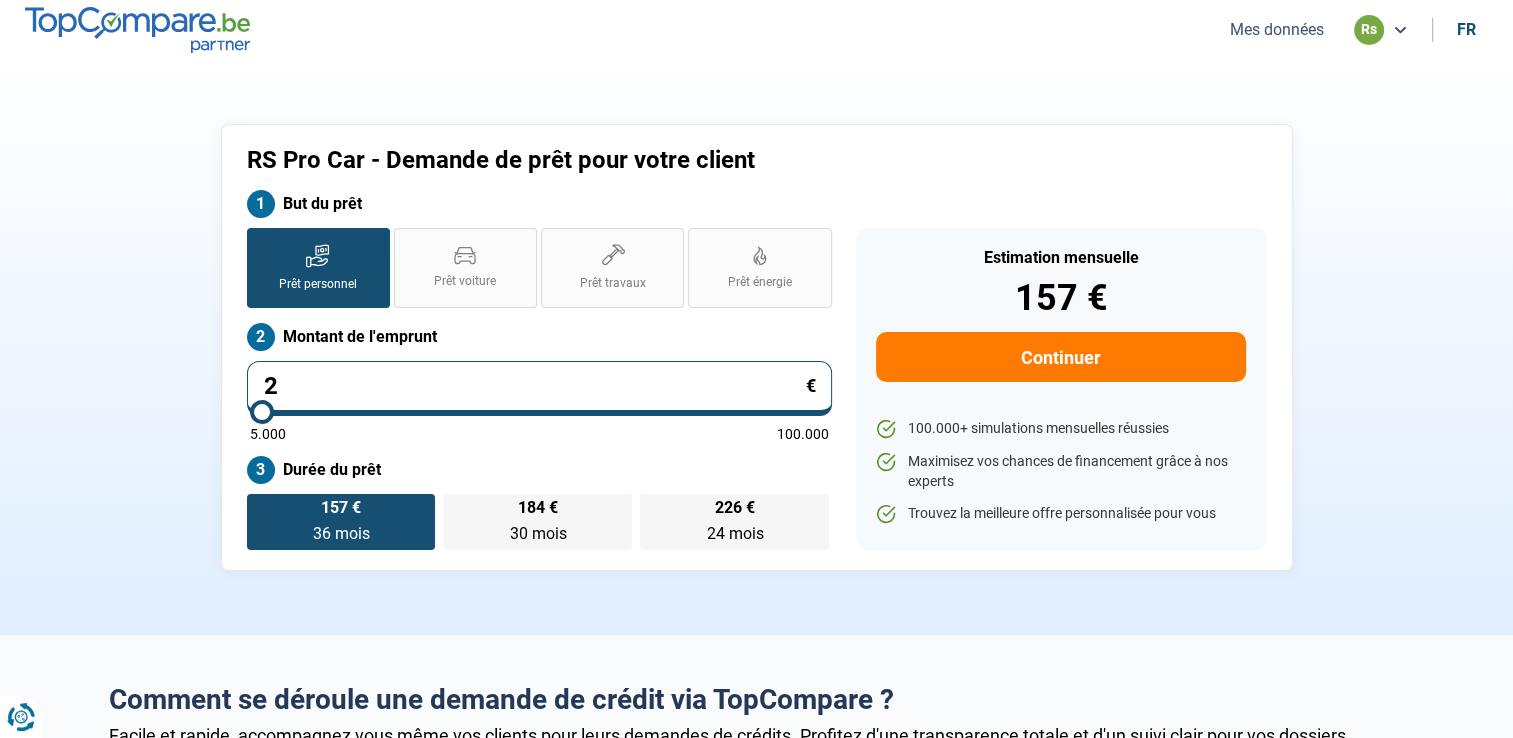 type on "5000" 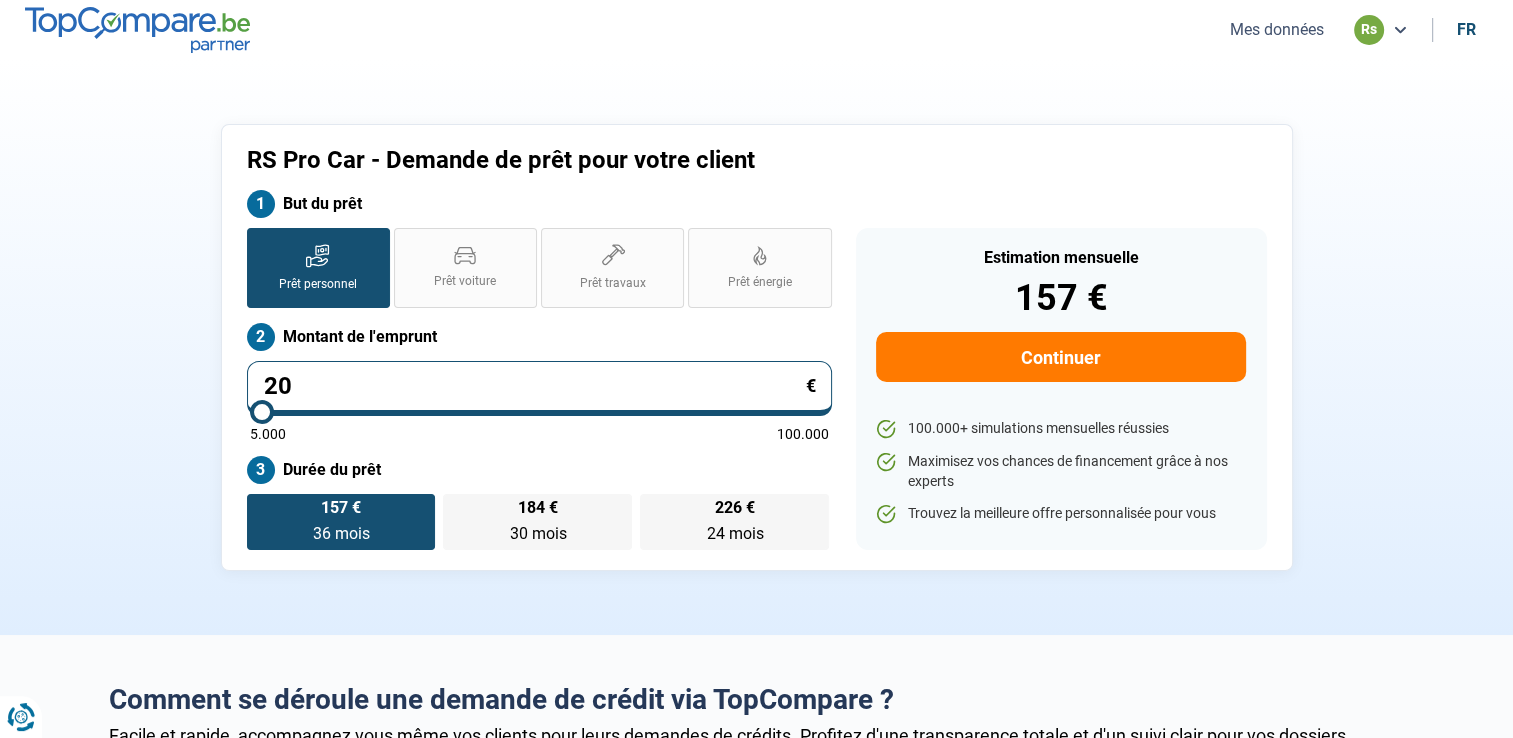 type on "205" 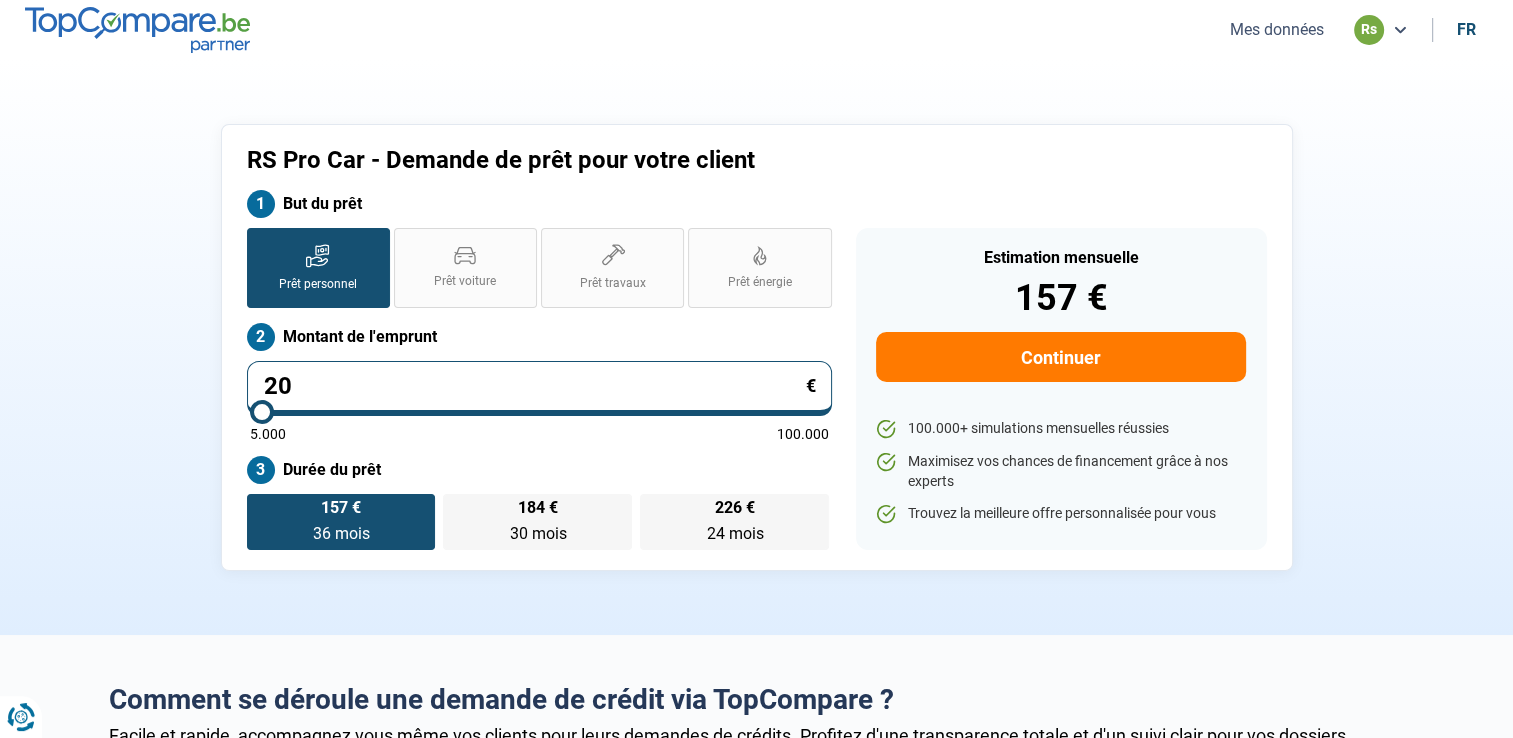 type on "5000" 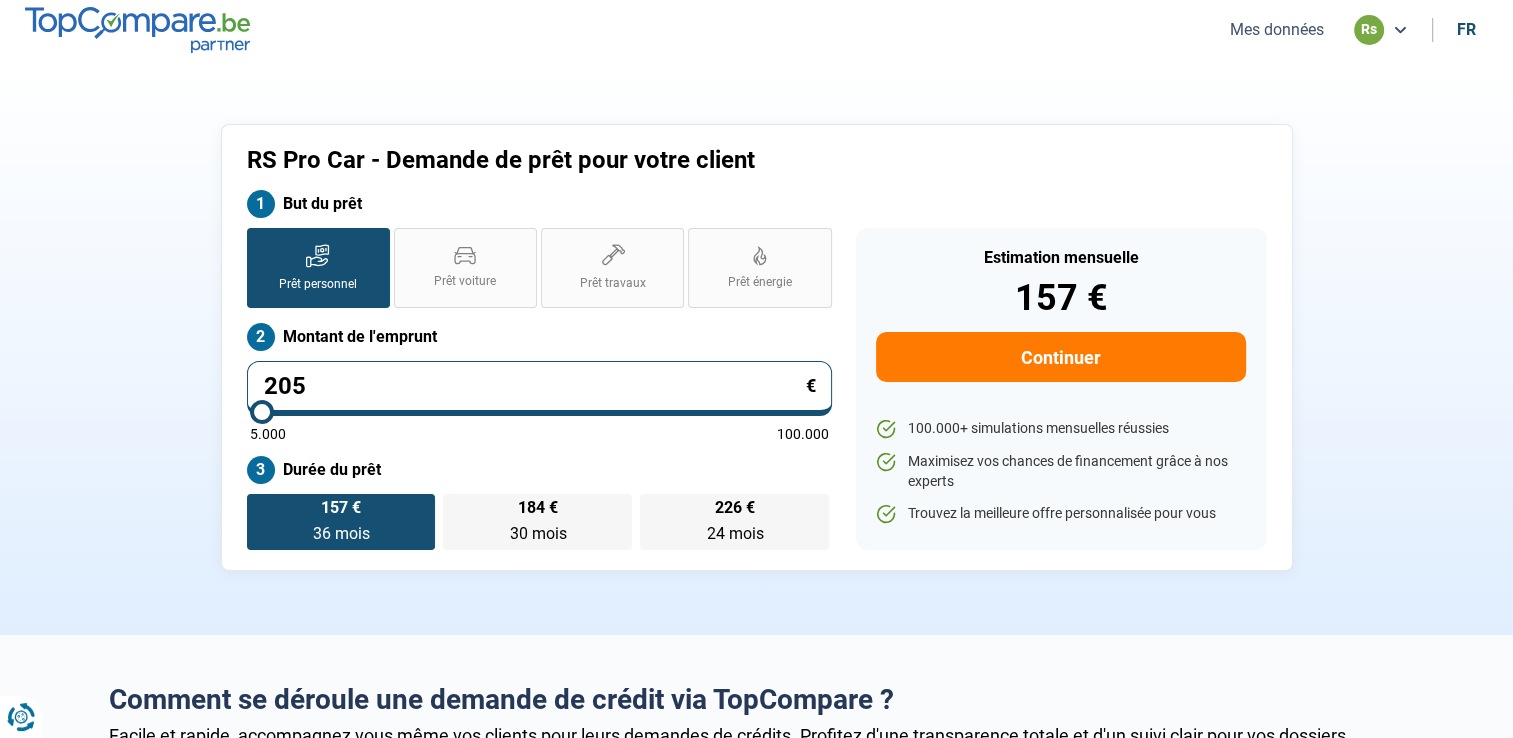 type on "2.050" 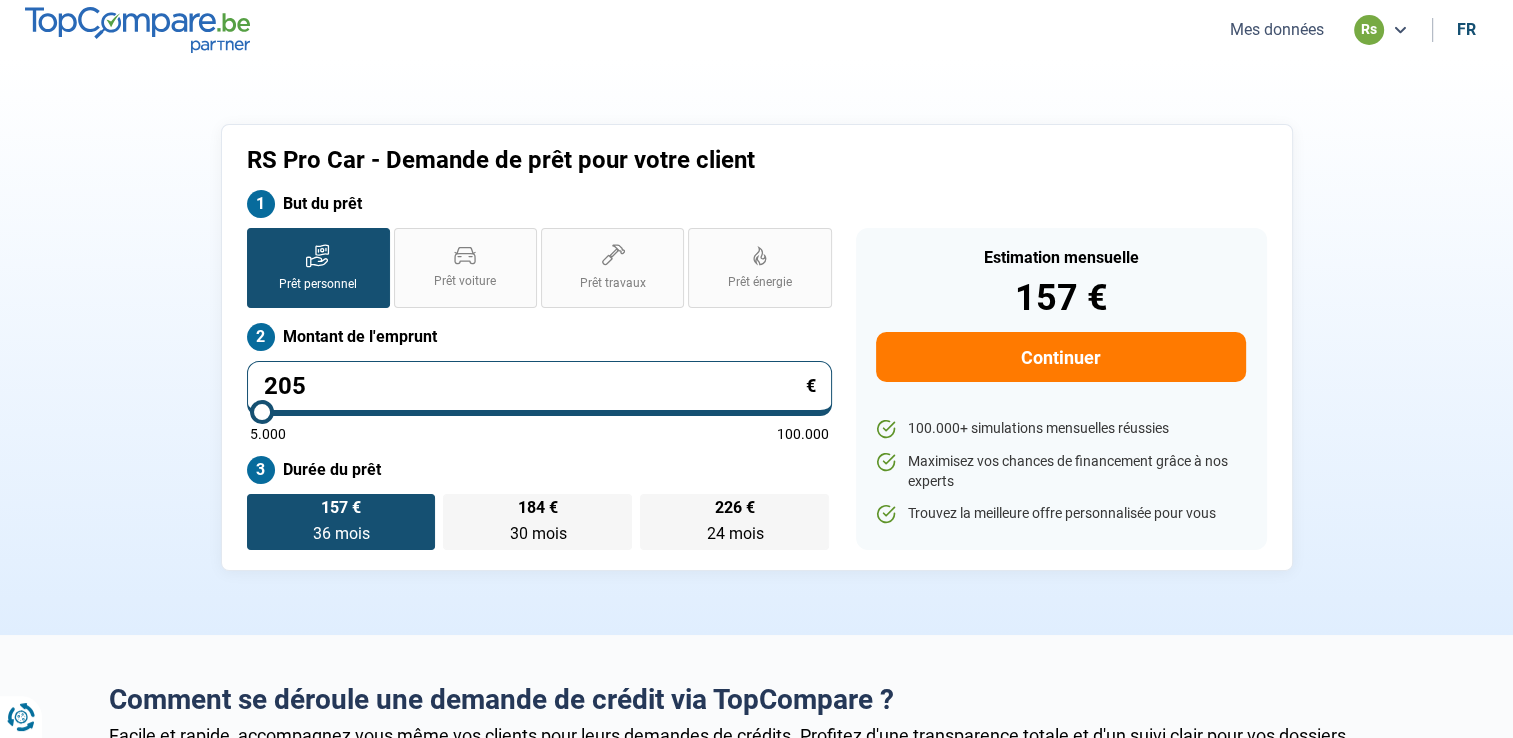 type on "5000" 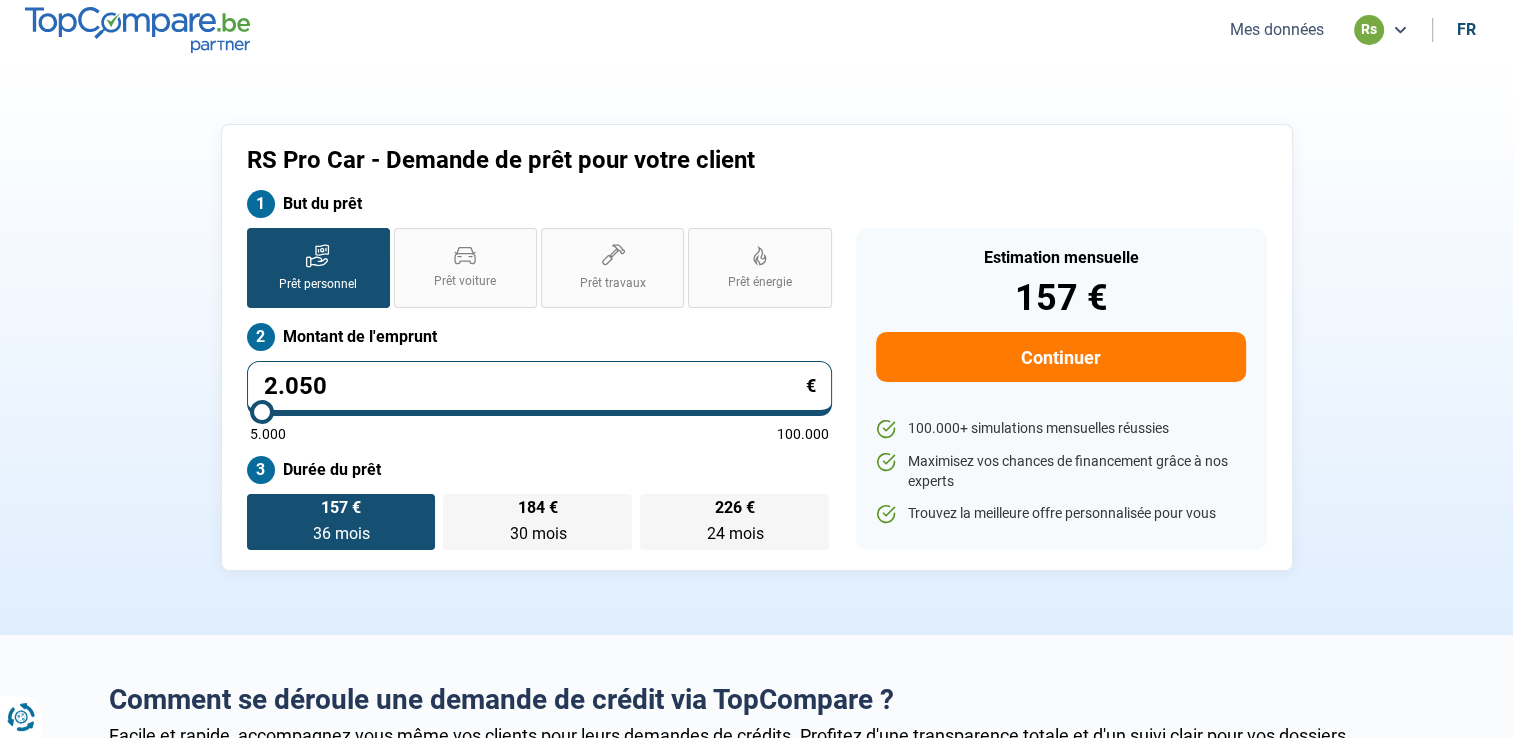 type on "20.500" 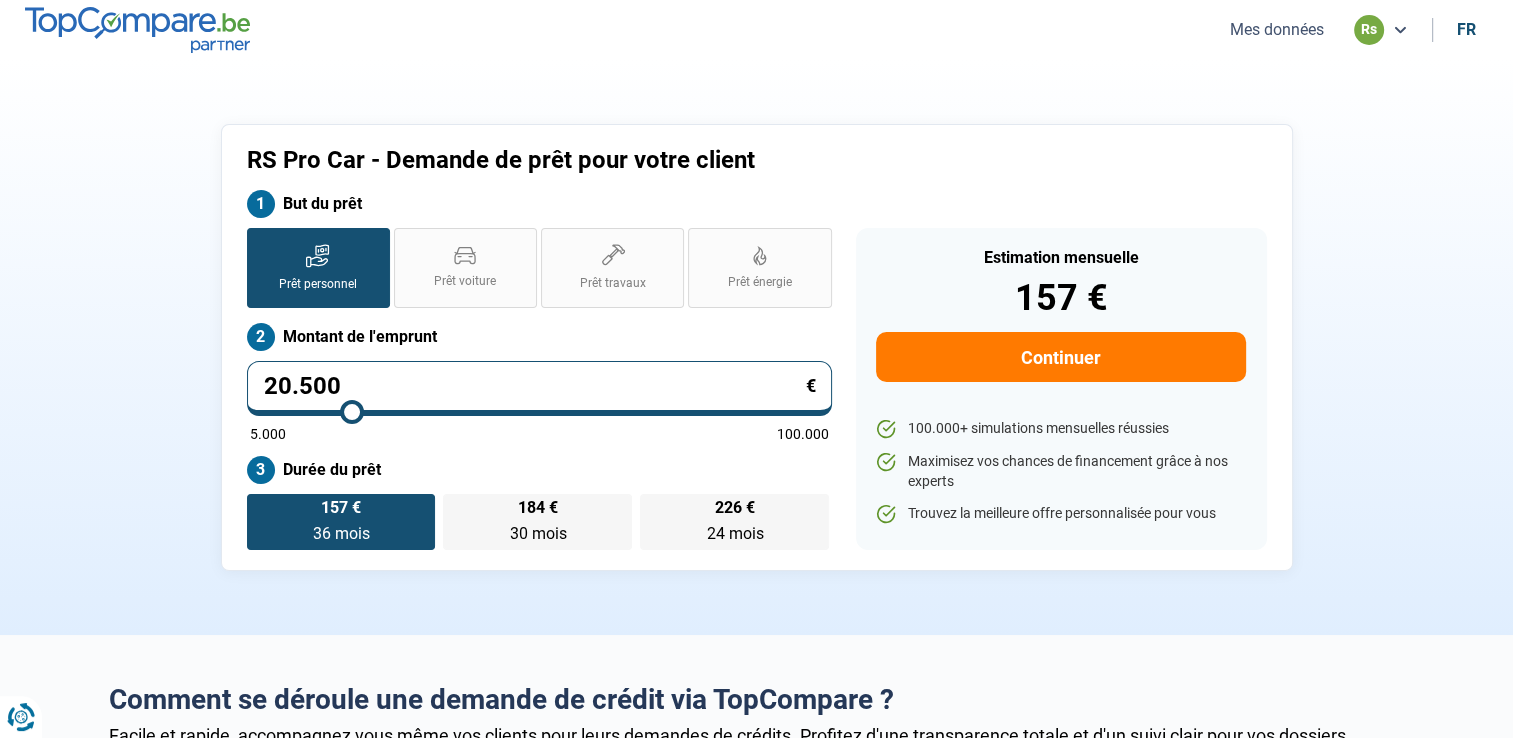 radio on "false" 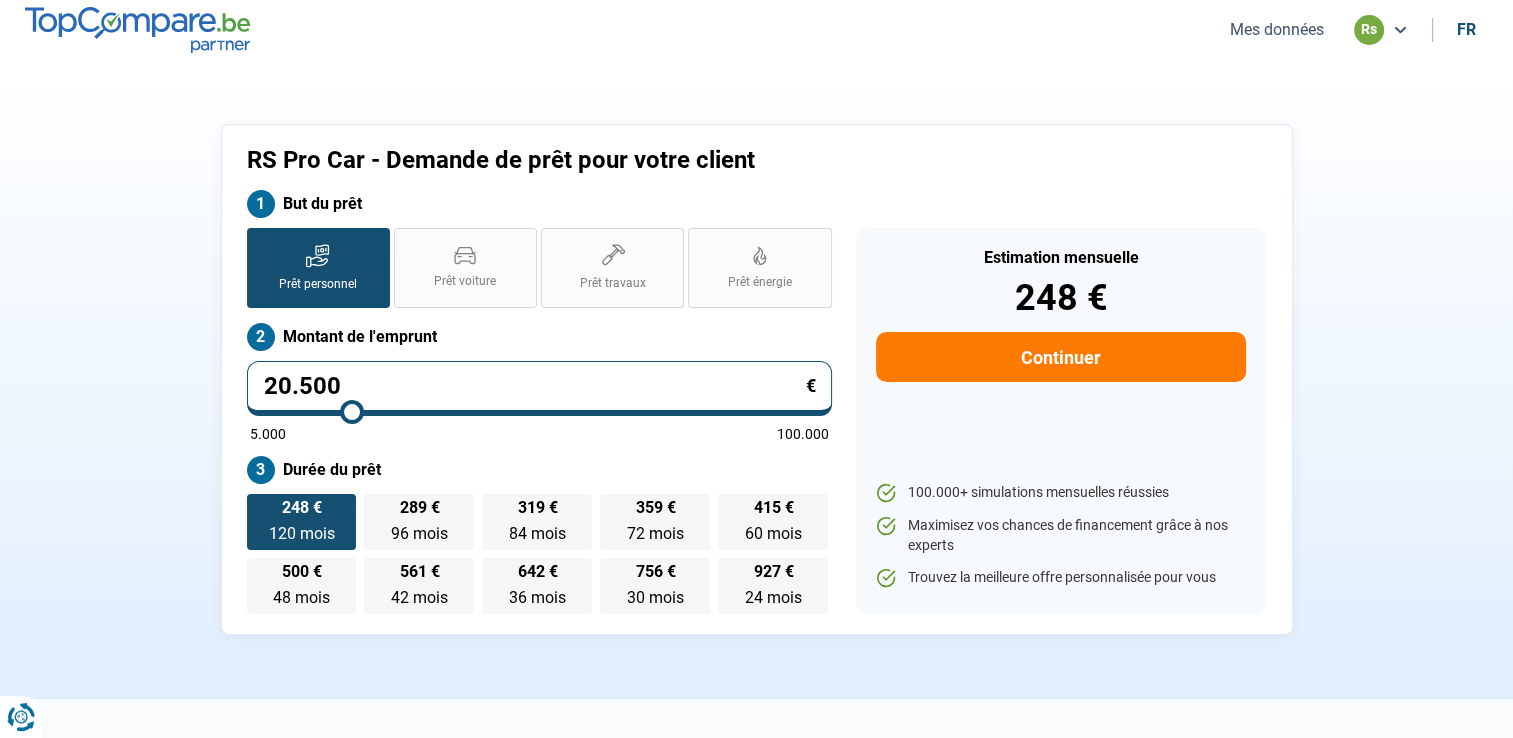 type on "20.500" 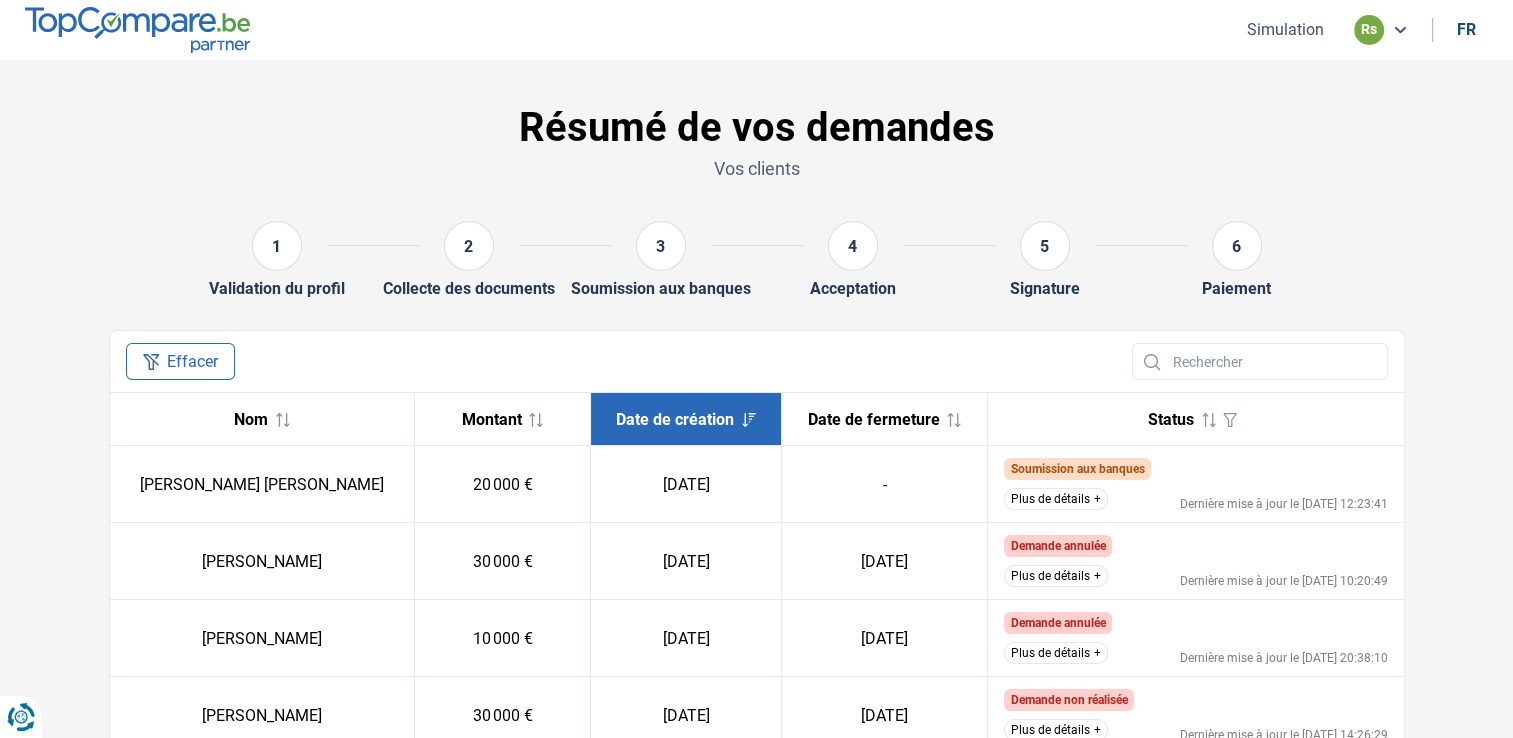 click at bounding box center [137, 29] 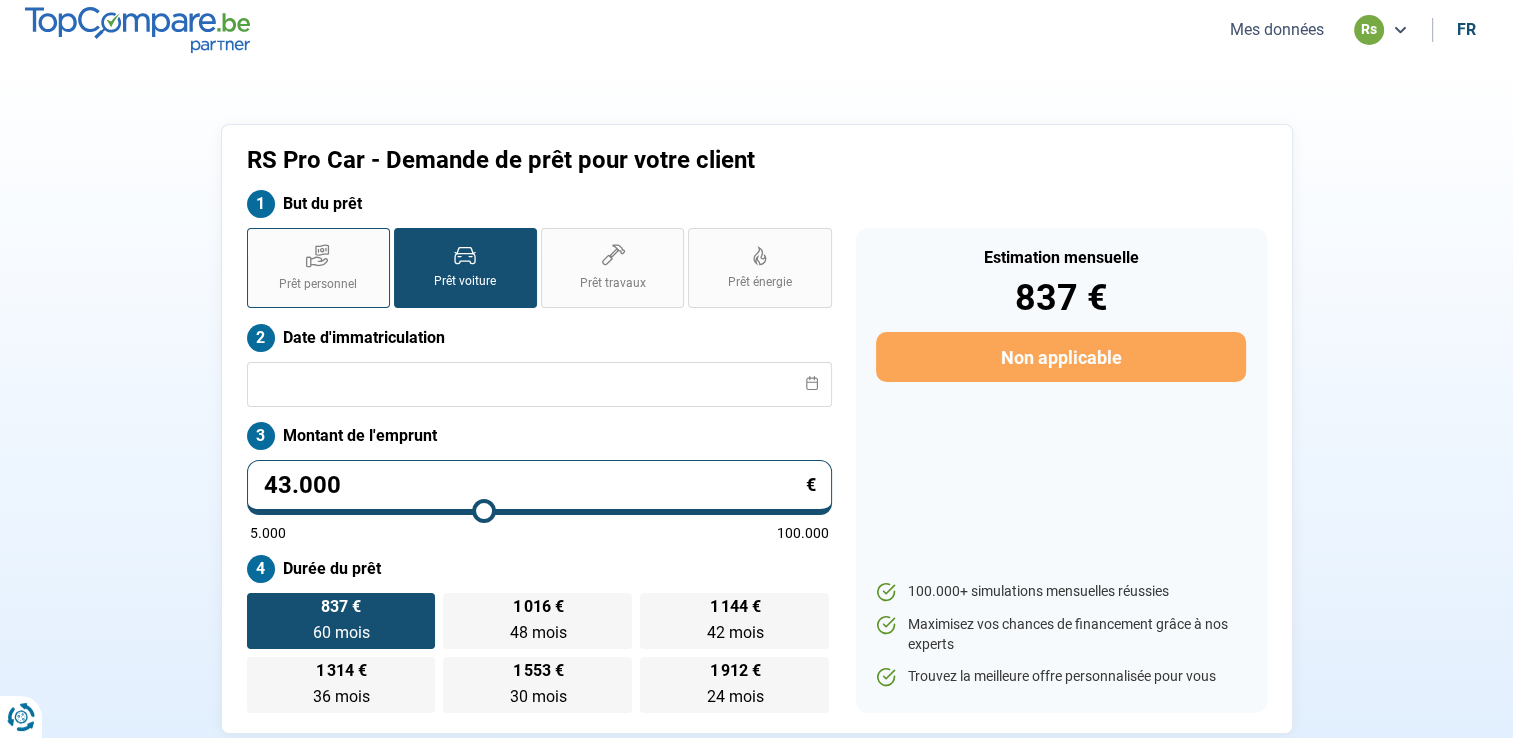 click 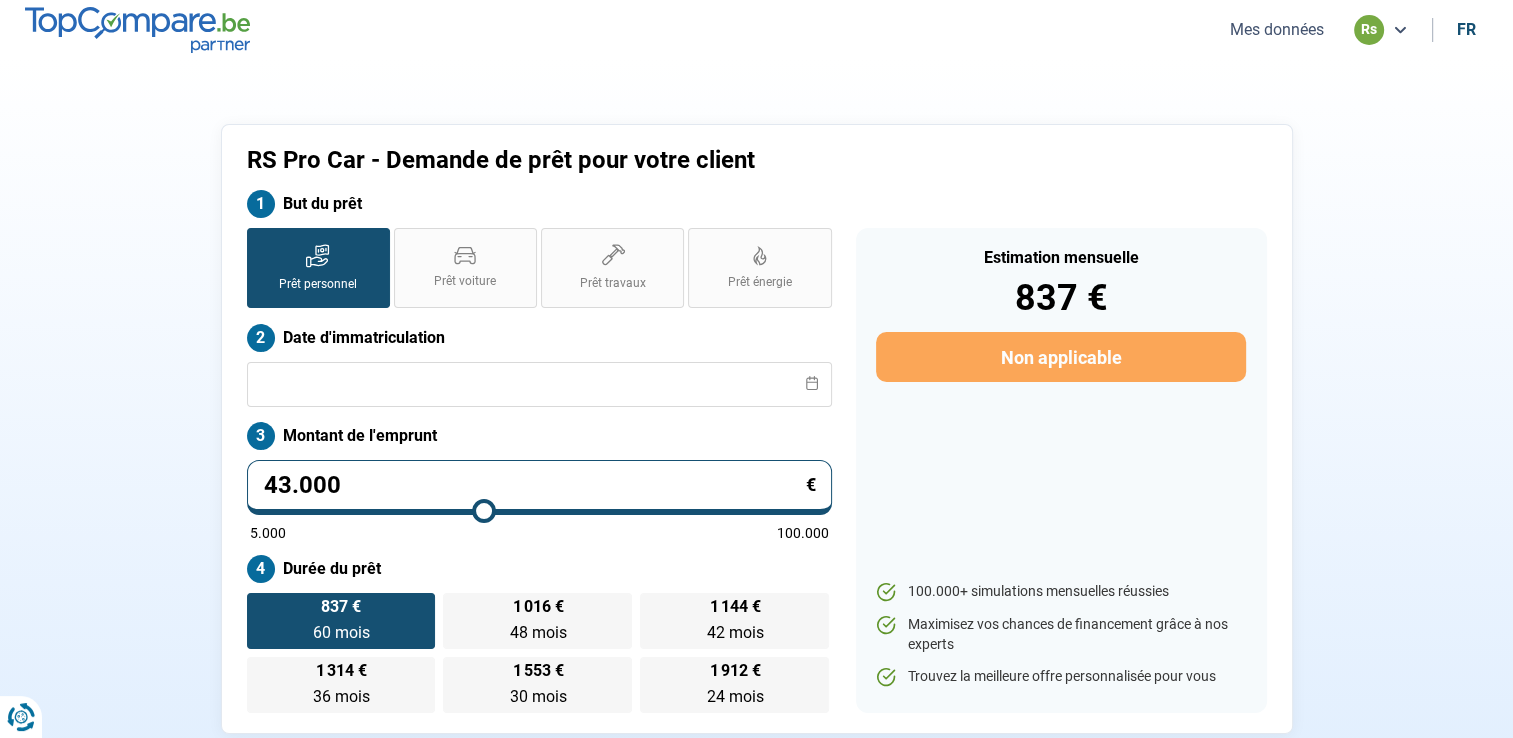 radio on "false" 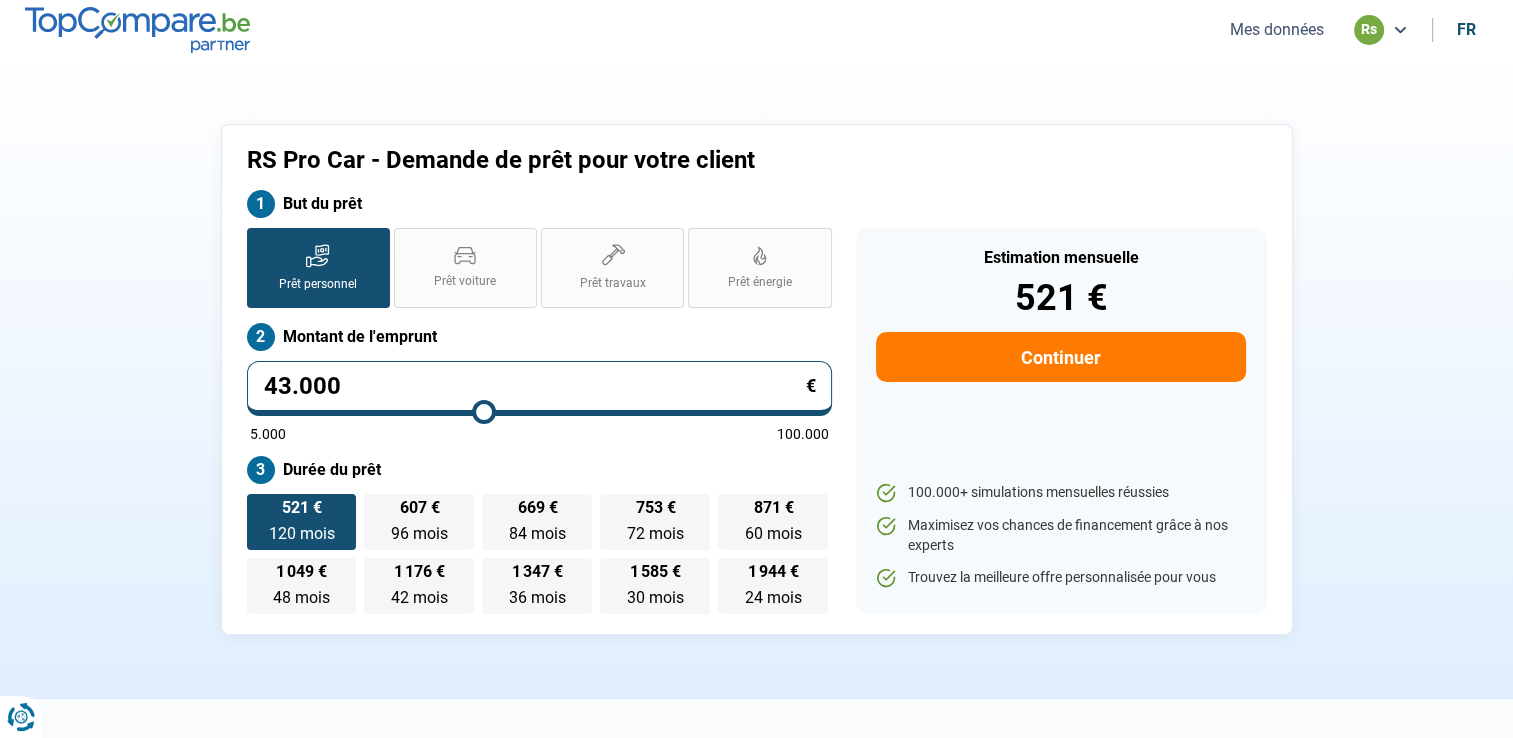 type on "21.250" 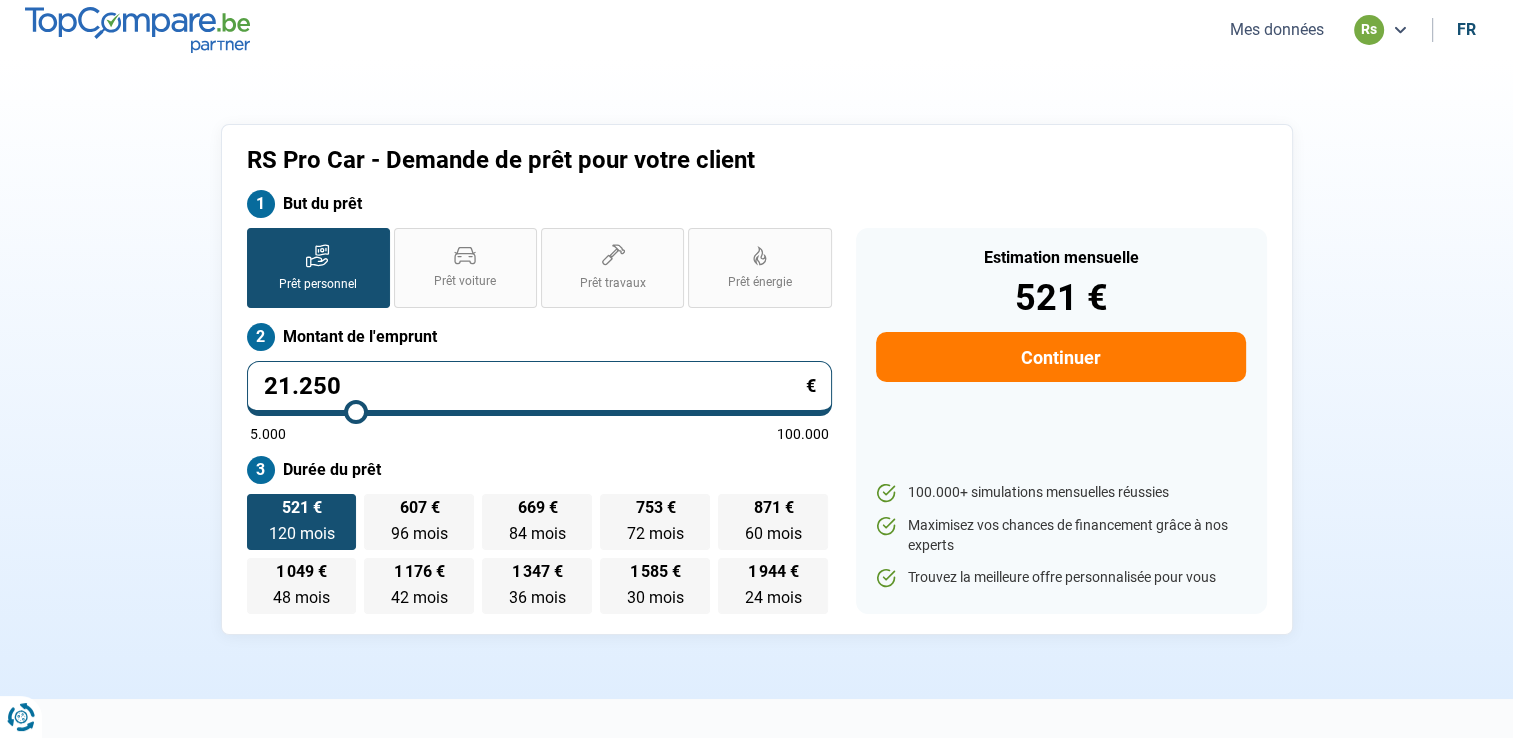 type on "21250" 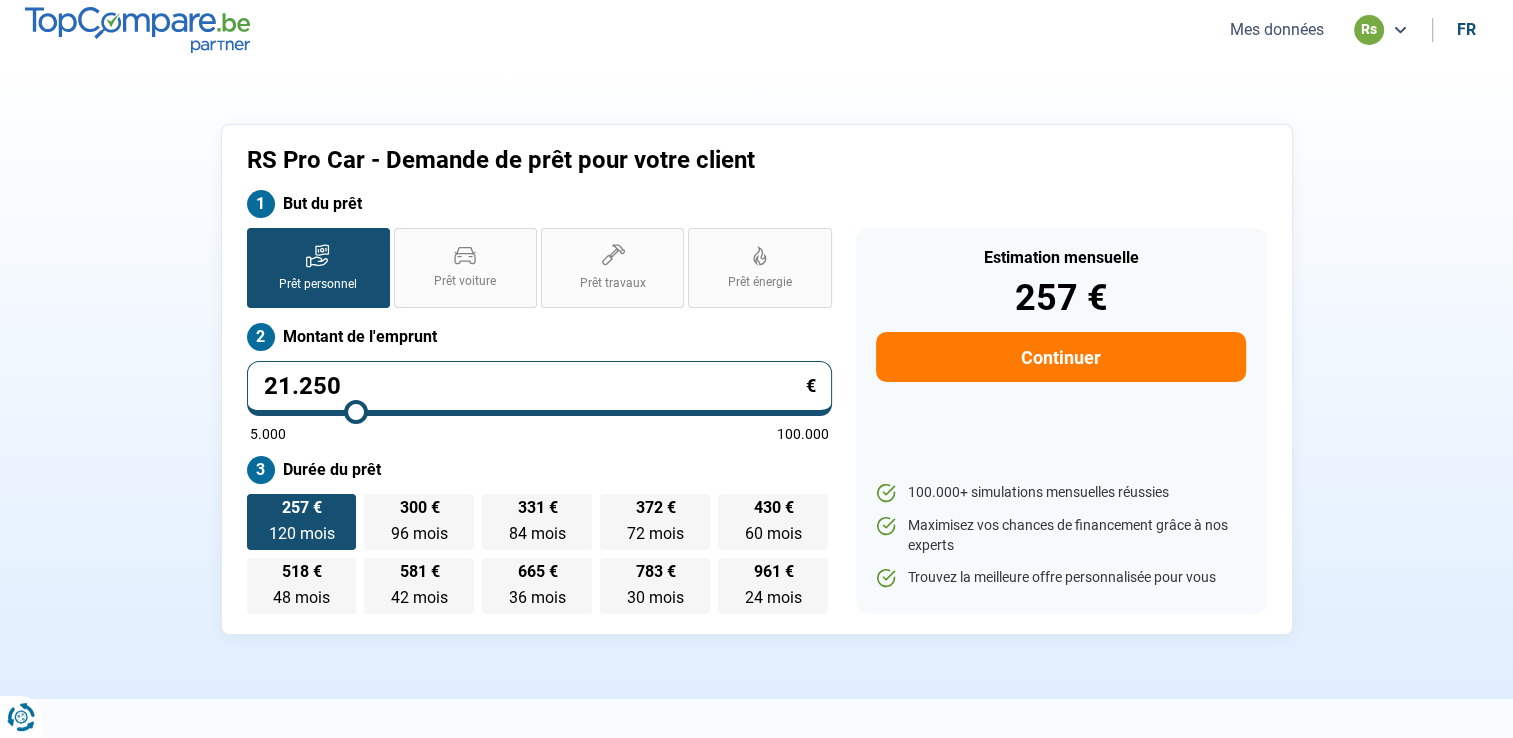click at bounding box center (539, 412) 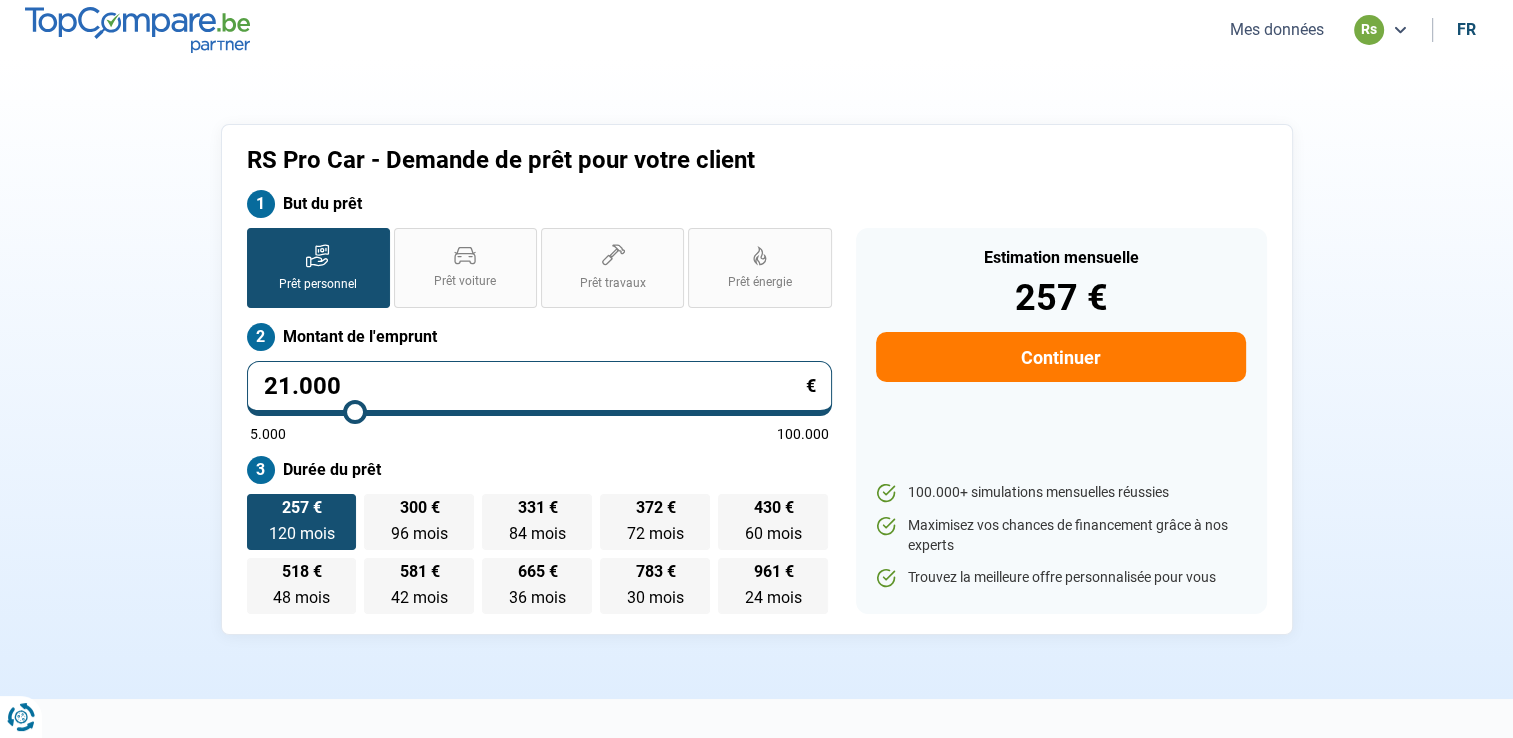type on "19.500" 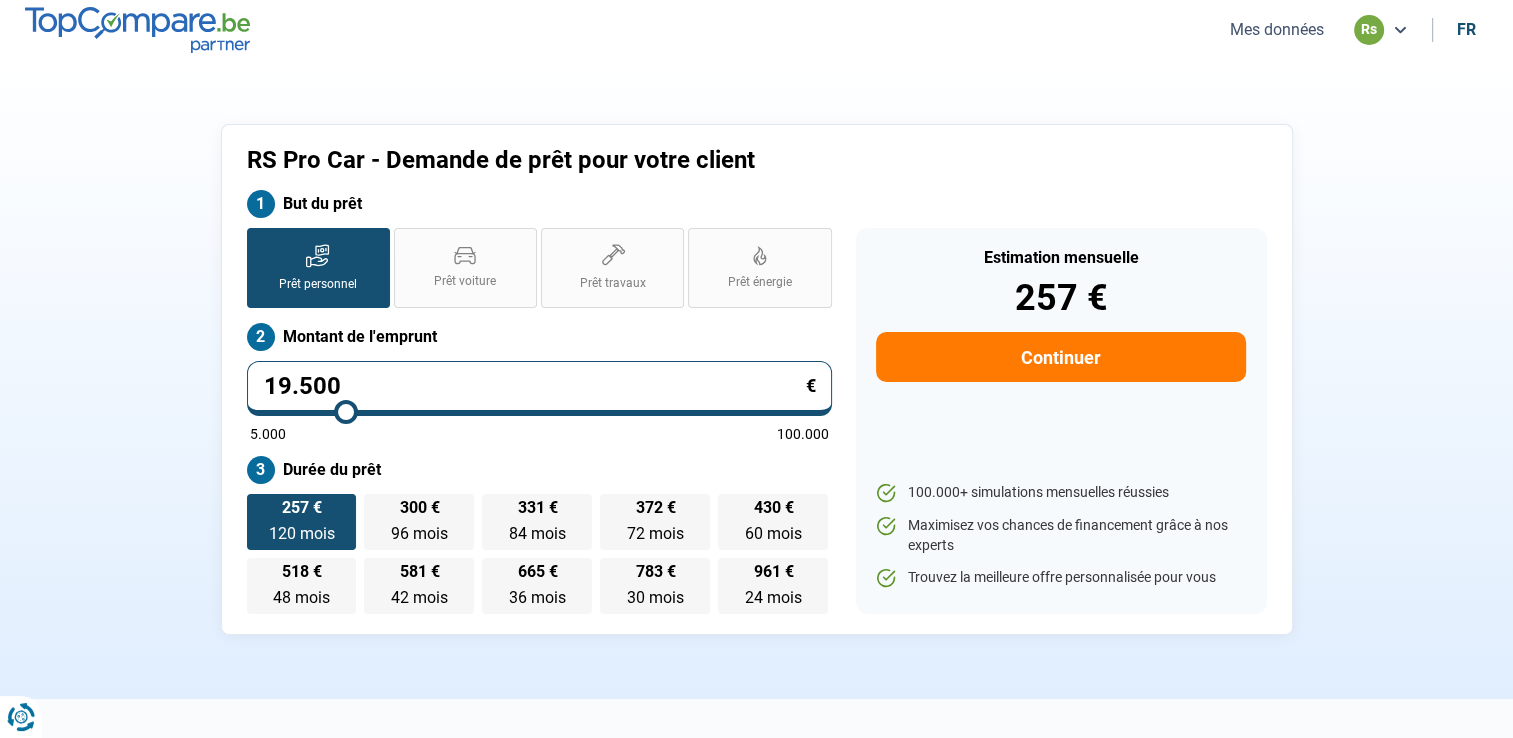 type on "16.500" 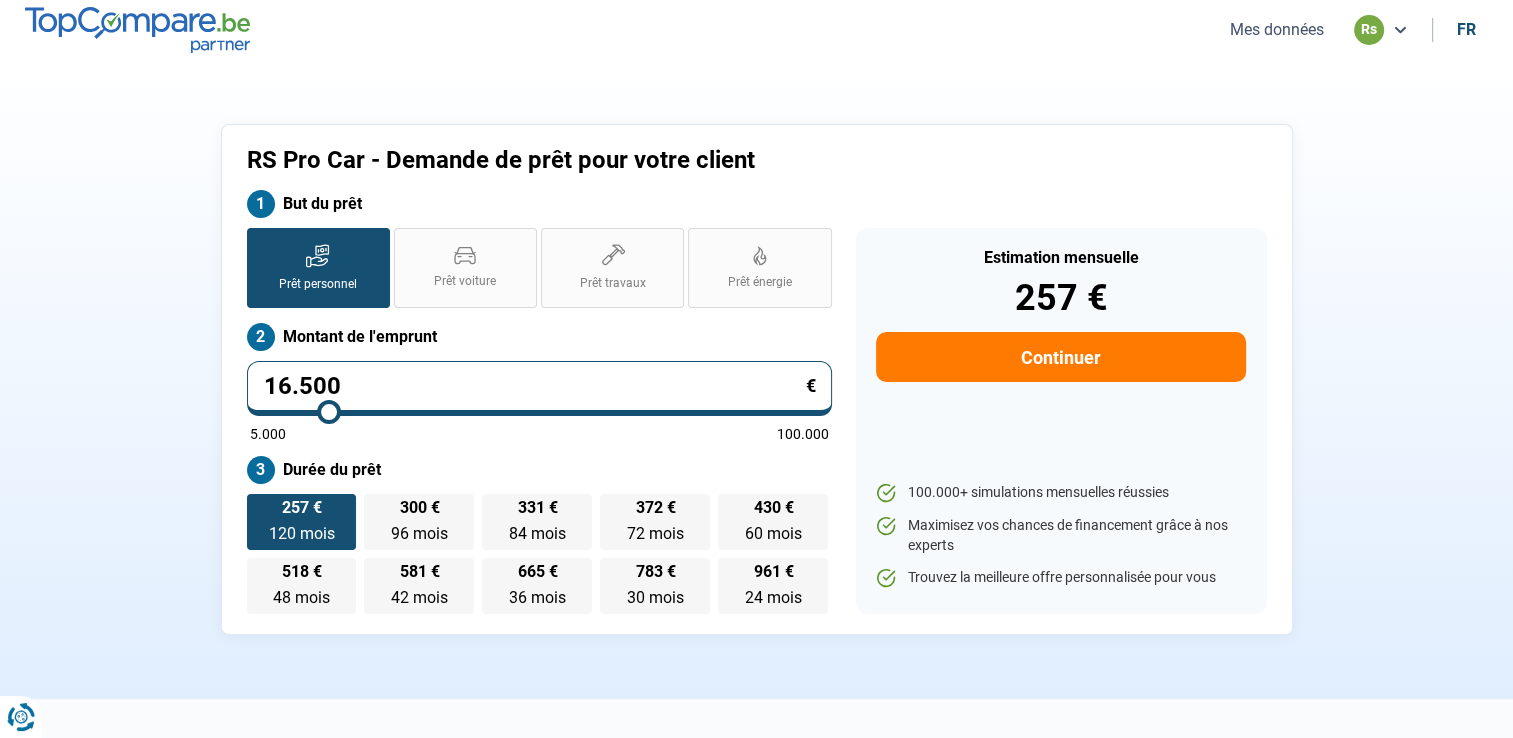 type on "14.500" 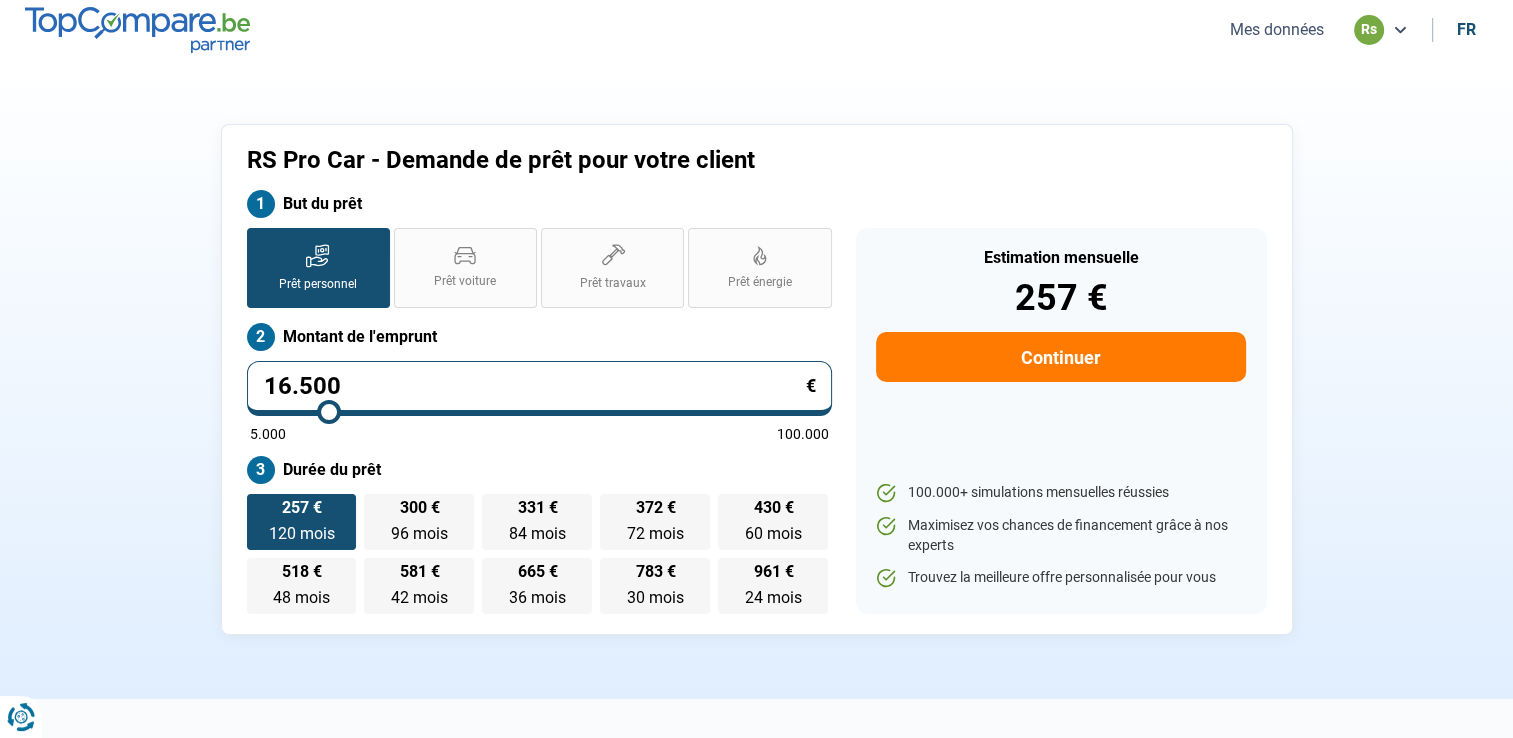 type on "14500" 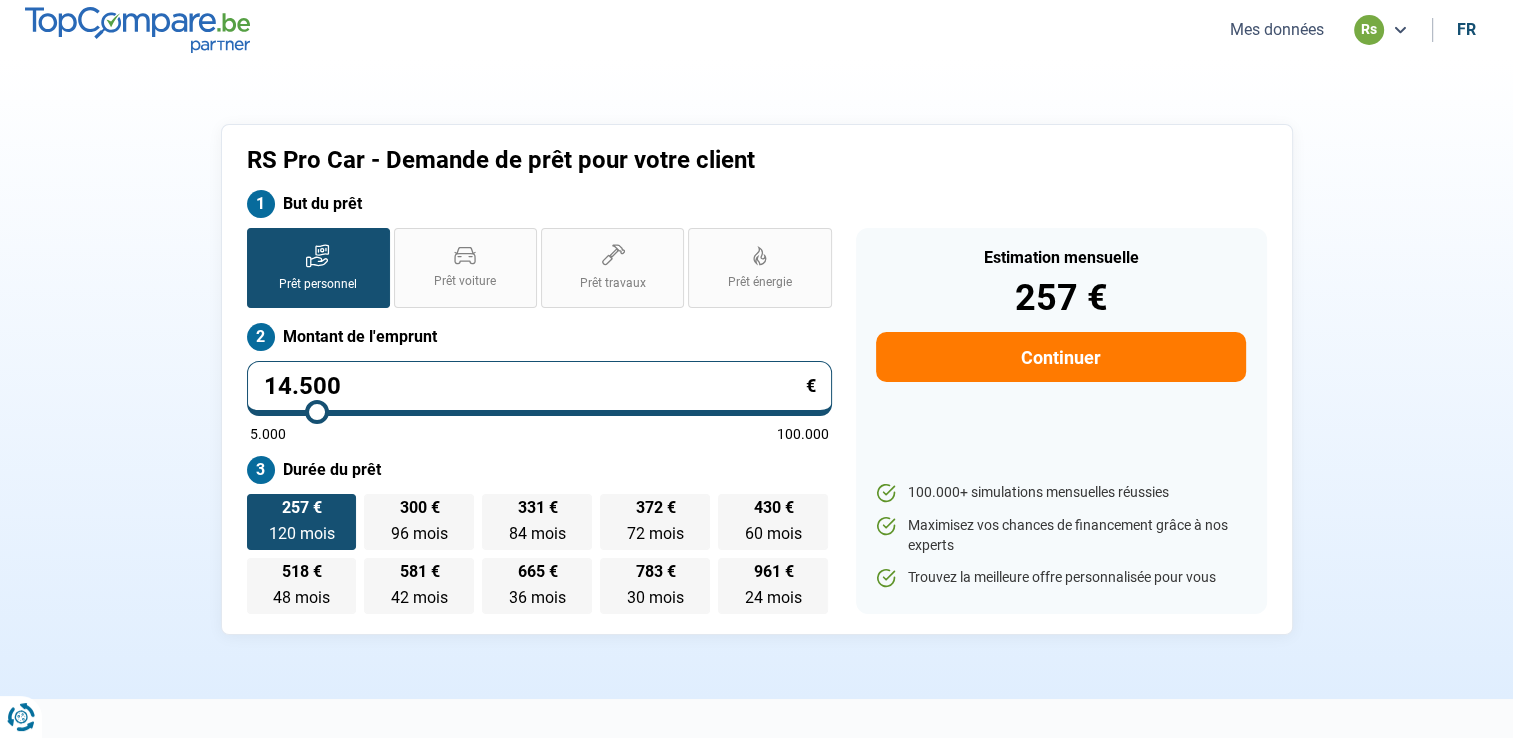 type on "10.750" 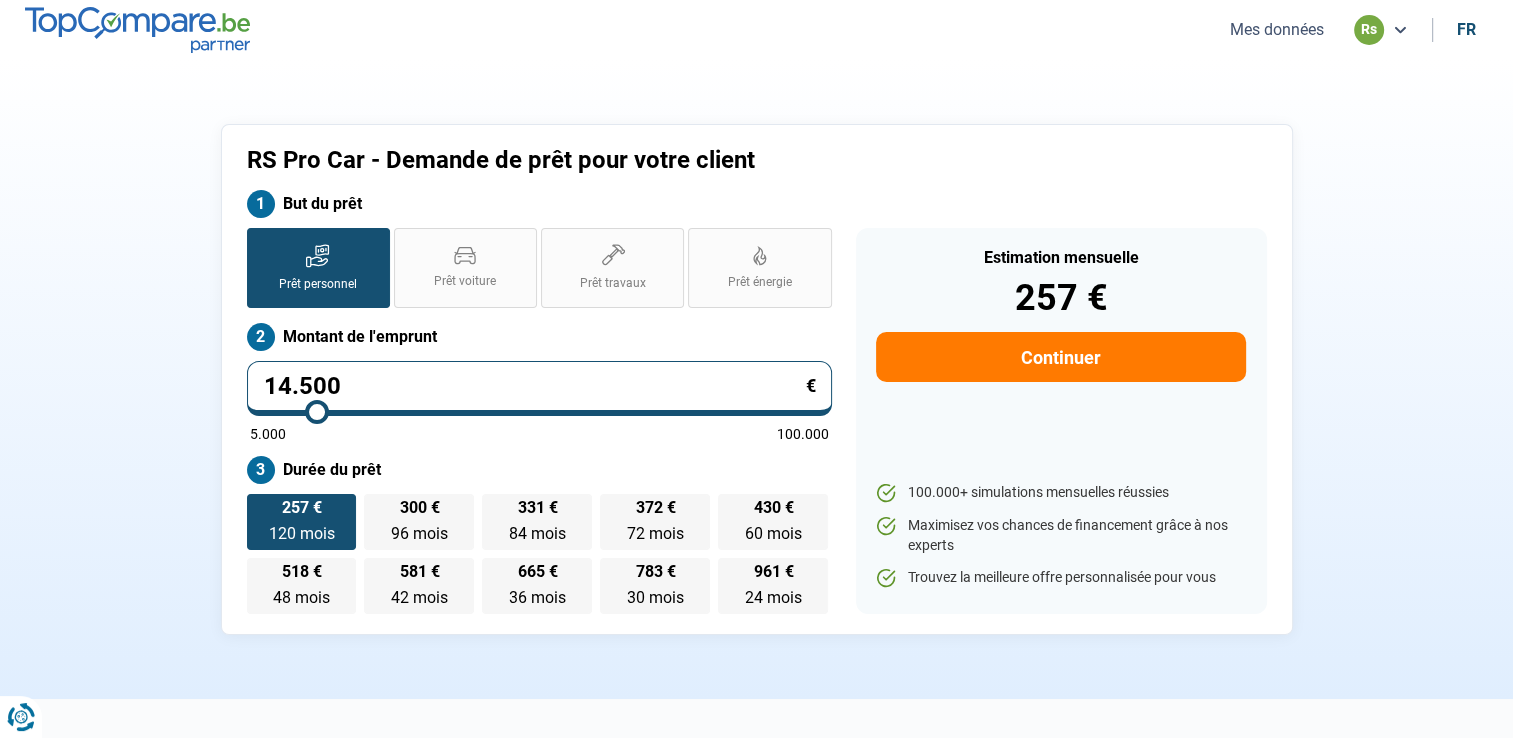 type on "10750" 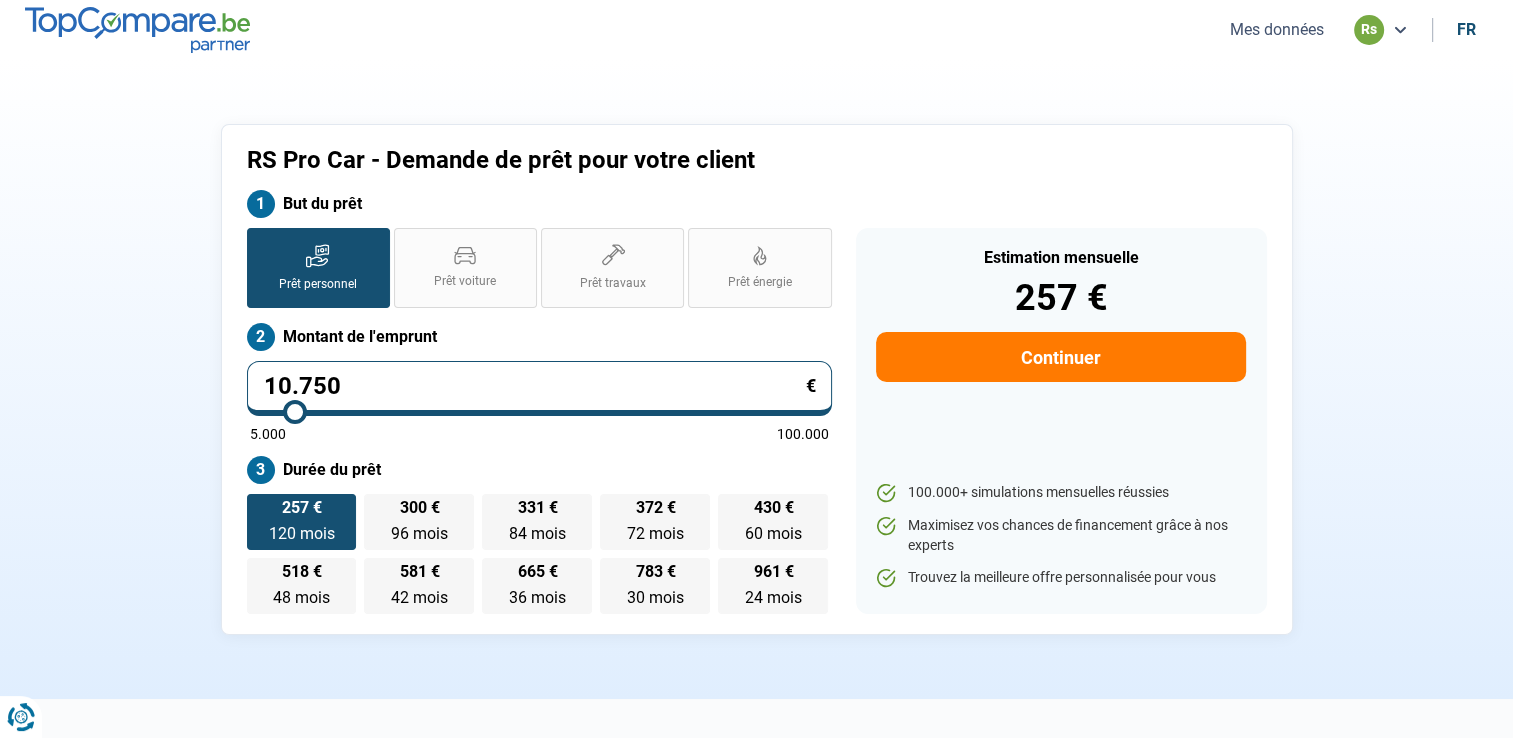 type on "8.250" 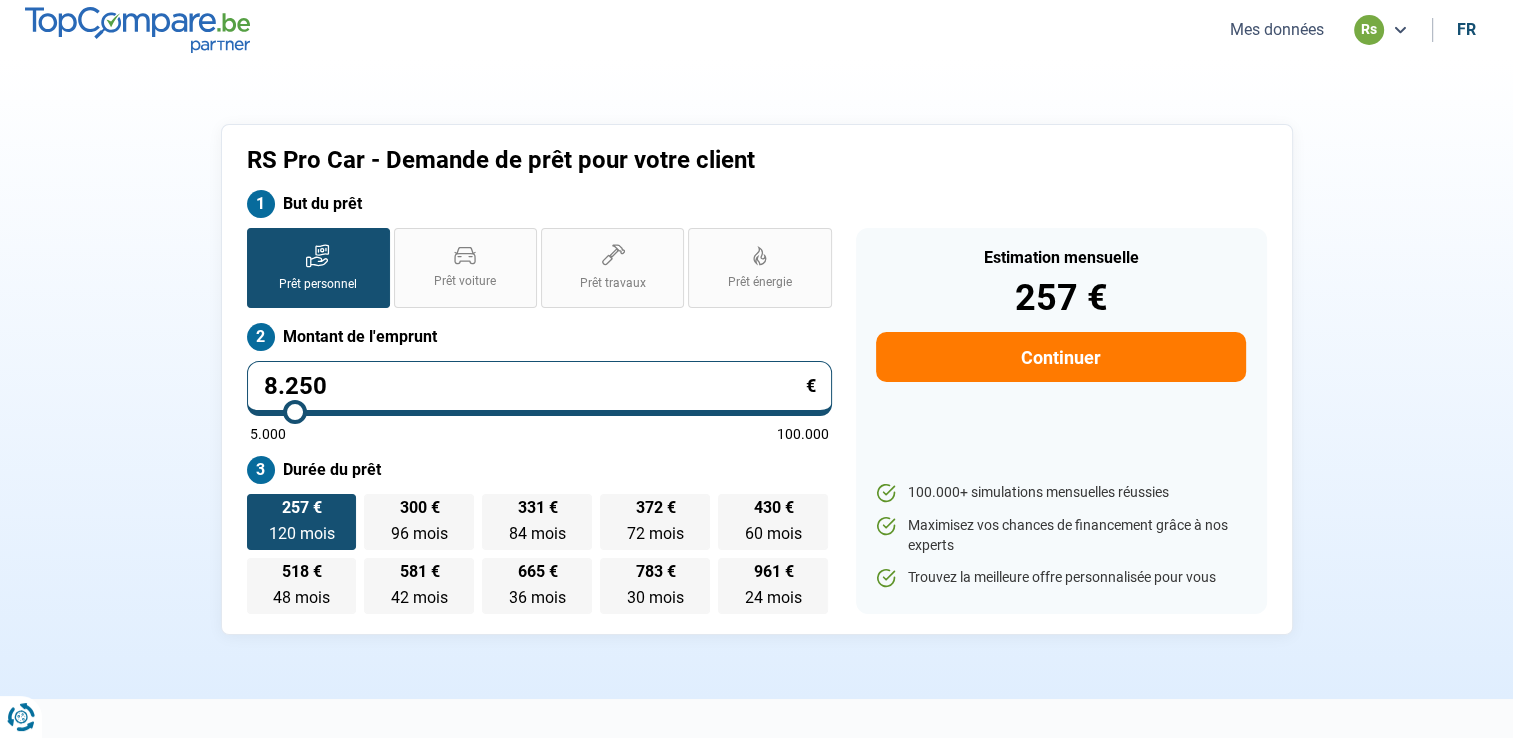 type on "8250" 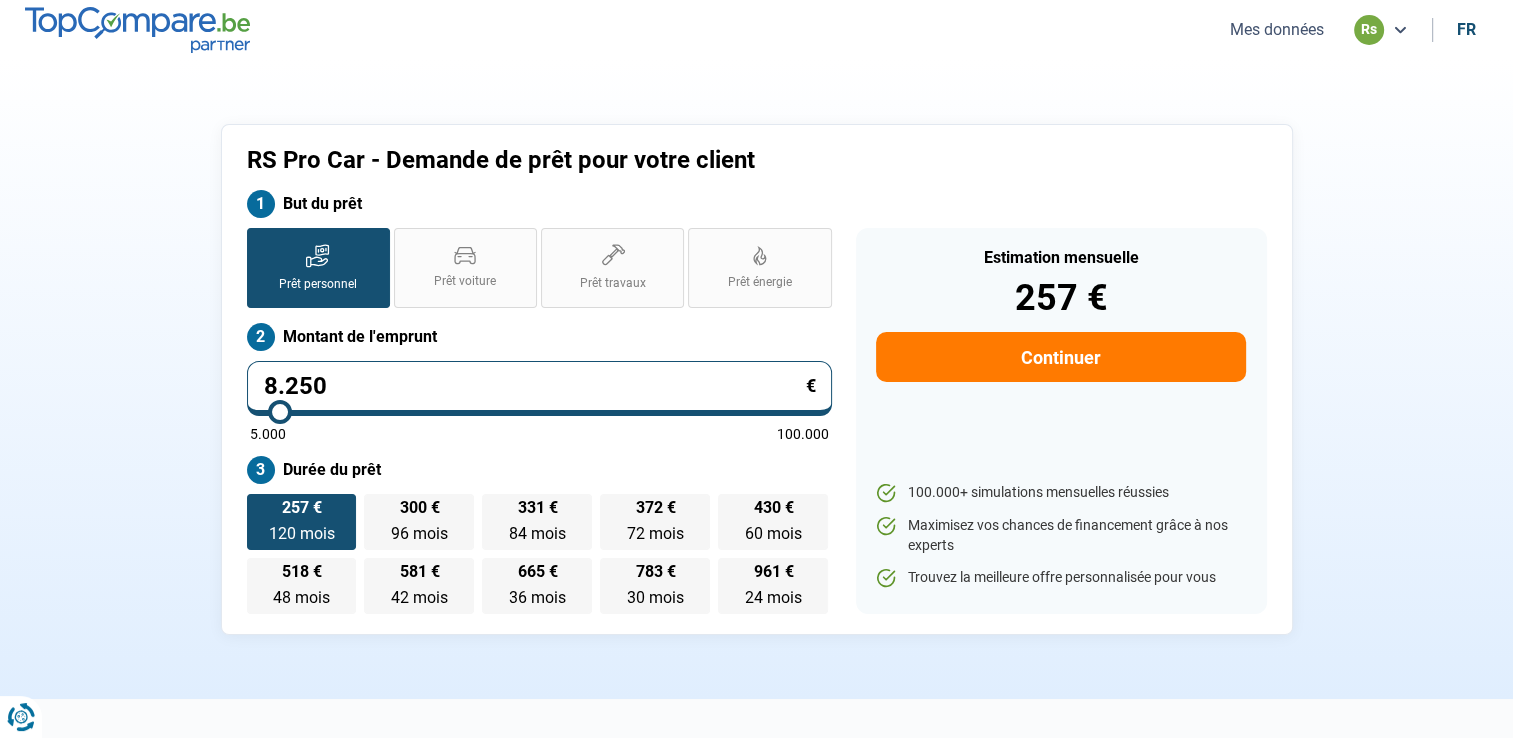 type on "6.000" 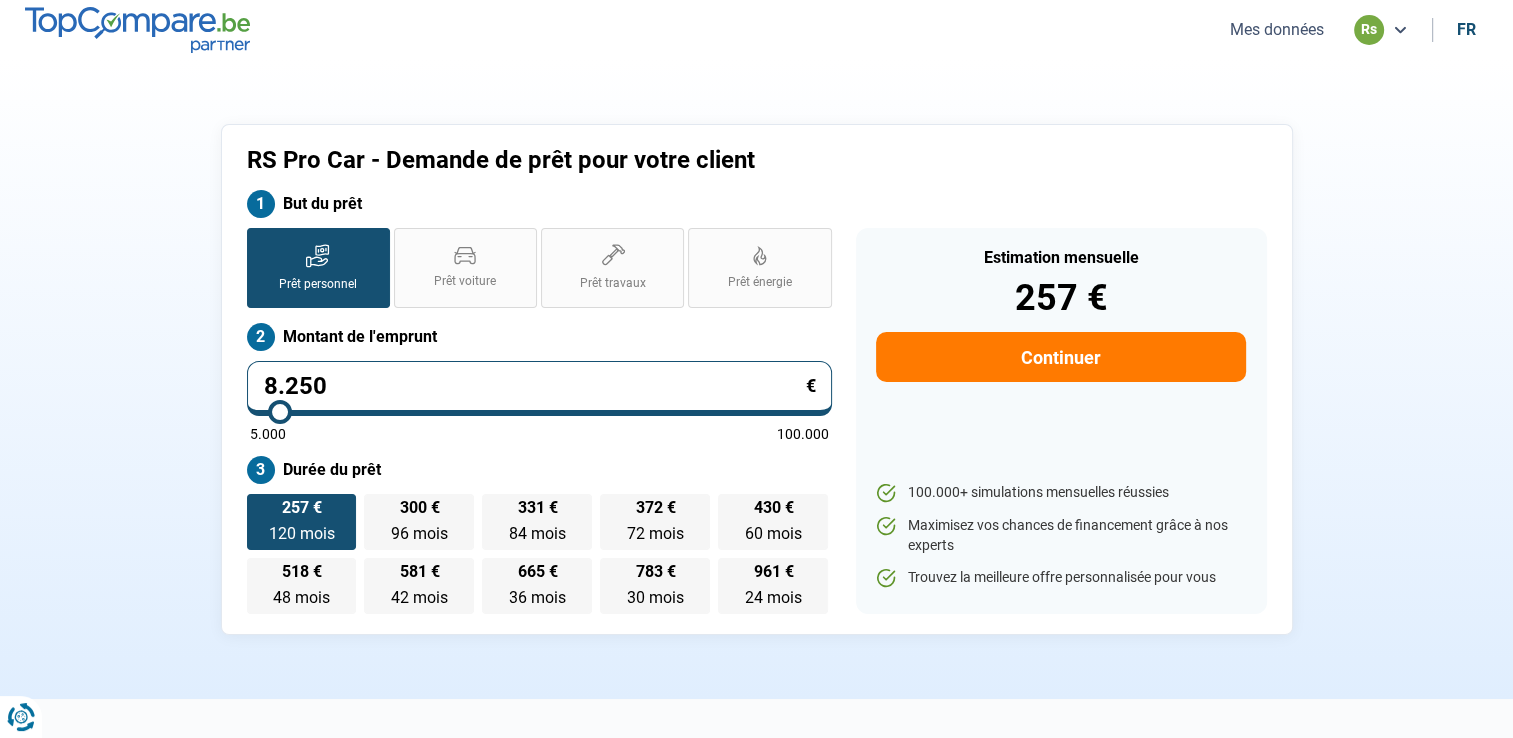 type on "6000" 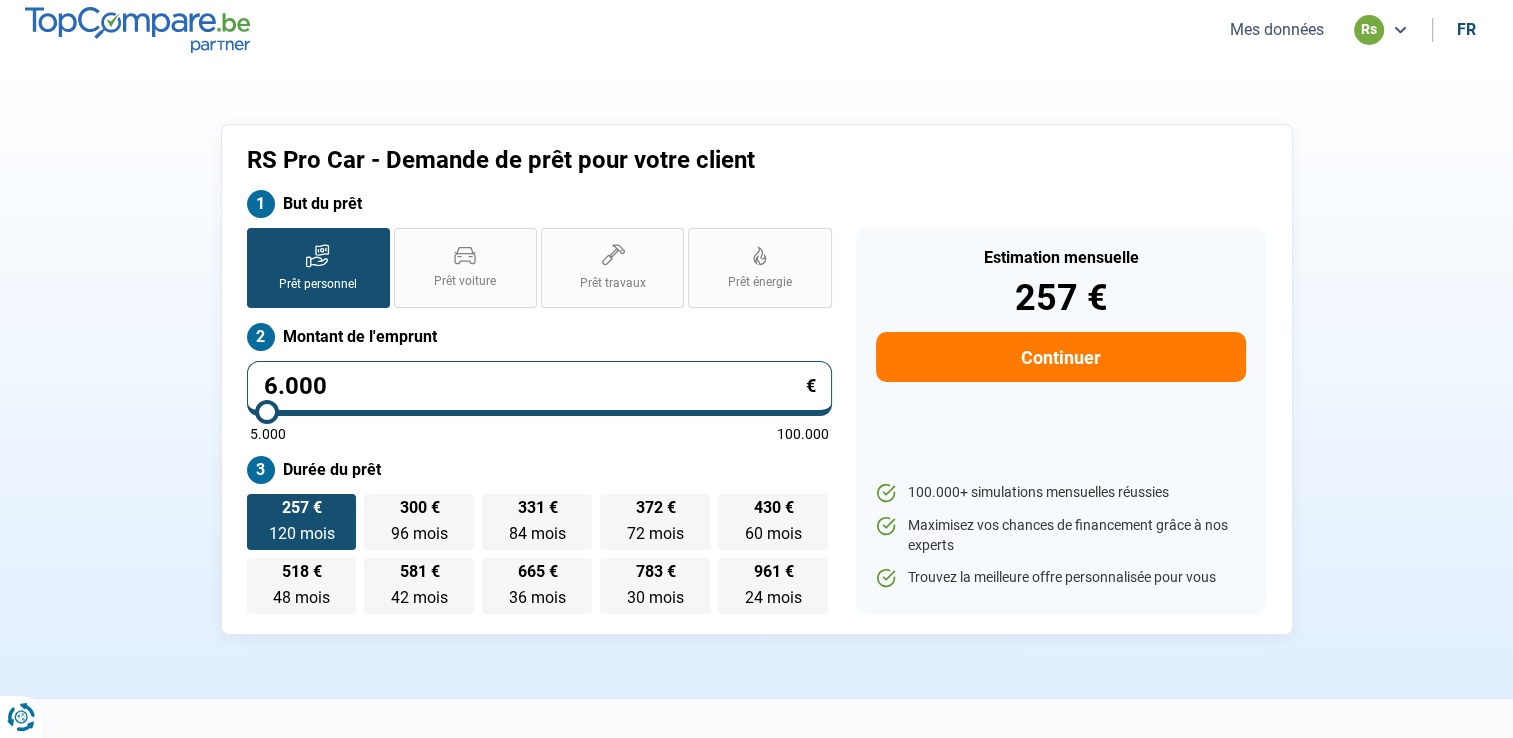 type on "5.000" 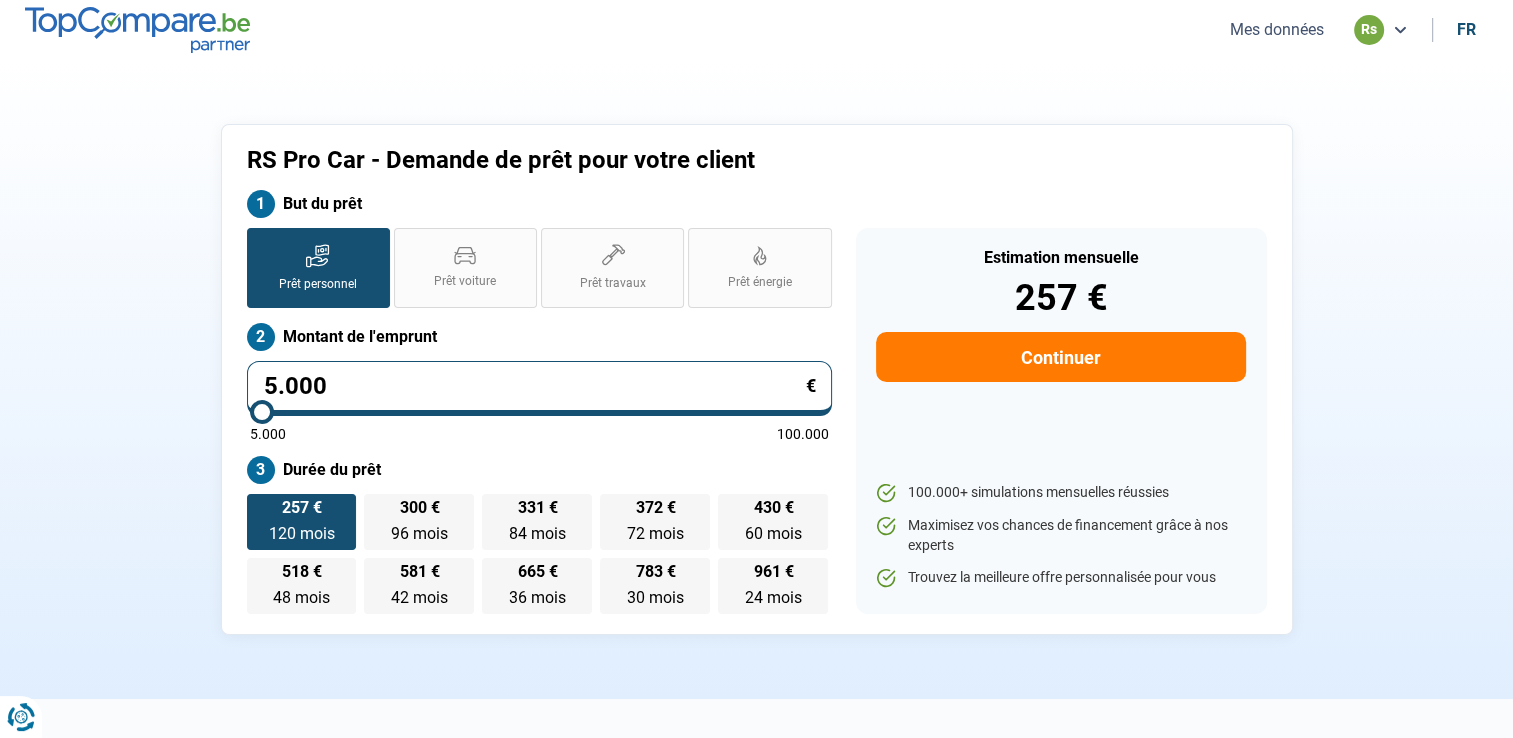 drag, startPoint x: 360, startPoint y: 414, endPoint x: 235, endPoint y: 436, distance: 126.921234 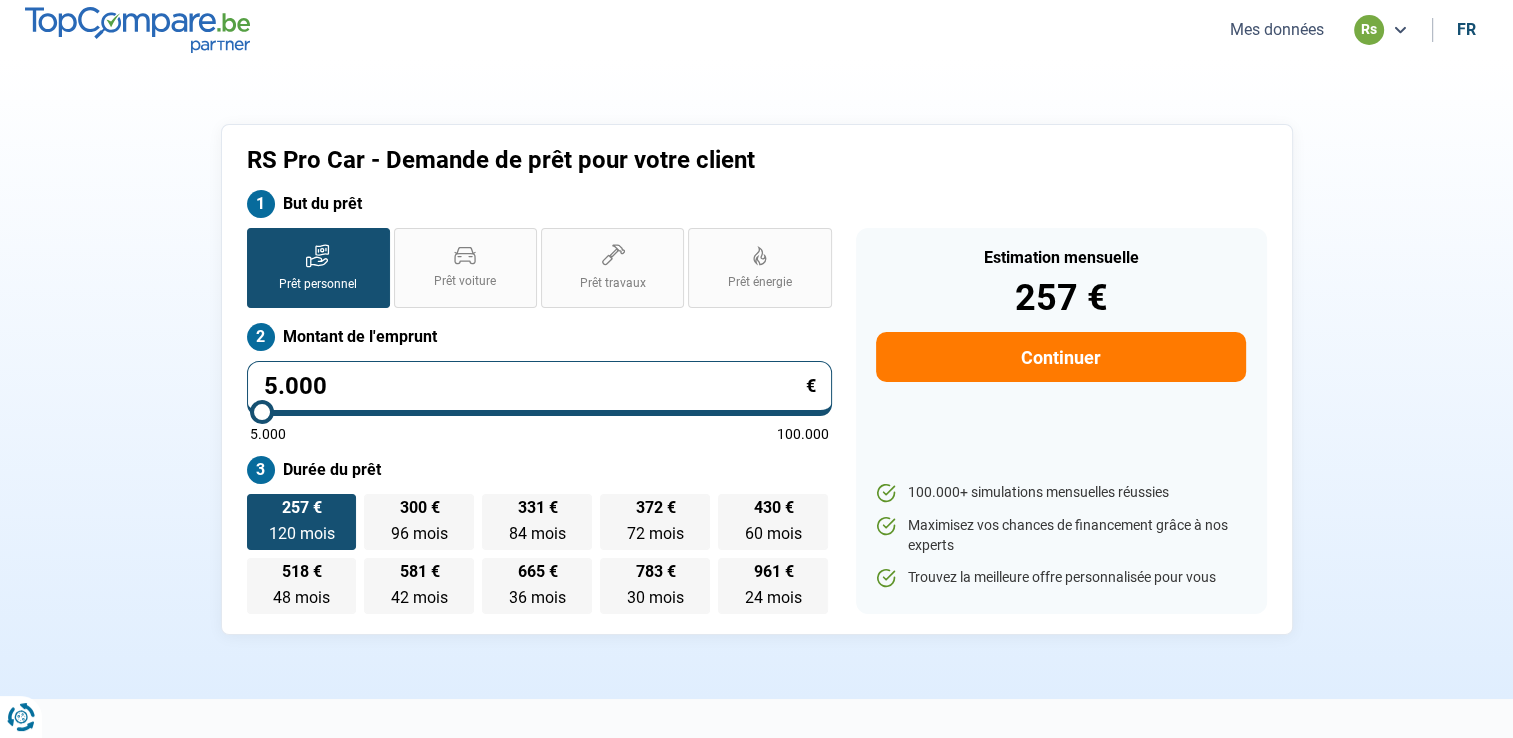 type on "5000" 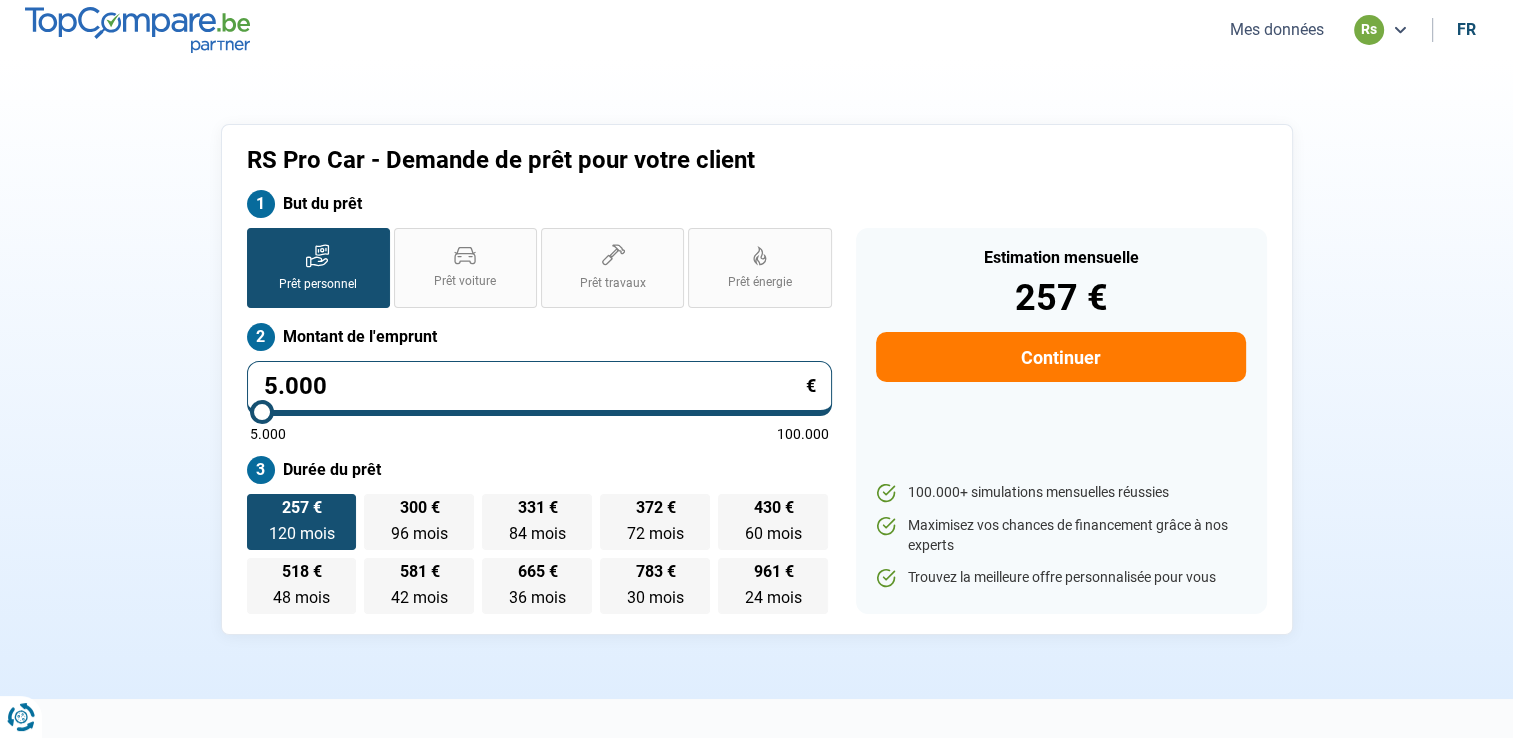 click at bounding box center (539, 412) 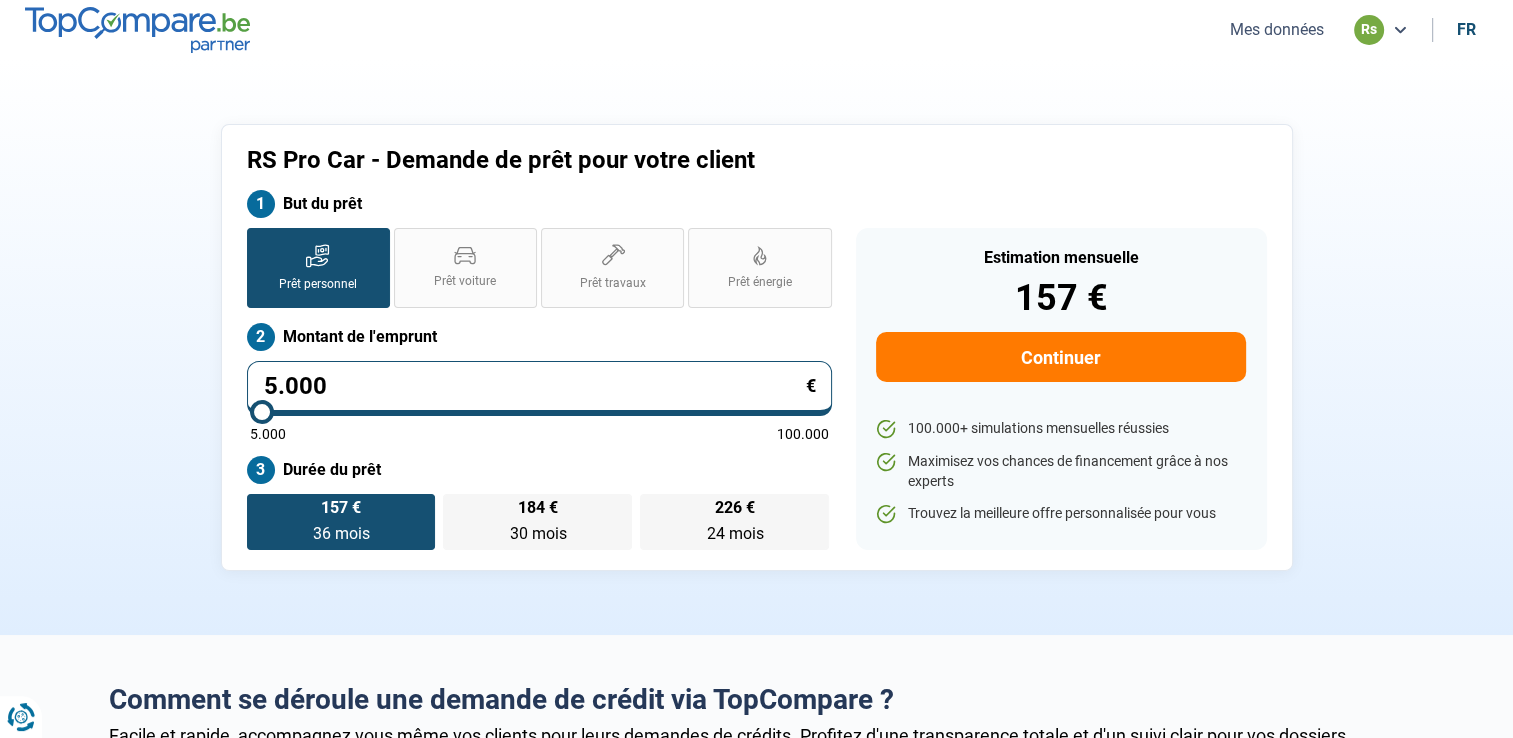 click on "5.000" at bounding box center (539, 388) 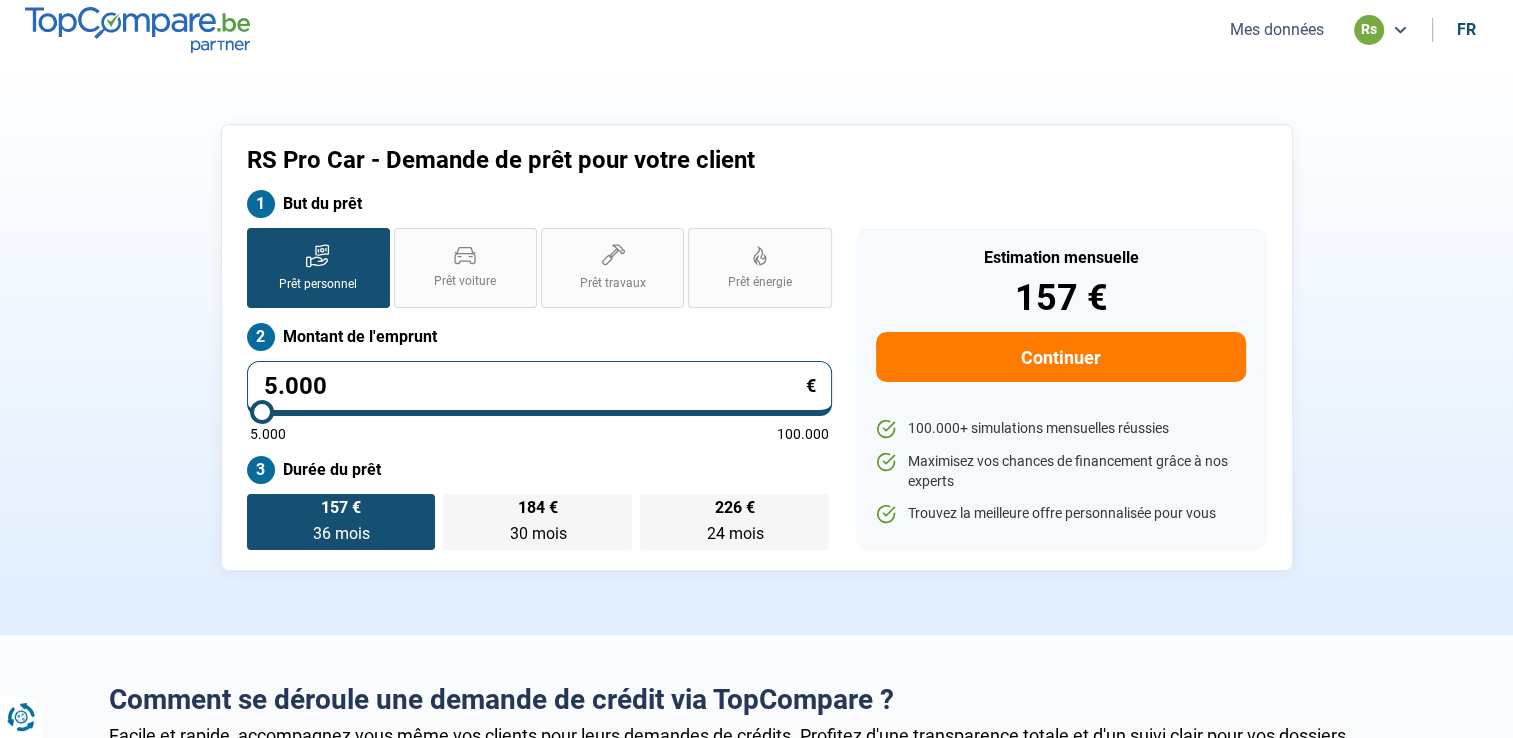 type on "2" 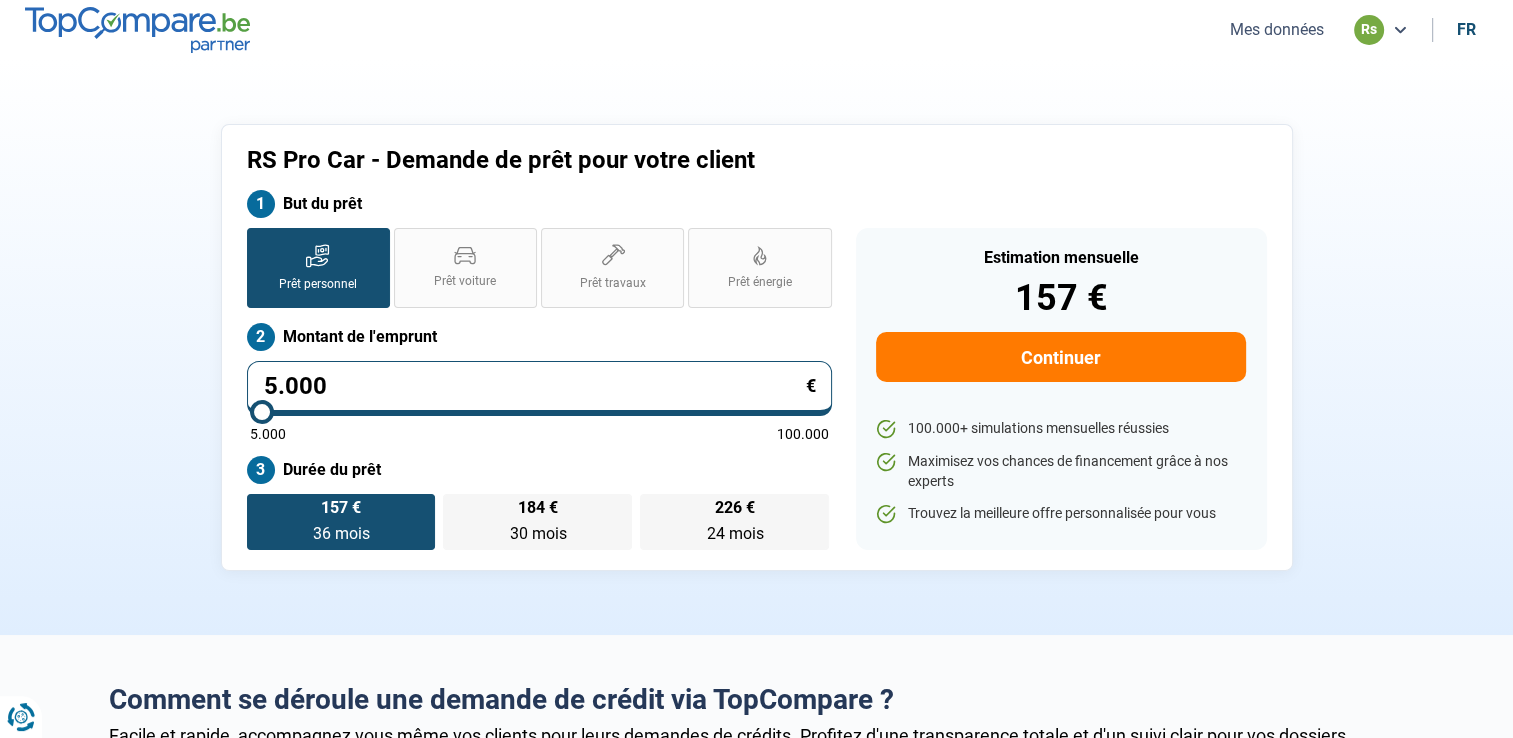 type on "5000" 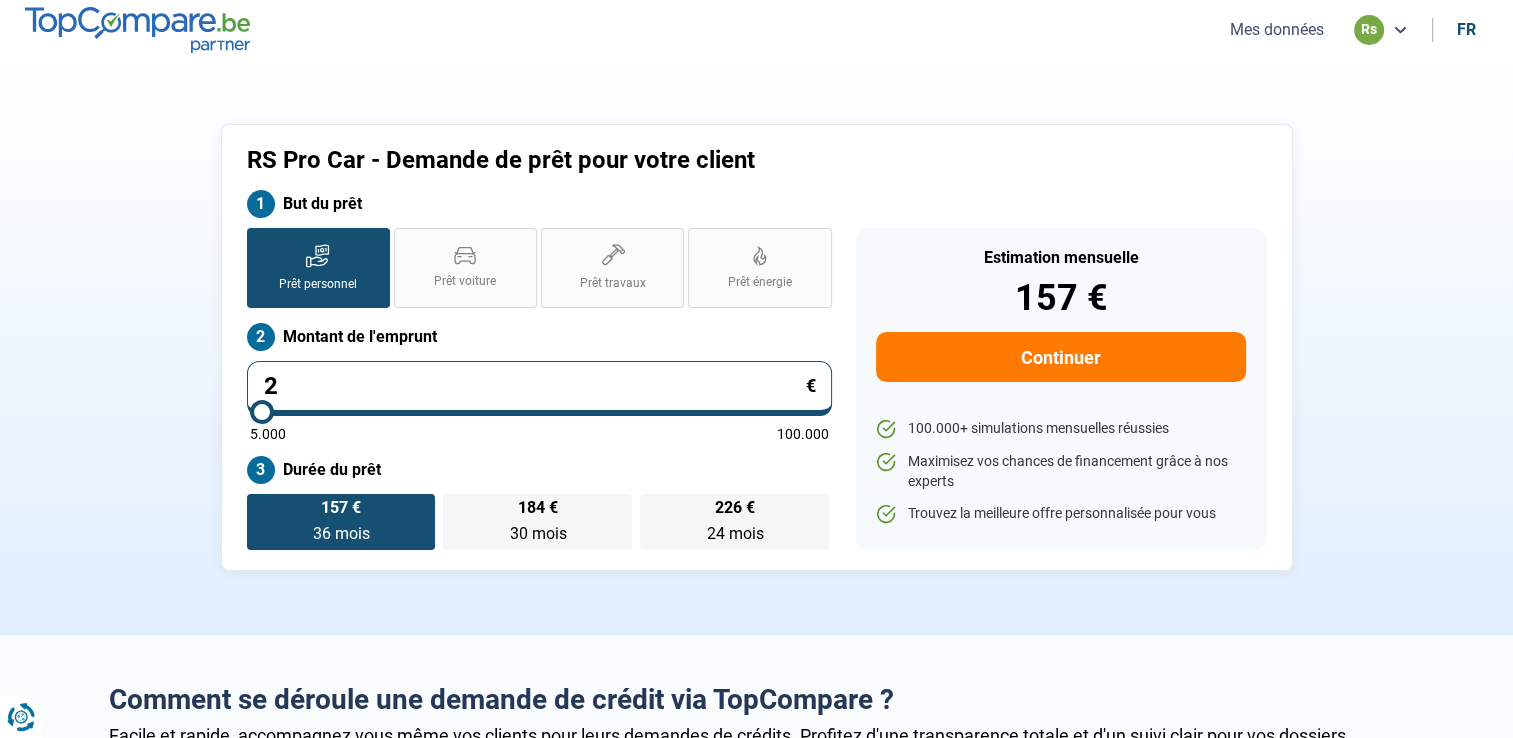 type on "20" 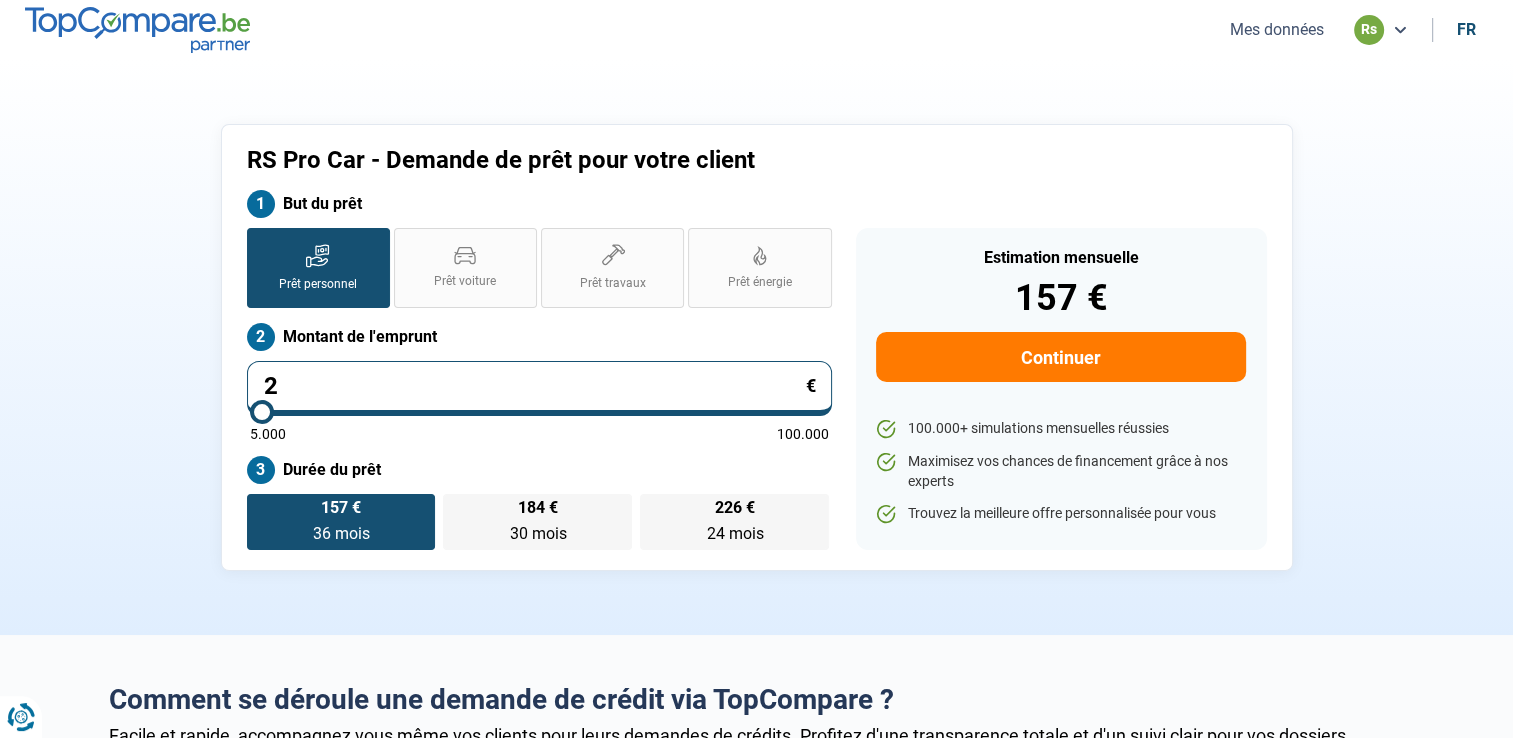 type on "5000" 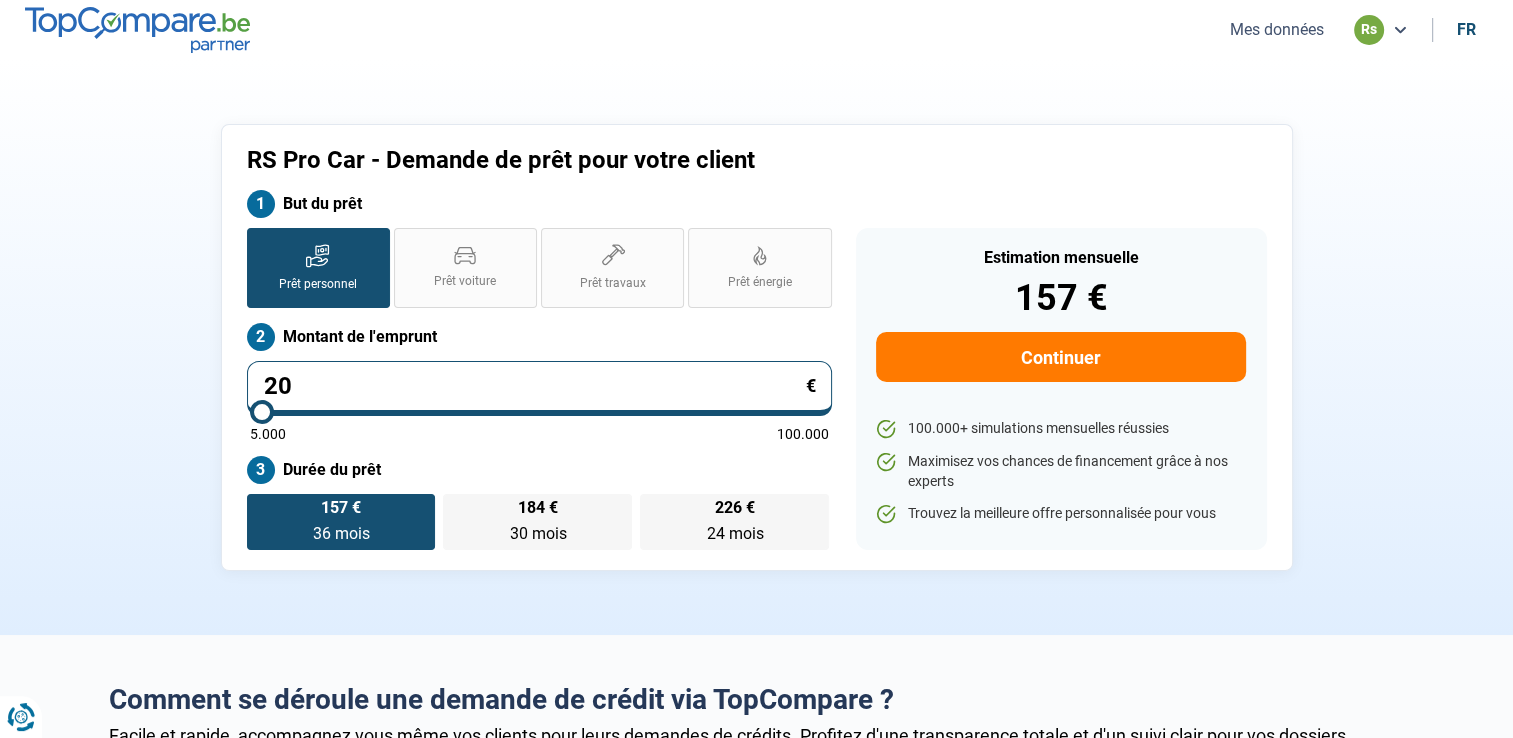 type on "205" 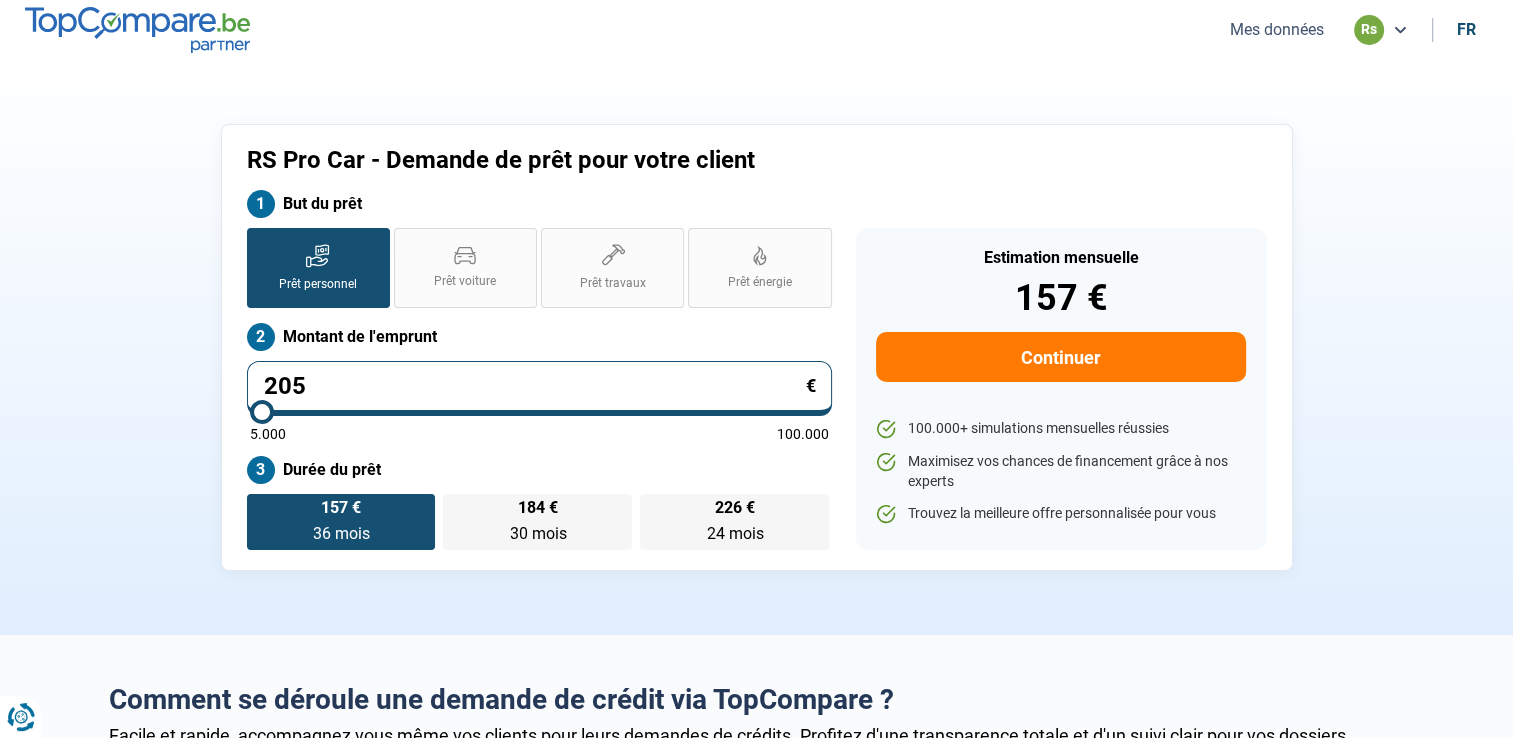 type on "2.050" 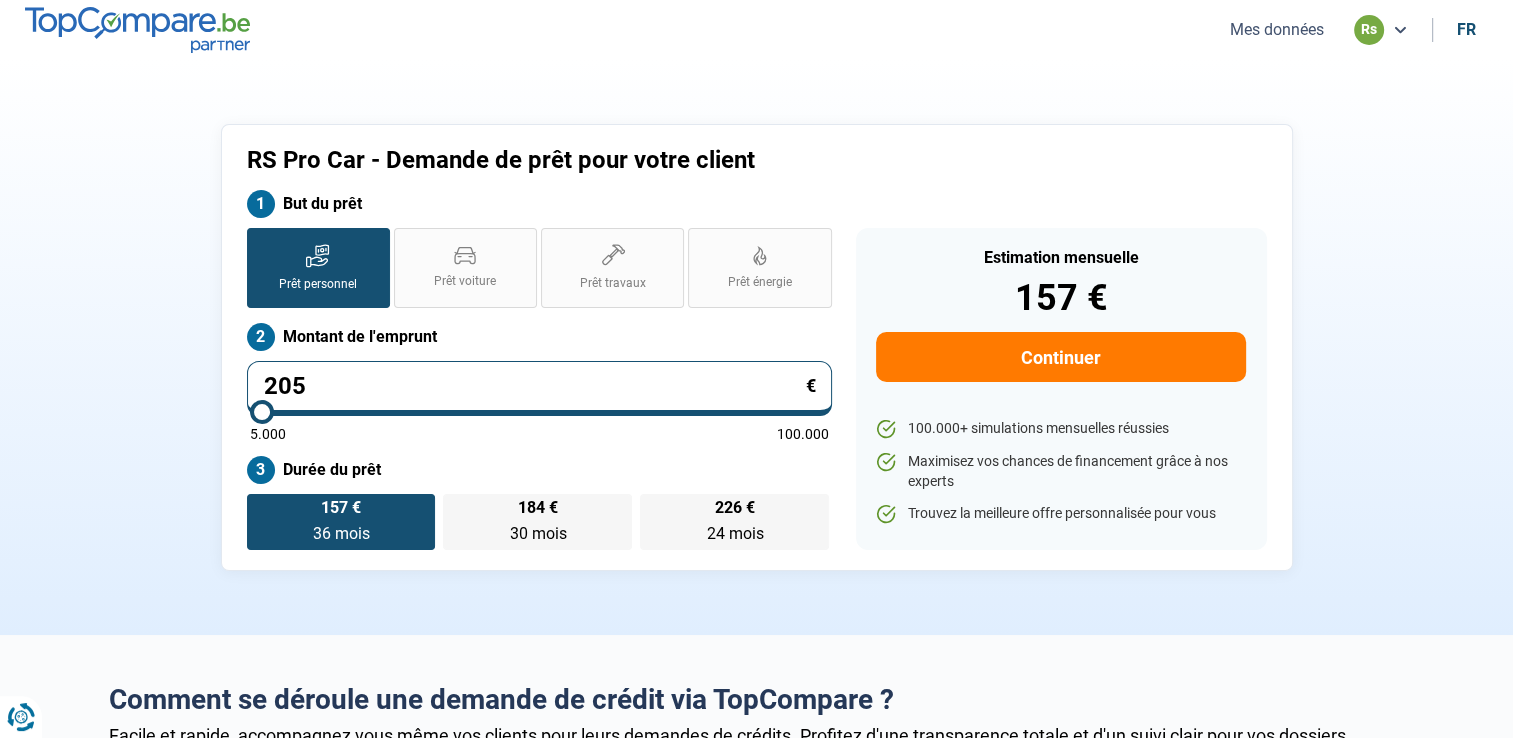 type on "5000" 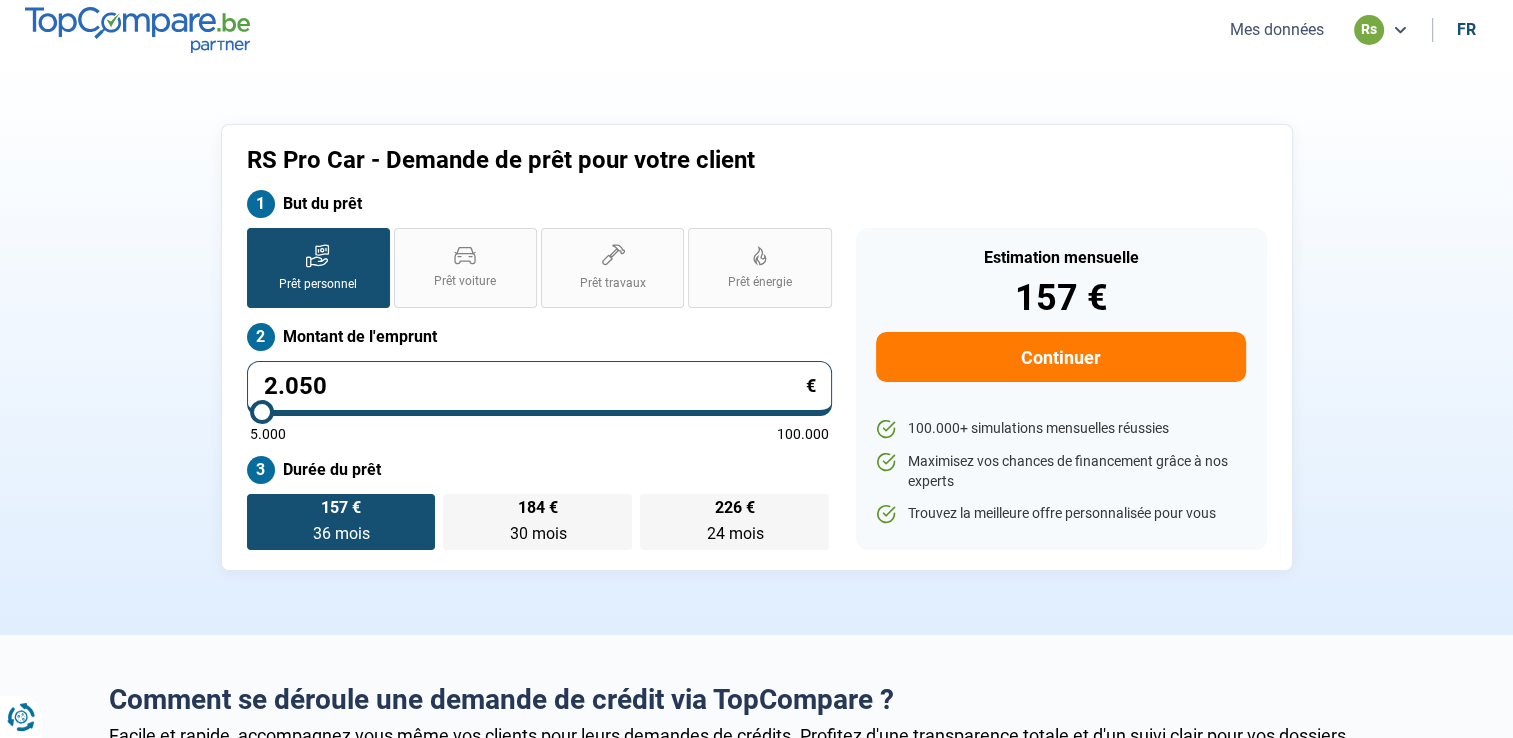 type on "20.500" 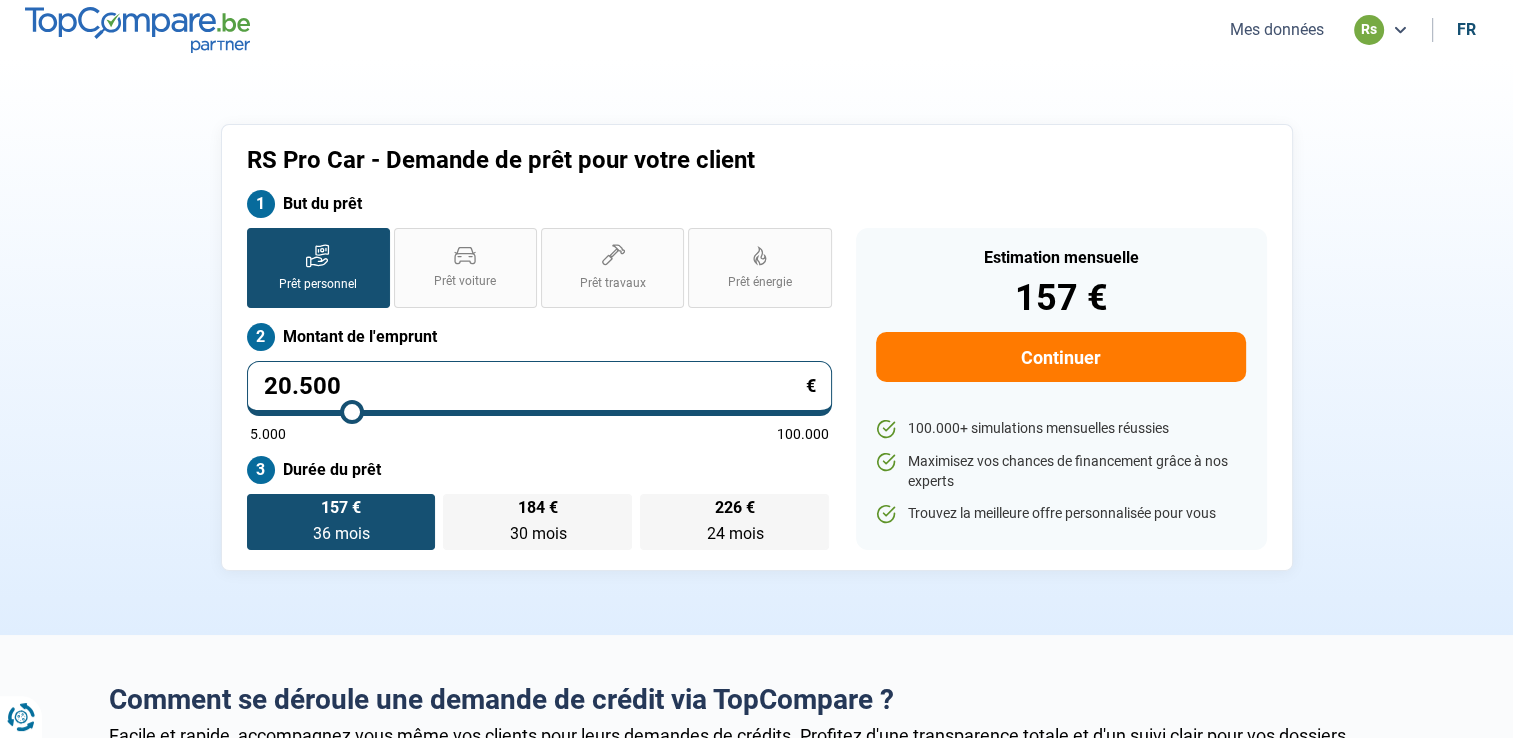 radio on "false" 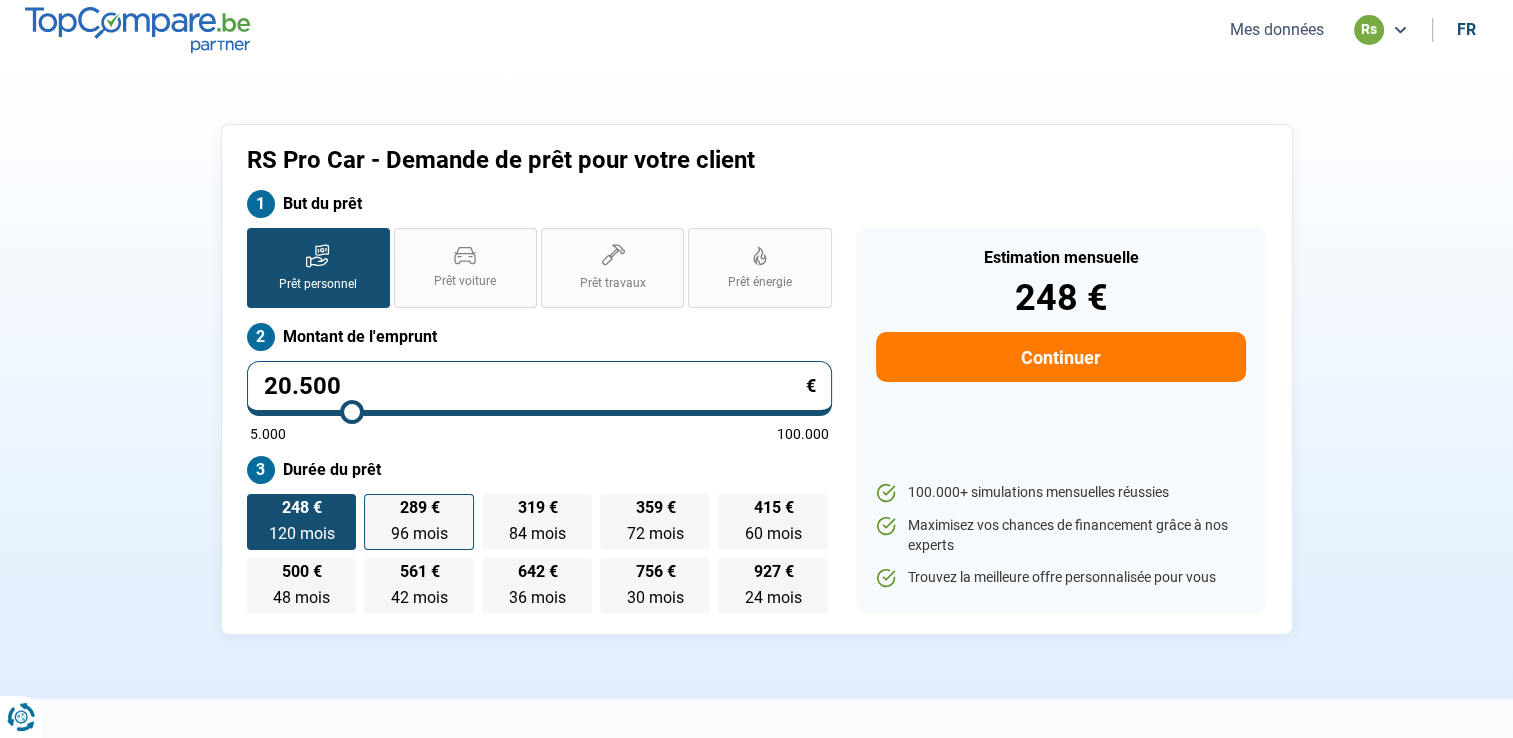 type on "20.500" 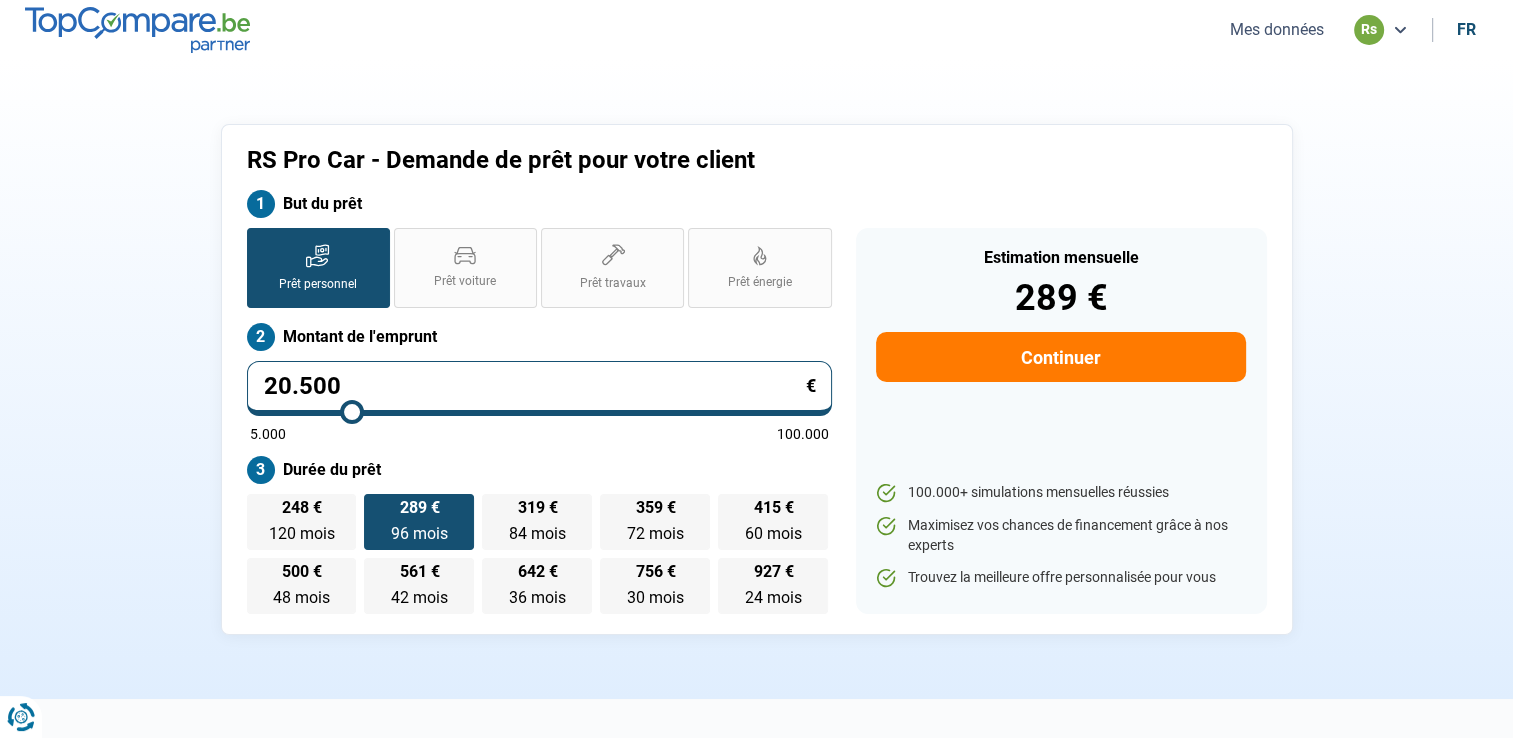 click on "Continuer" at bounding box center [1060, 357] 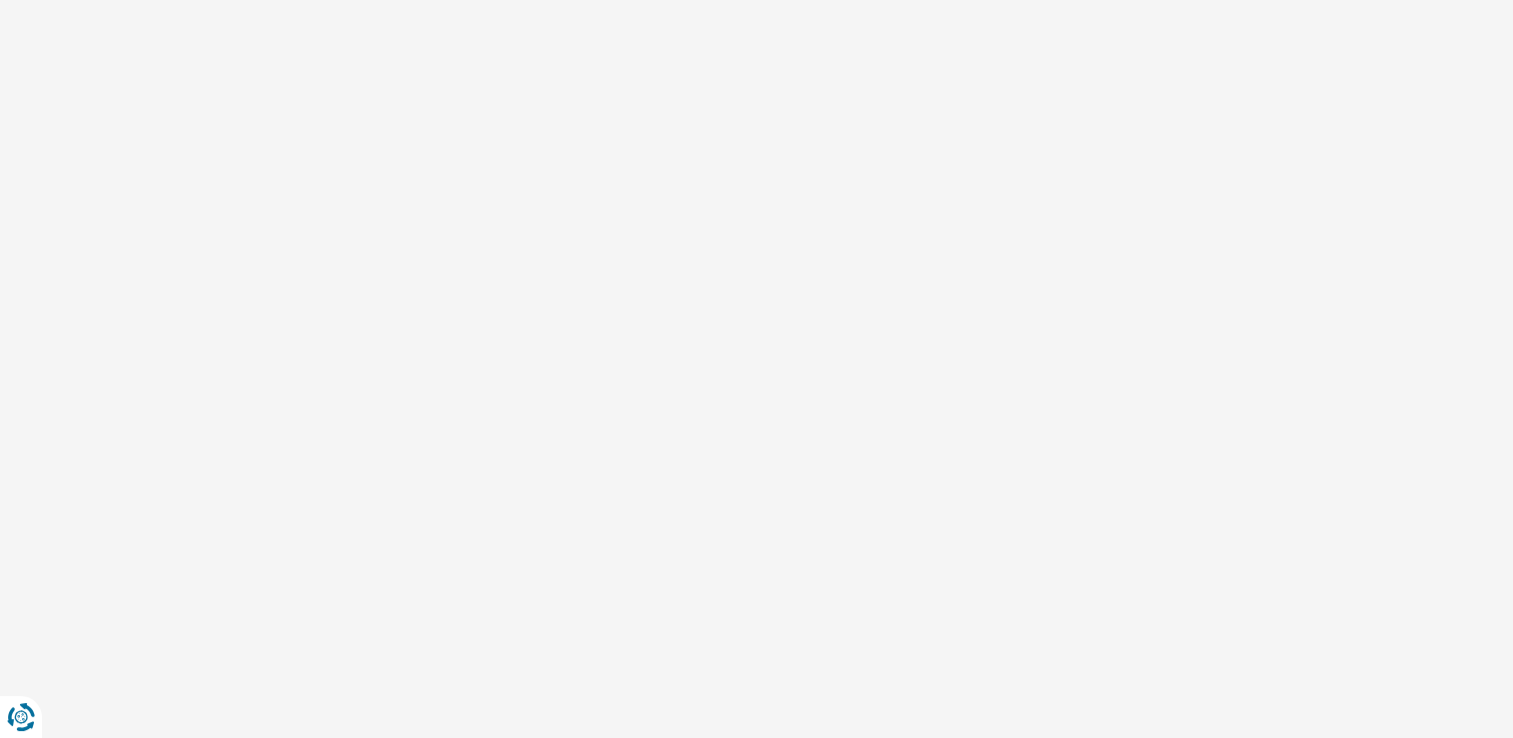 select on "32" 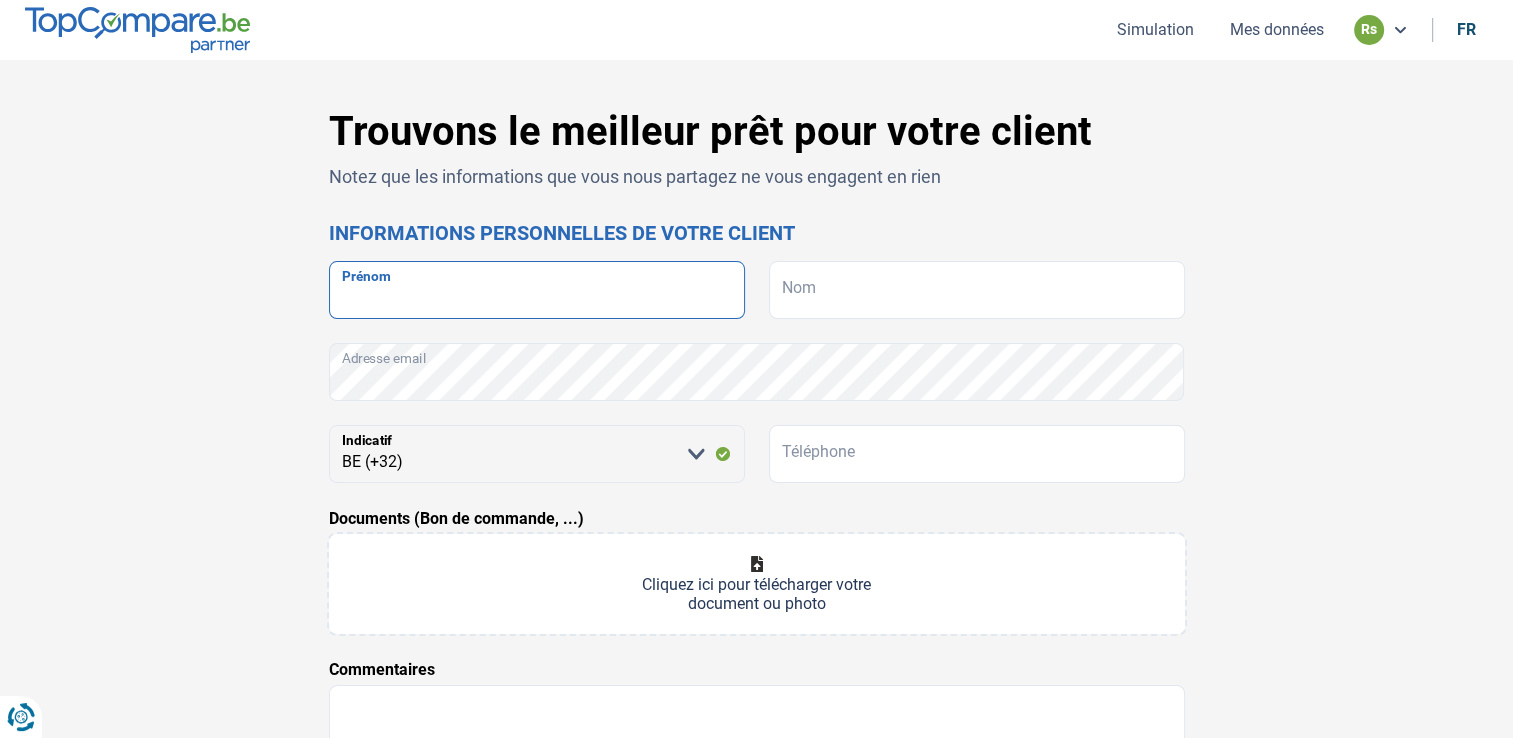 click on "Prénom" at bounding box center [537, 290] 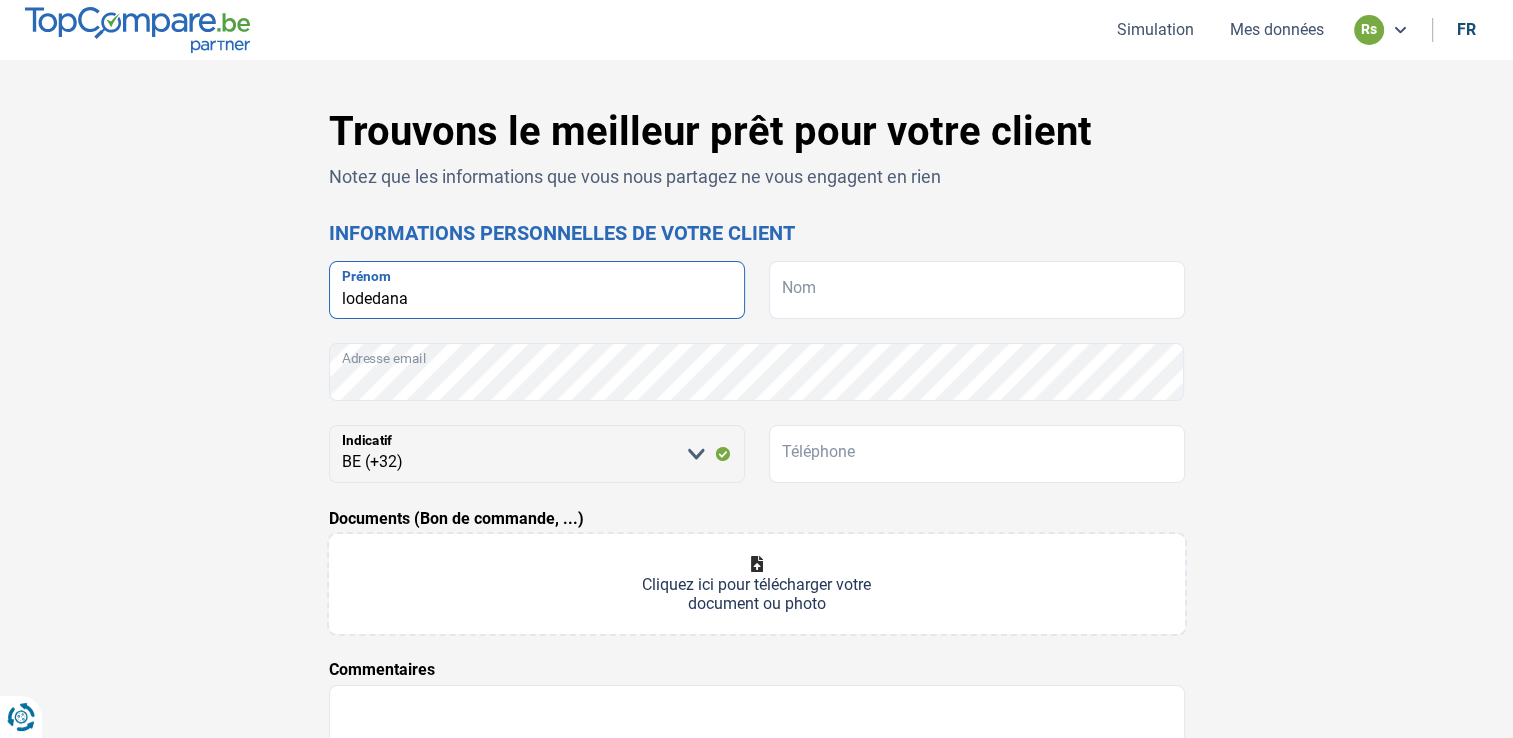 click on "lodedana" at bounding box center [537, 290] 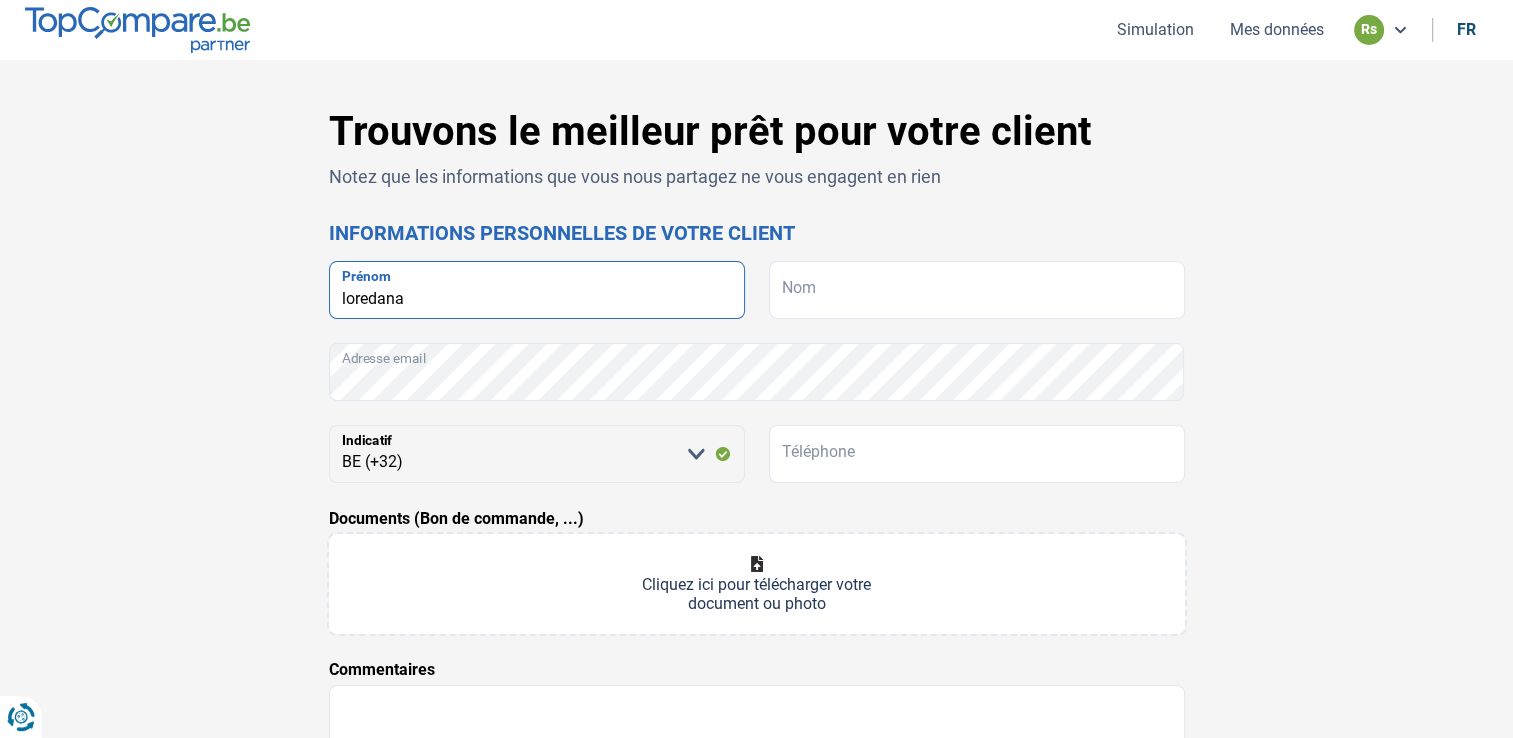 type on "loredana" 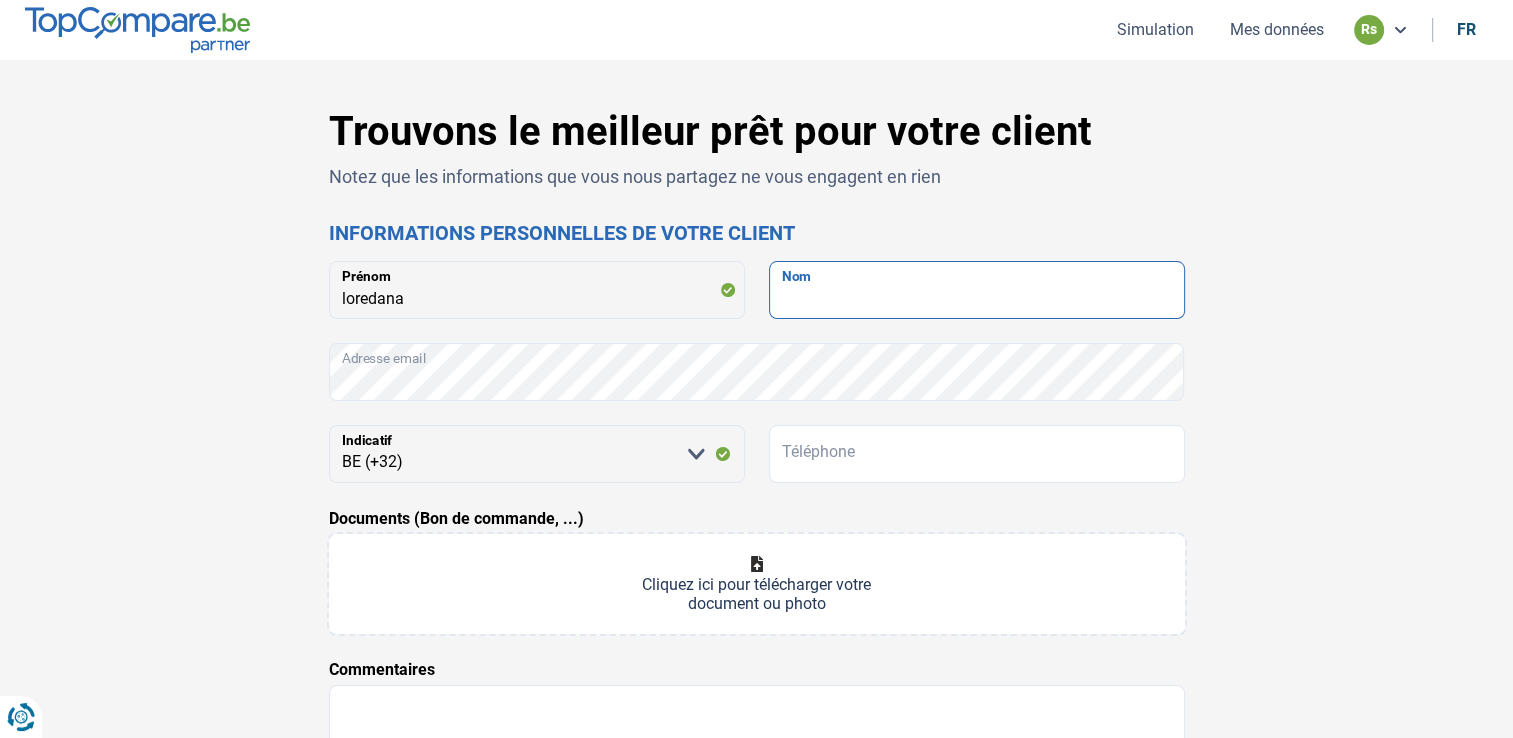 click on "Nom" at bounding box center (977, 290) 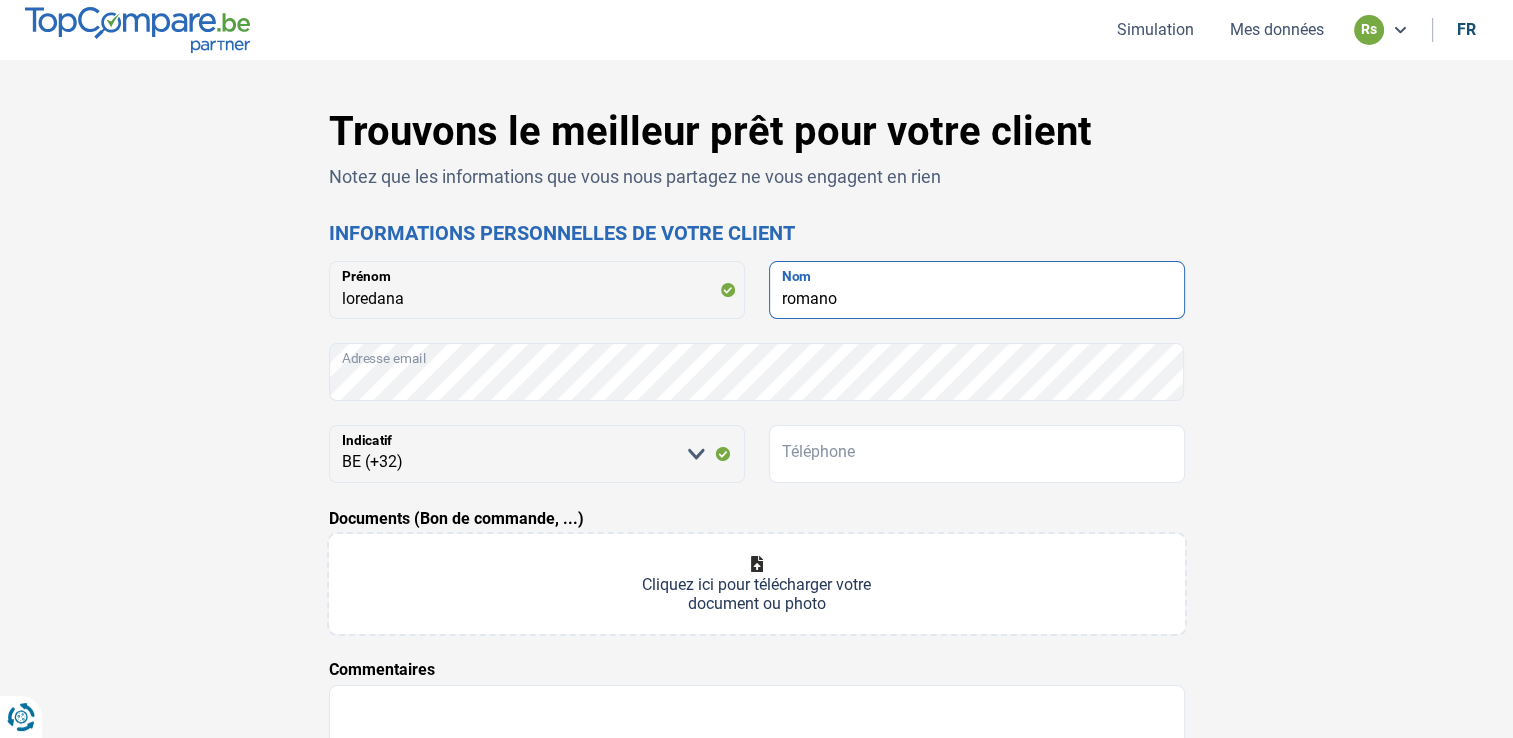 type on "romano" 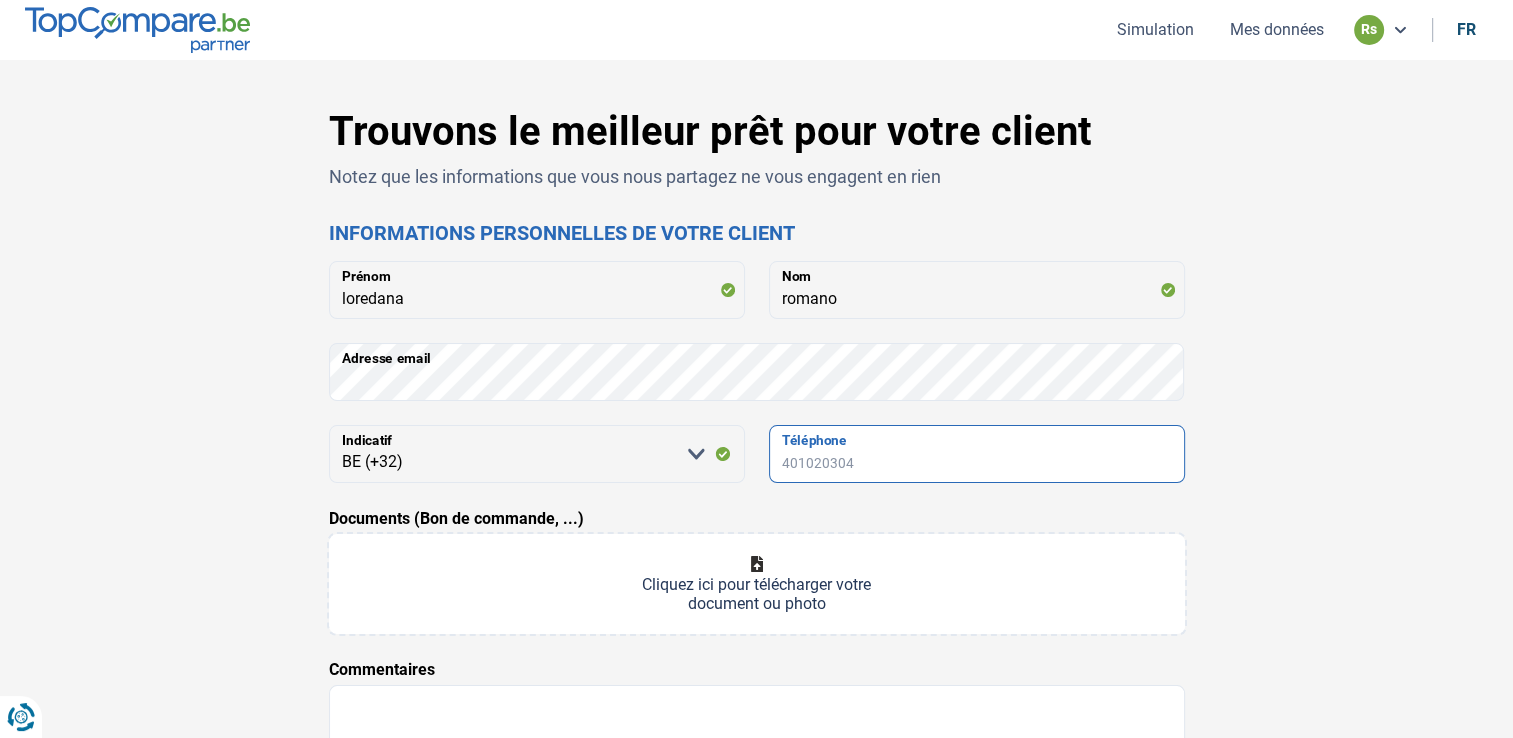 click on "Téléphone" at bounding box center [977, 454] 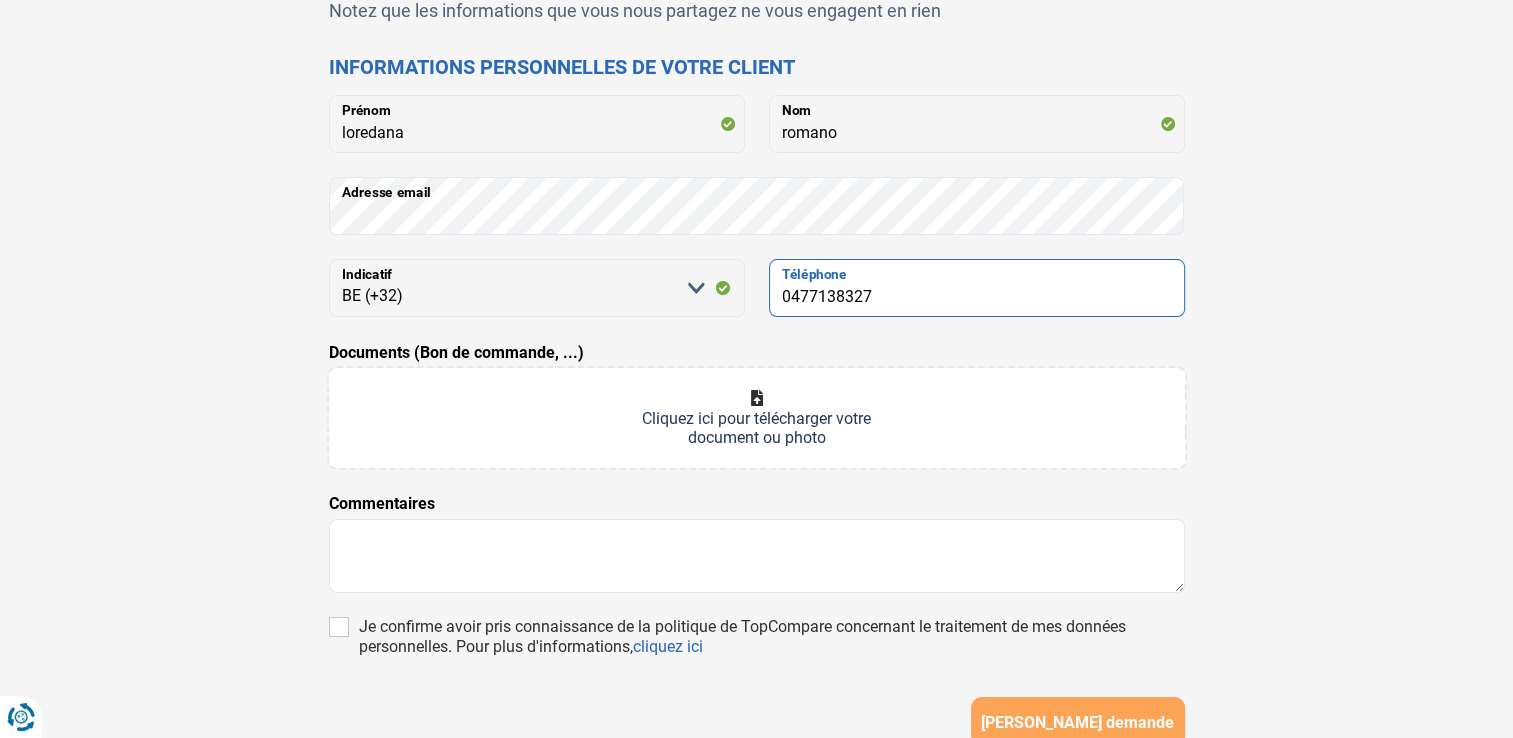 scroll, scrollTop: 168, scrollLeft: 0, axis: vertical 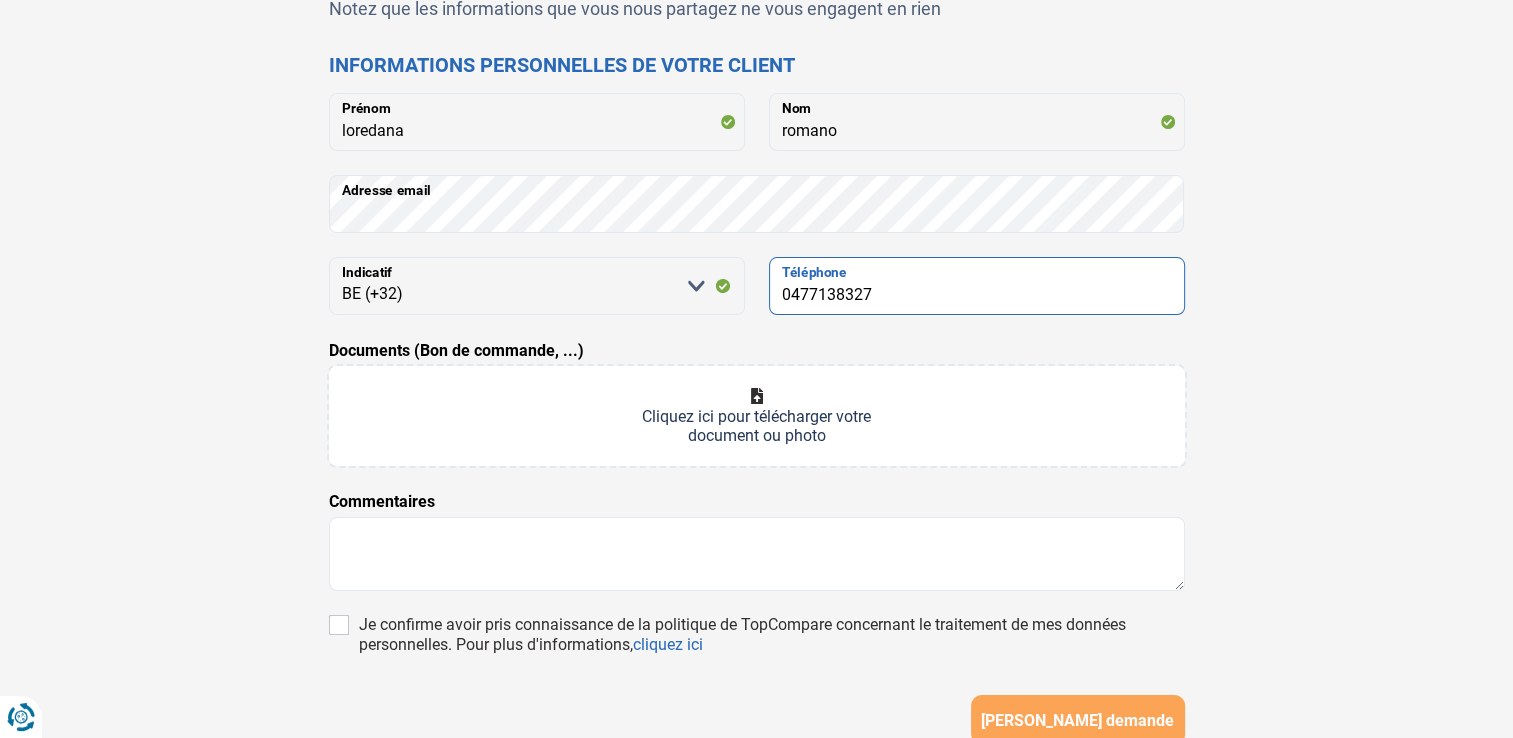 type on "0477138327" 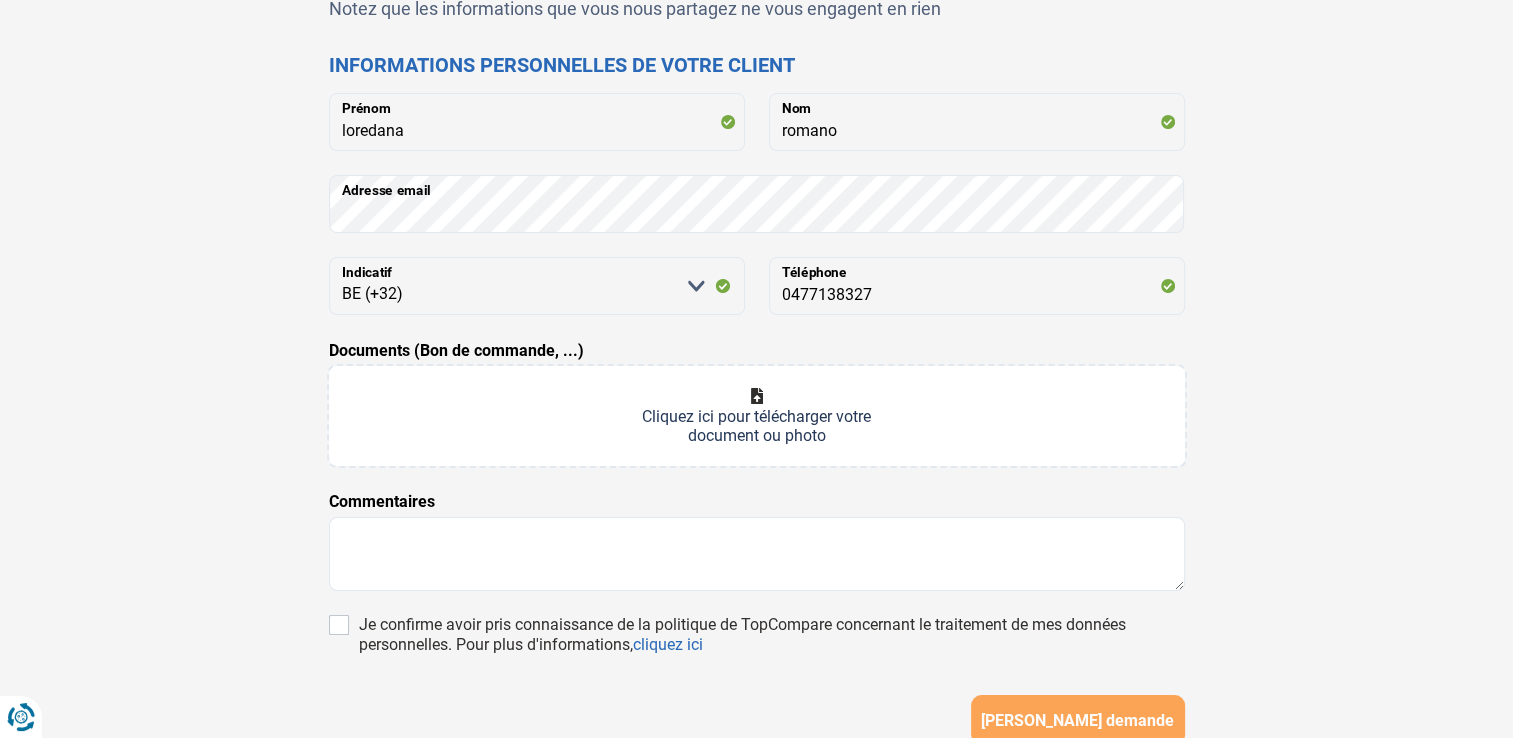 click on "Documents (Bon de commande, ...)" at bounding box center (757, 416) 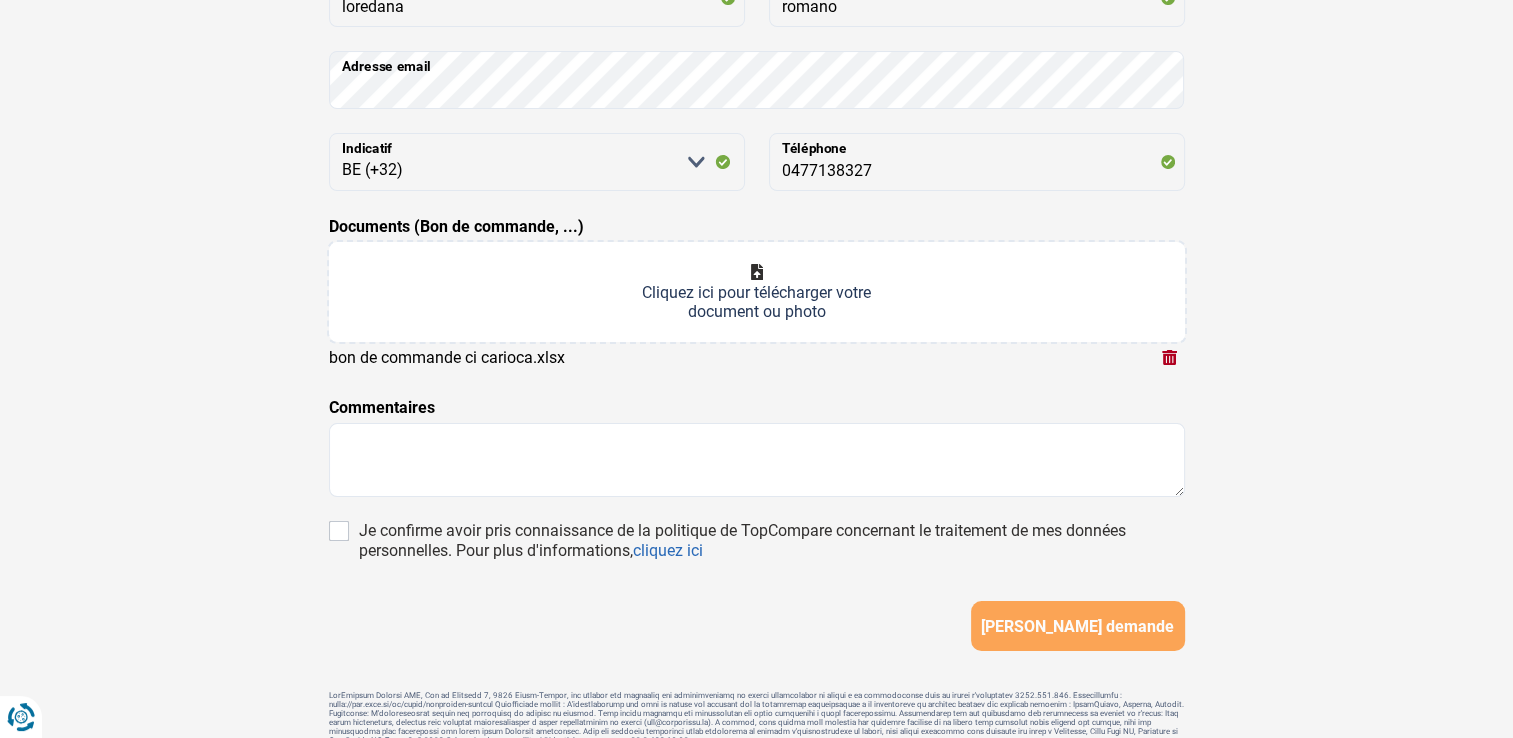 scroll, scrollTop: 390, scrollLeft: 0, axis: vertical 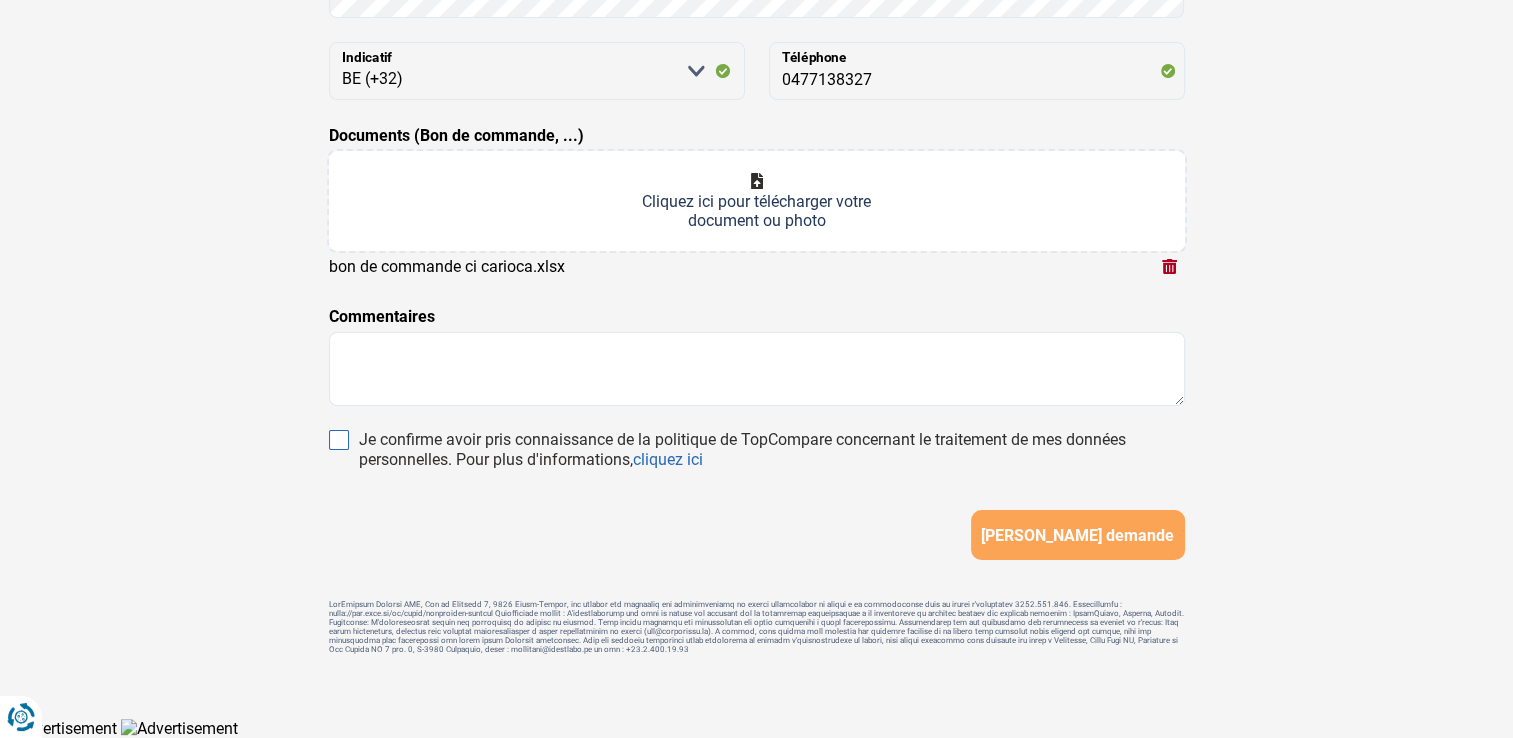 click on "Je confirme avoir pris connaissance de la politique de TopCompare concernant le traitement de mes données personnelles. Pour plus d'informations,  cliquez ici" at bounding box center (339, 440) 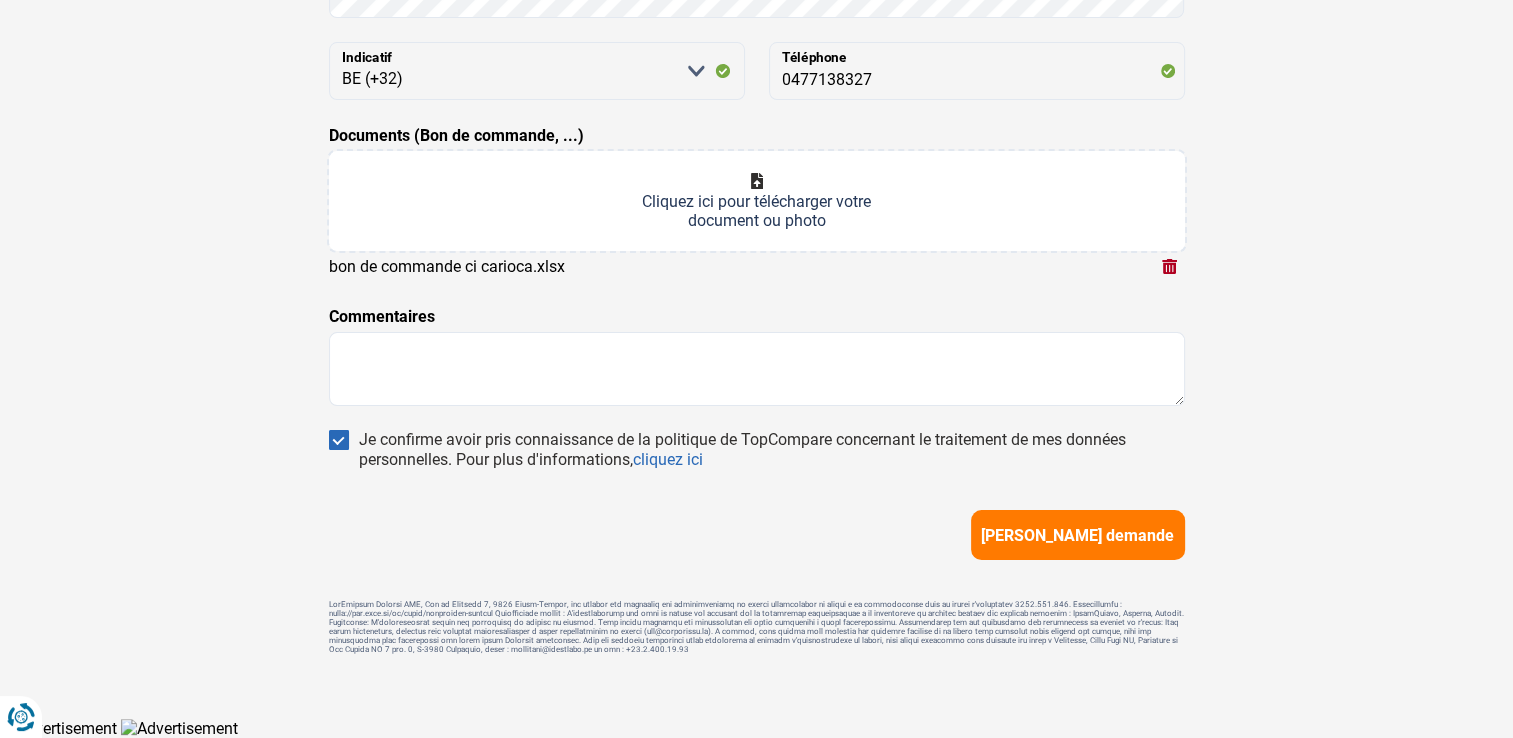 click on "[PERSON_NAME] demande" at bounding box center [1077, 535] 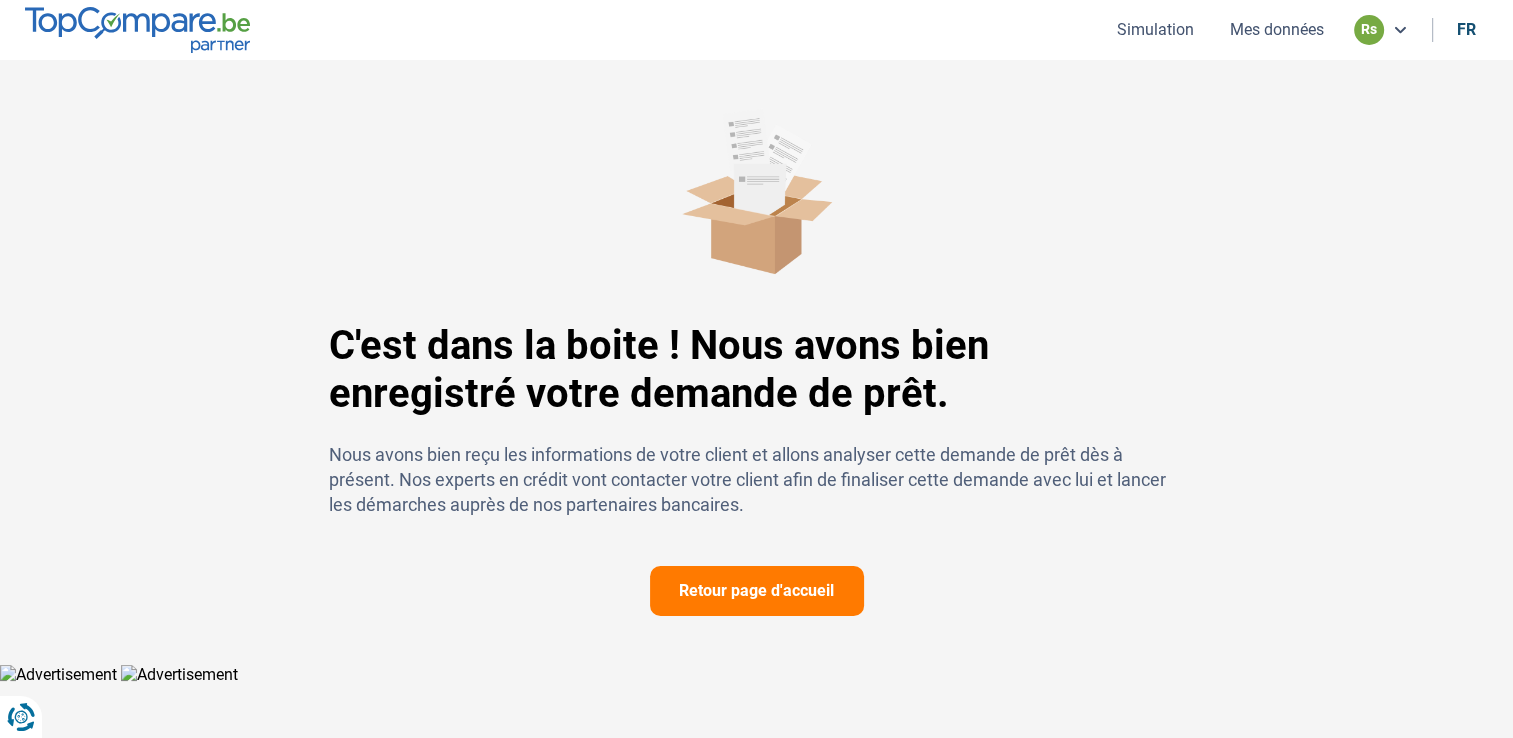 scroll, scrollTop: 0, scrollLeft: 0, axis: both 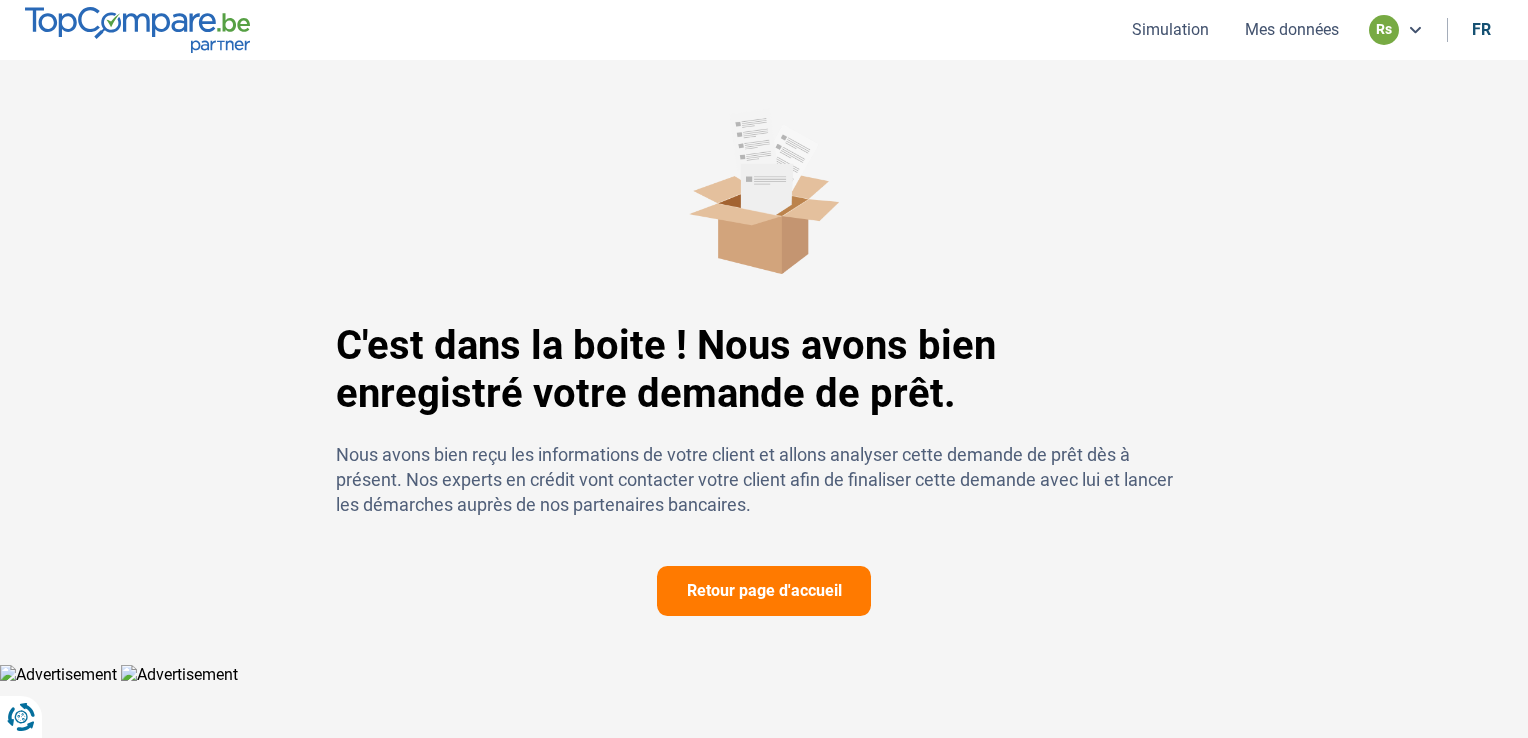 click on "Retour page d'accueil" at bounding box center (764, 591) 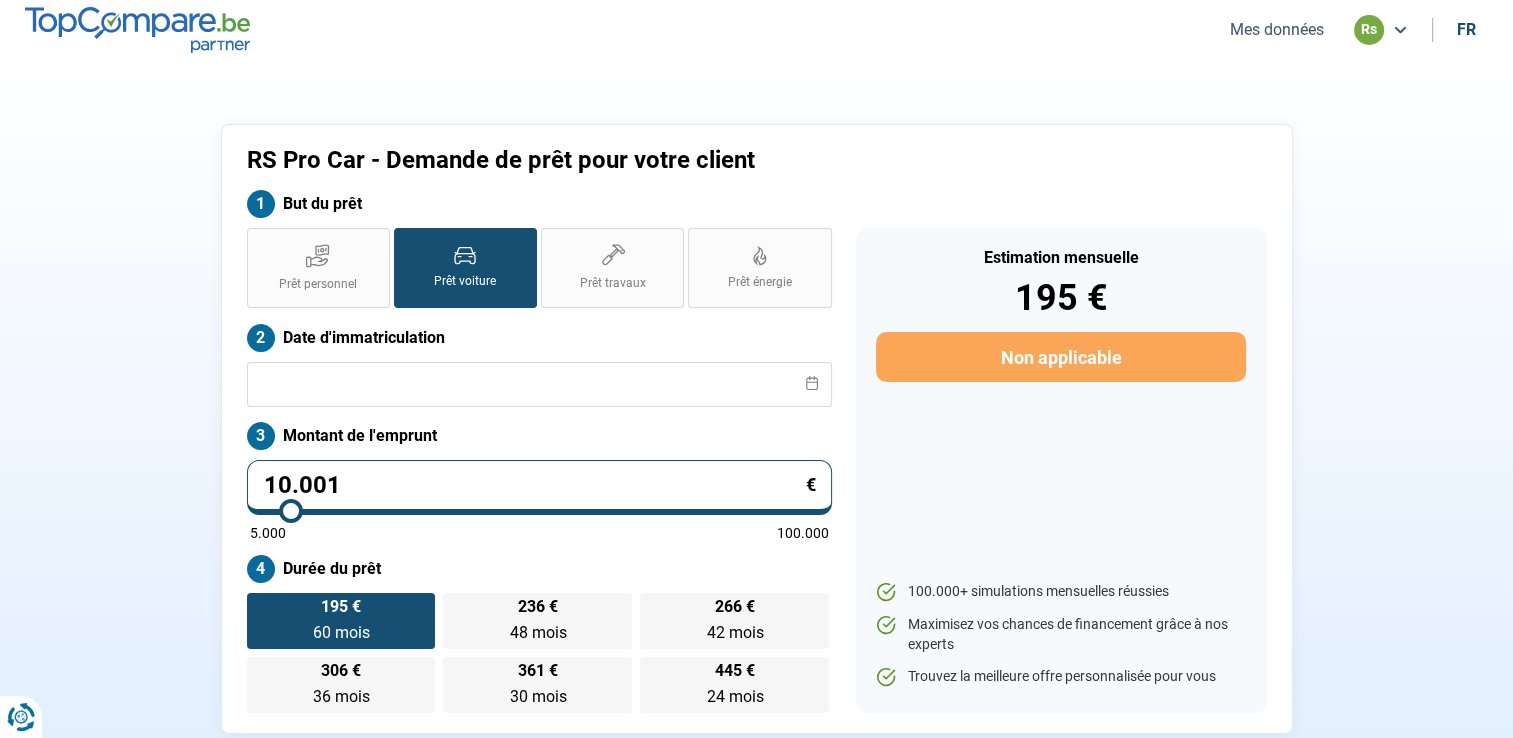 click on "Mes données" at bounding box center [1277, 29] 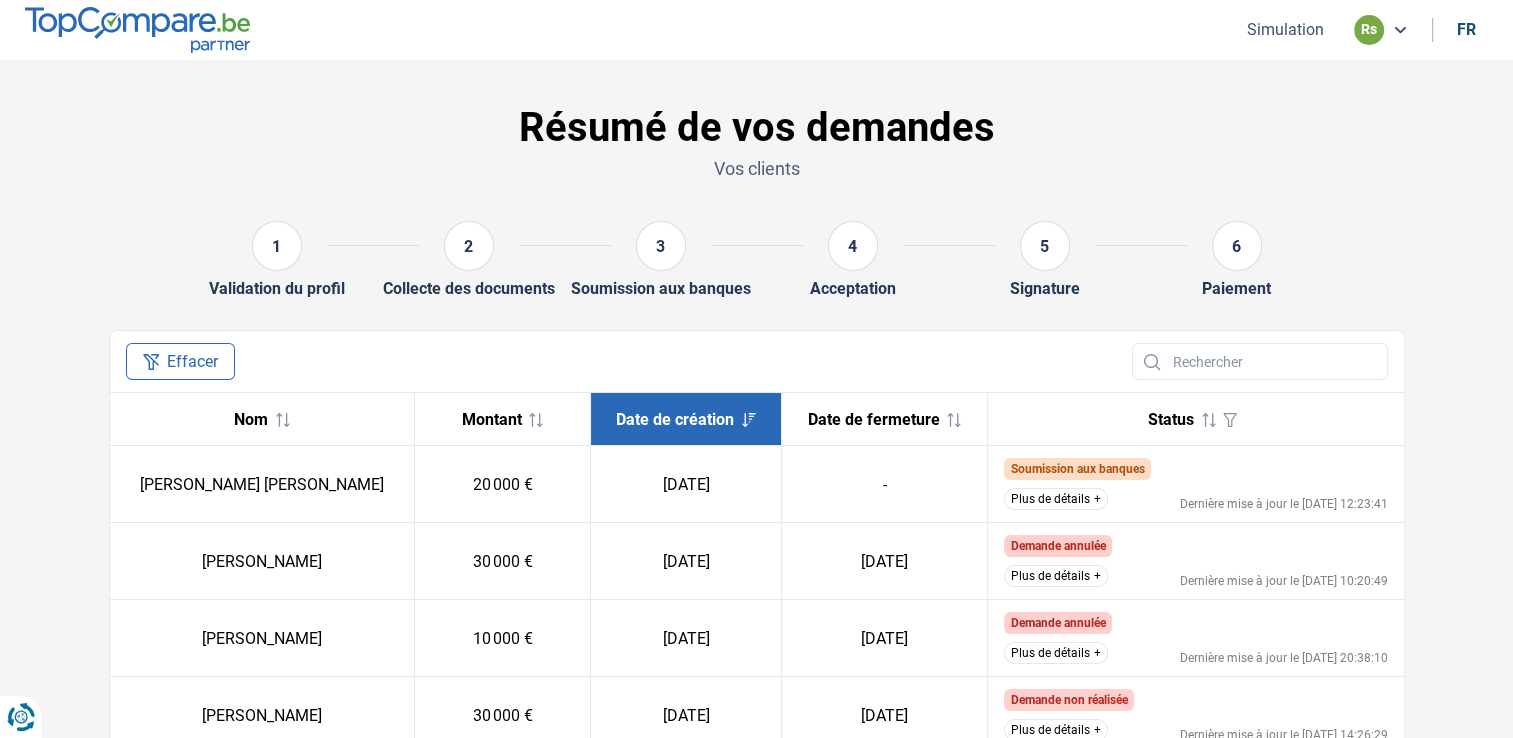 click at bounding box center (137, 29) 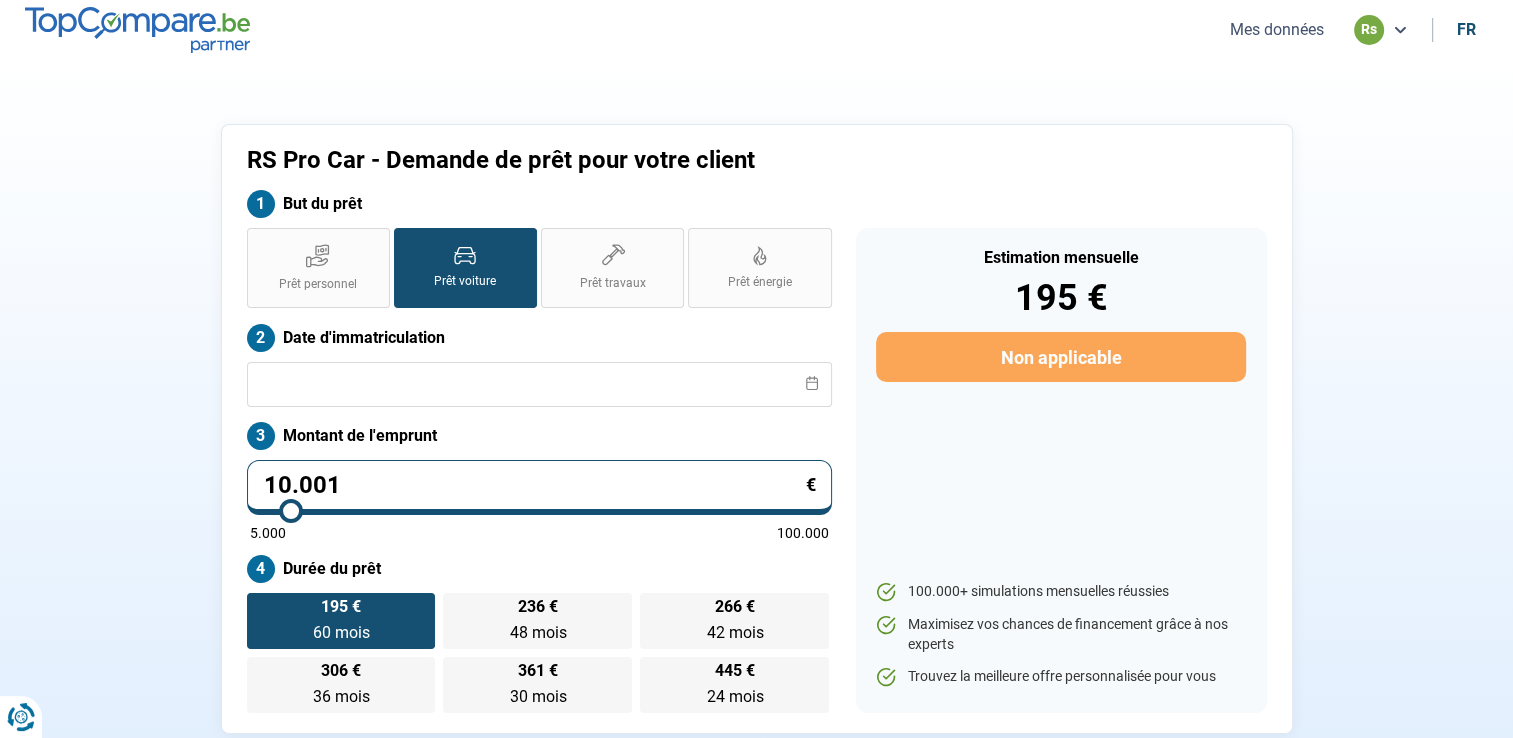 click on "Mes données" at bounding box center (1277, 29) 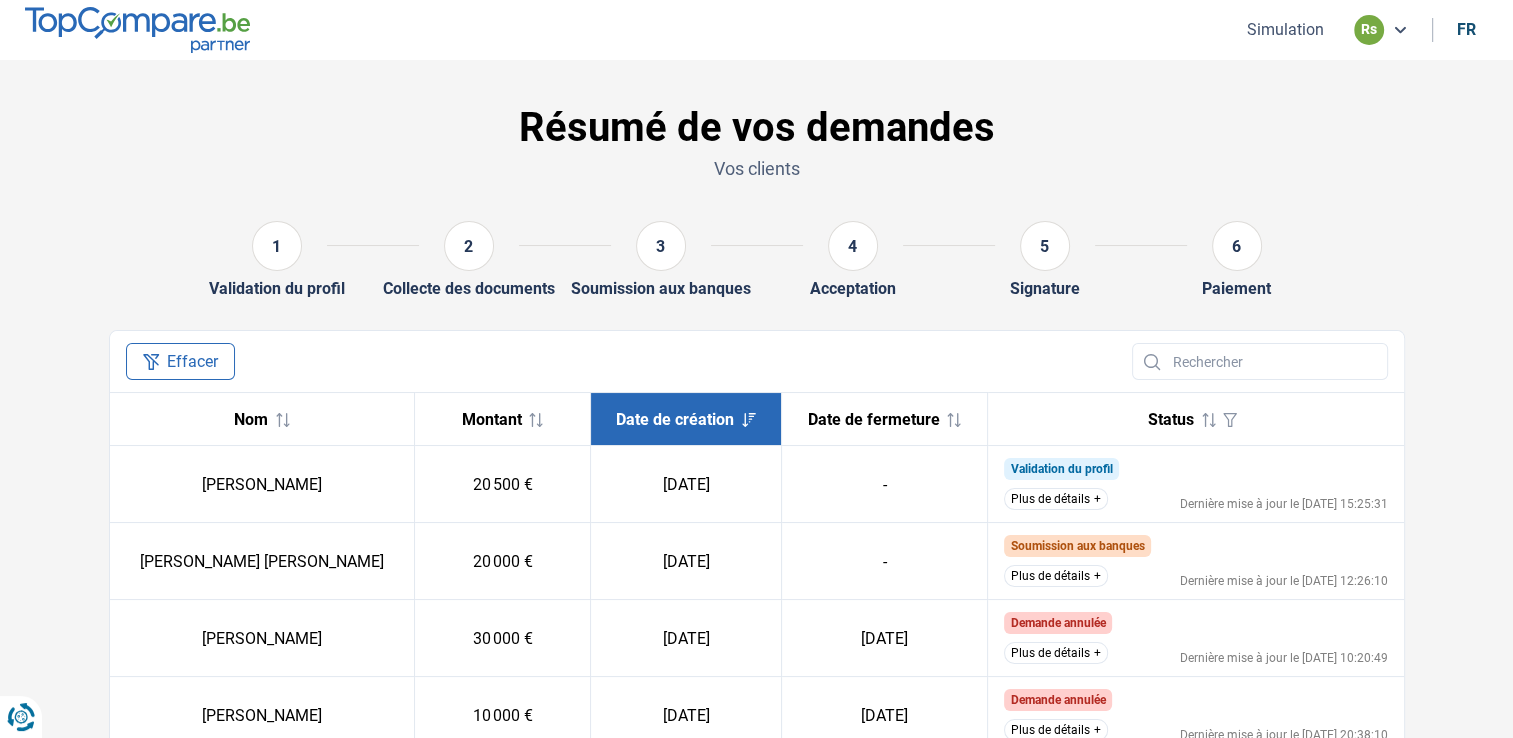 click on "Plus de détails" at bounding box center [1056, 499] 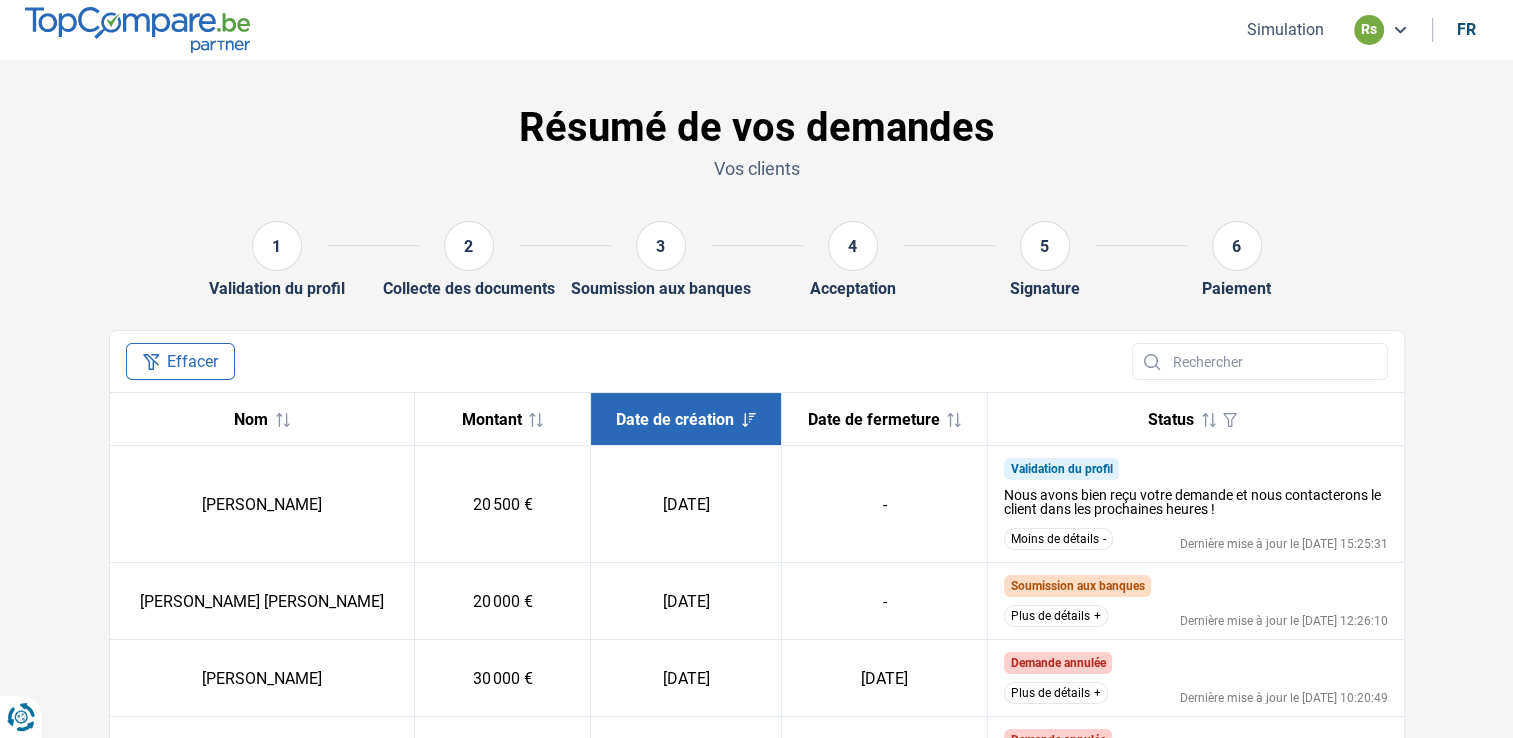 click on "Plus de détails" at bounding box center [1056, 616] 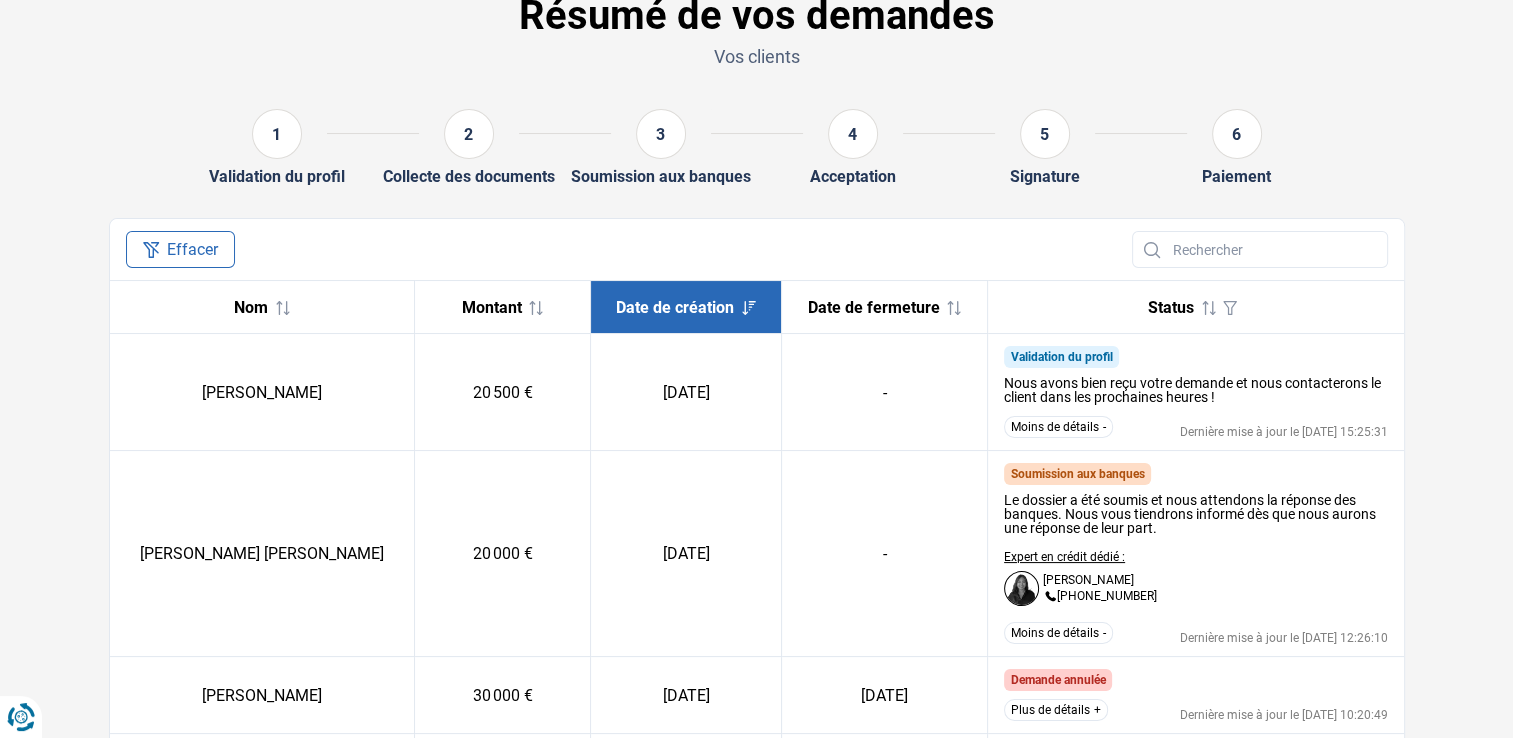 scroll, scrollTop: 0, scrollLeft: 0, axis: both 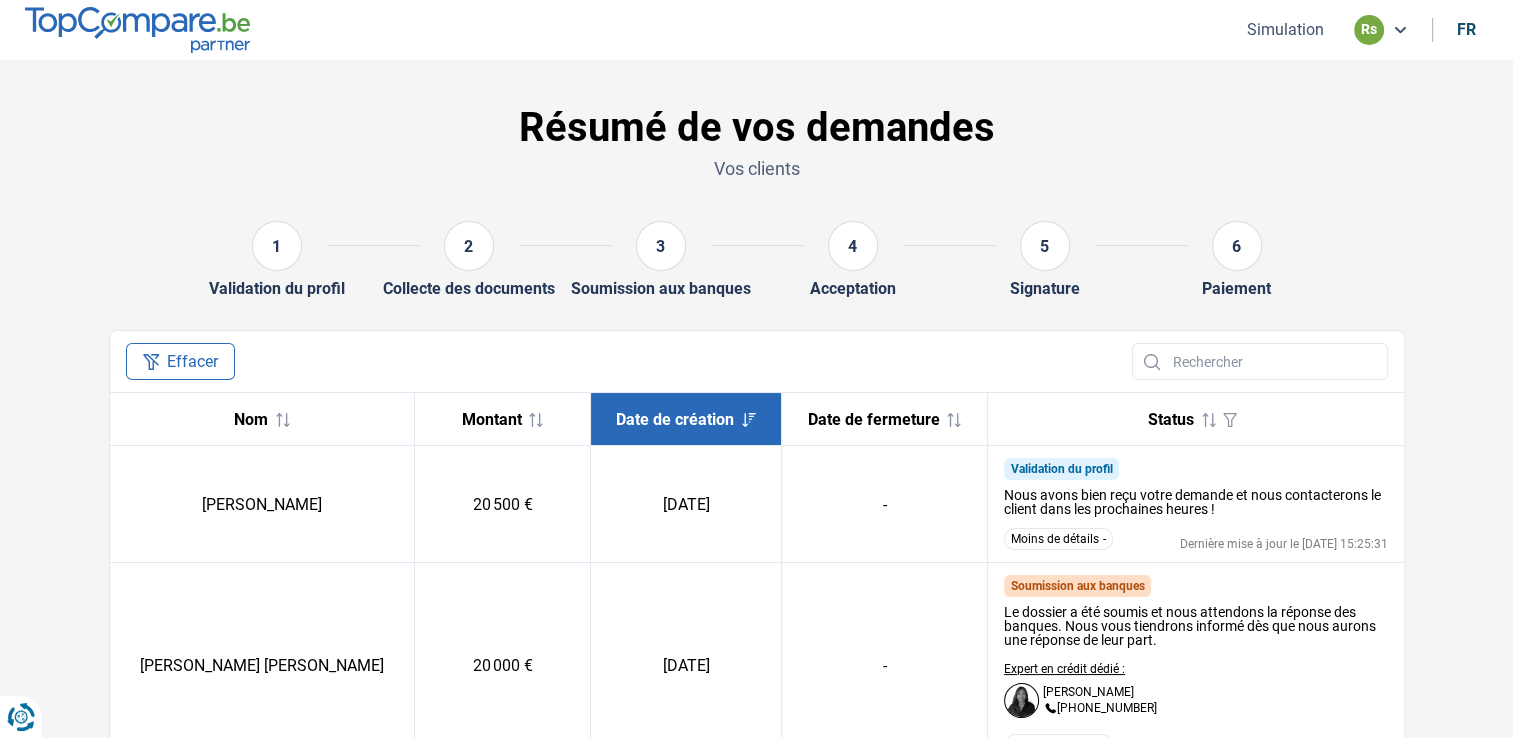 click on "Simulation" at bounding box center [1285, 29] 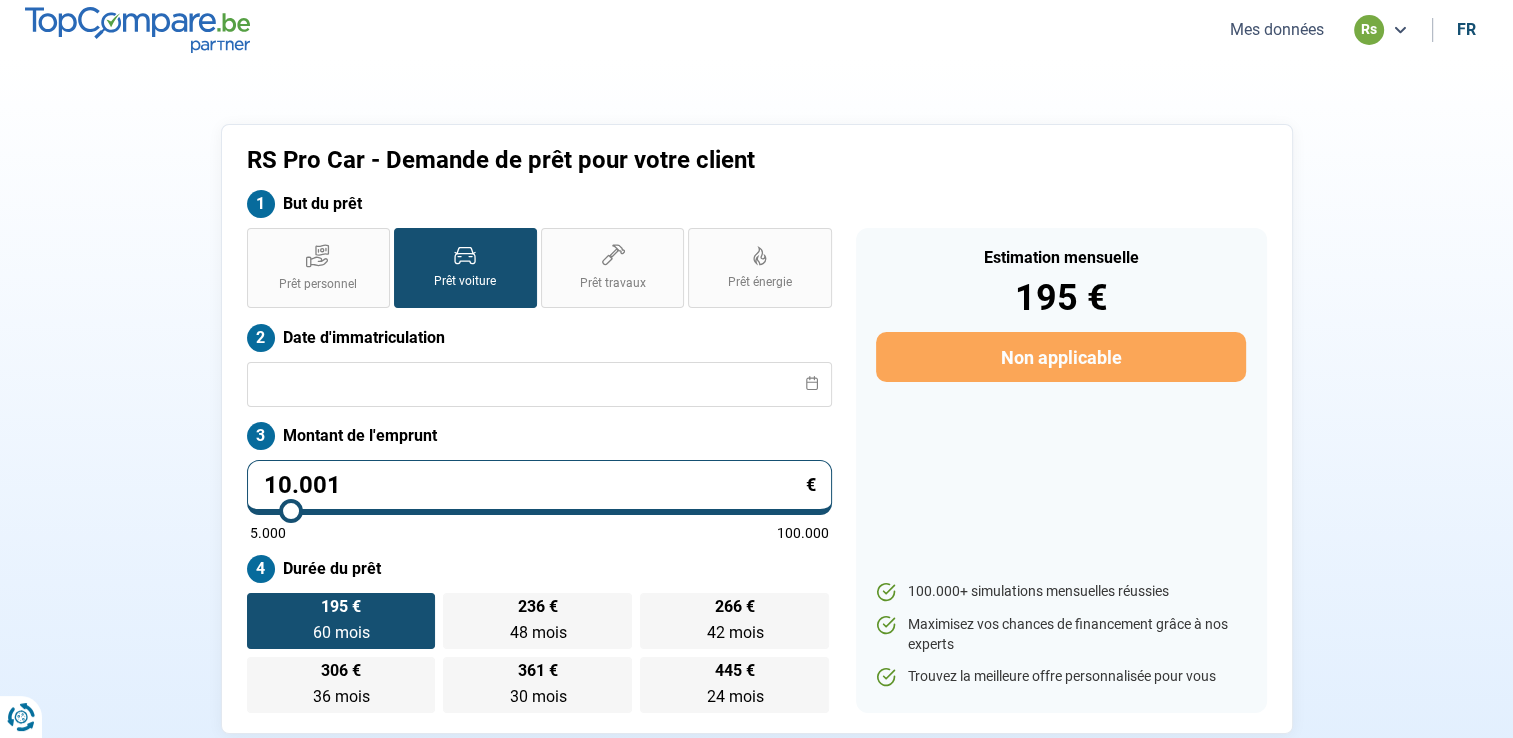 click on "Mes données" at bounding box center (1277, 29) 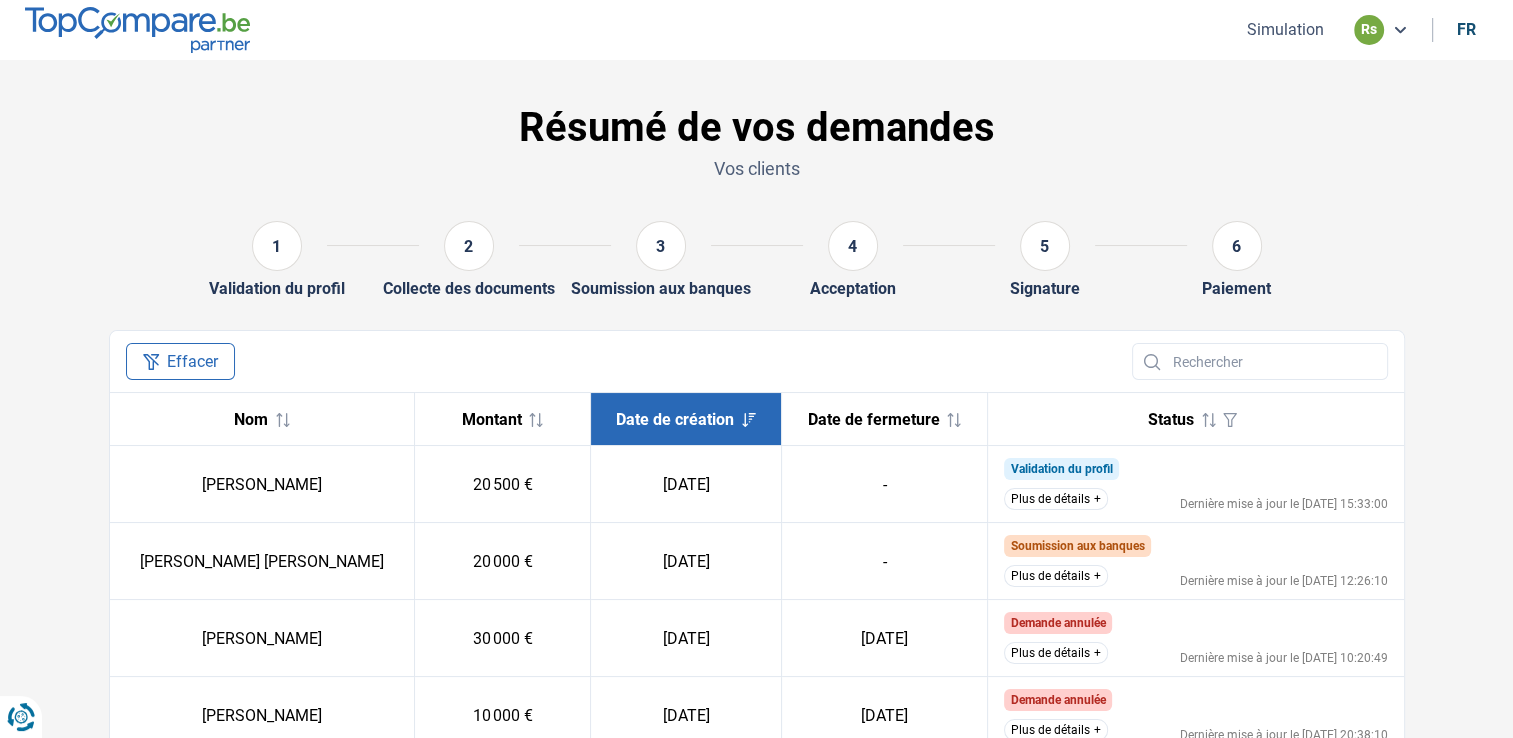click on "Plus de détails" at bounding box center (1056, 499) 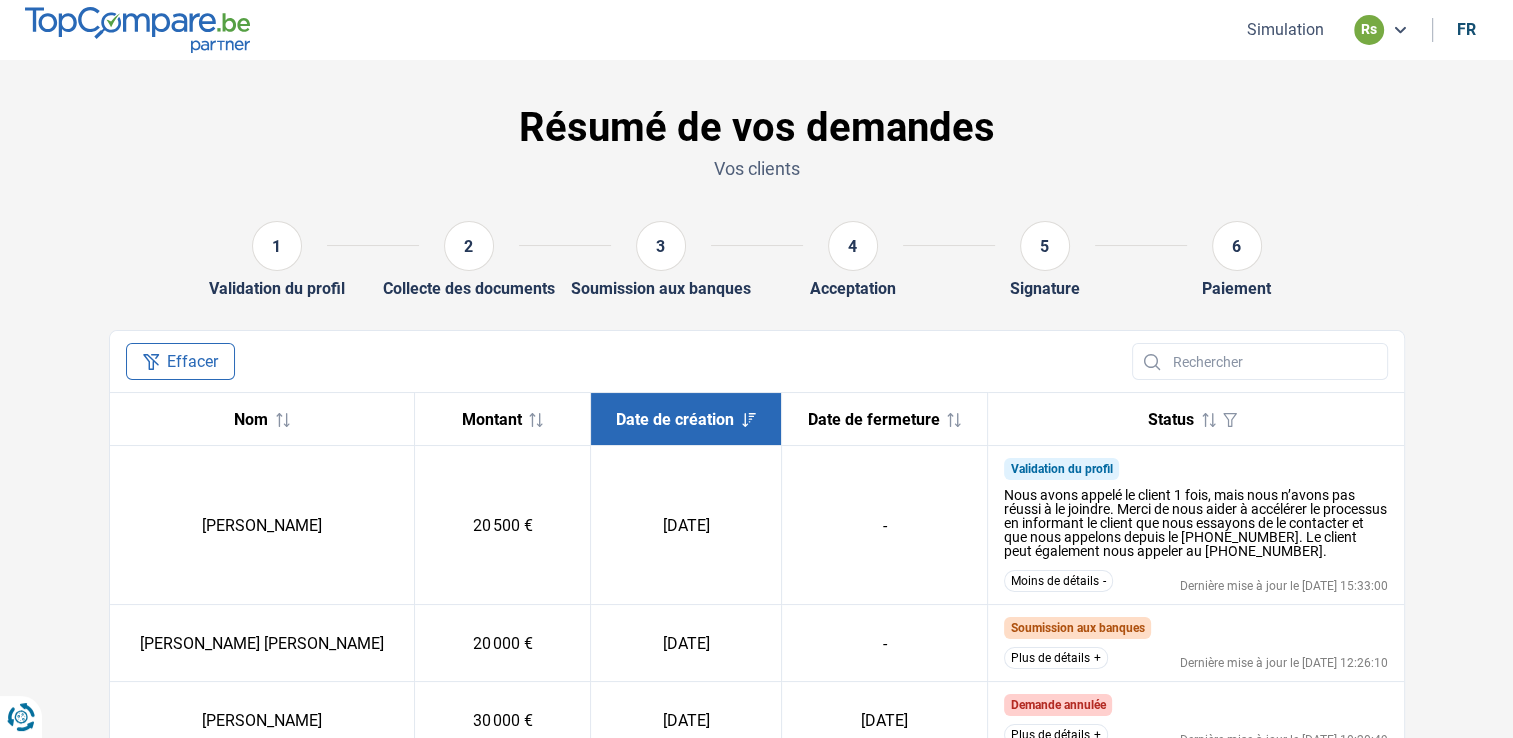 type 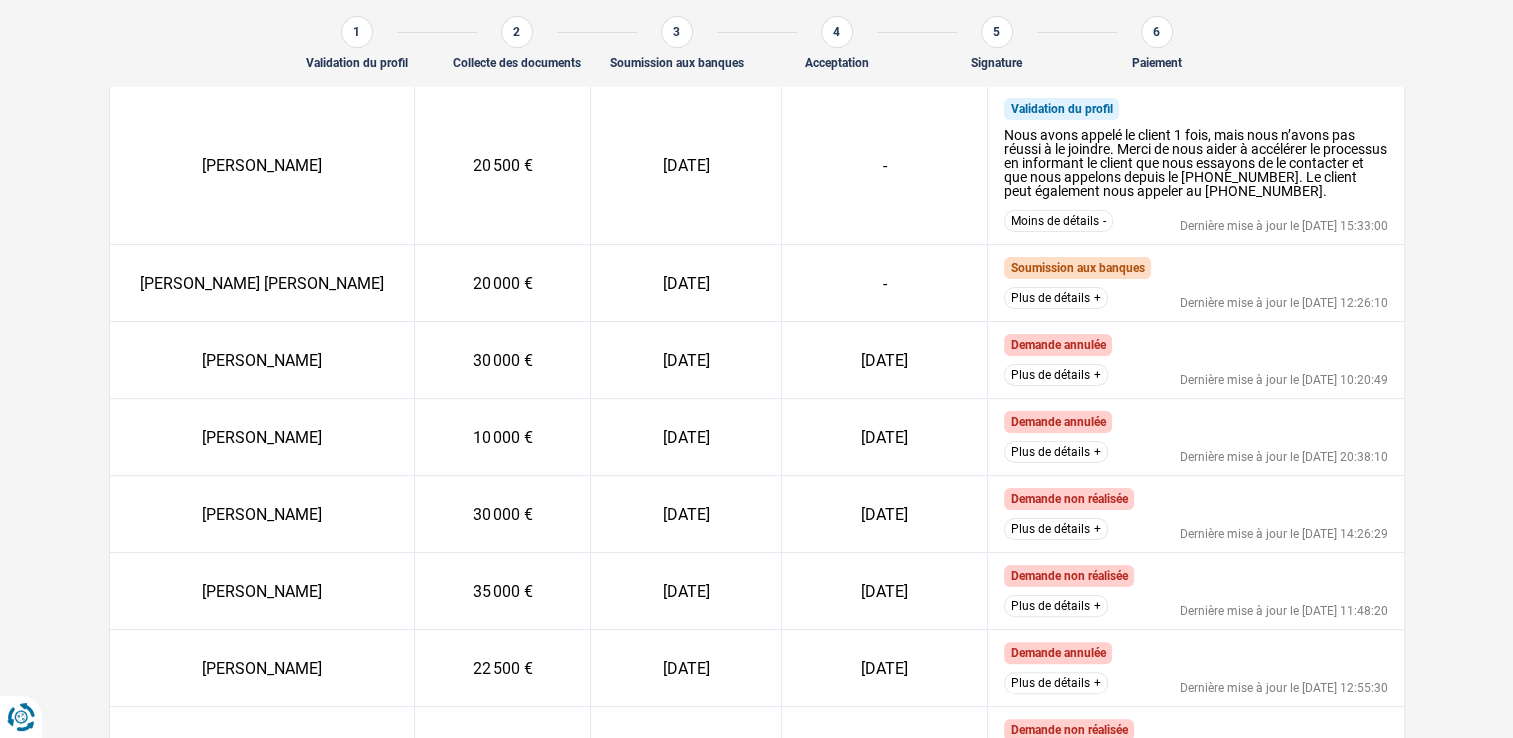 scroll, scrollTop: 377, scrollLeft: 0, axis: vertical 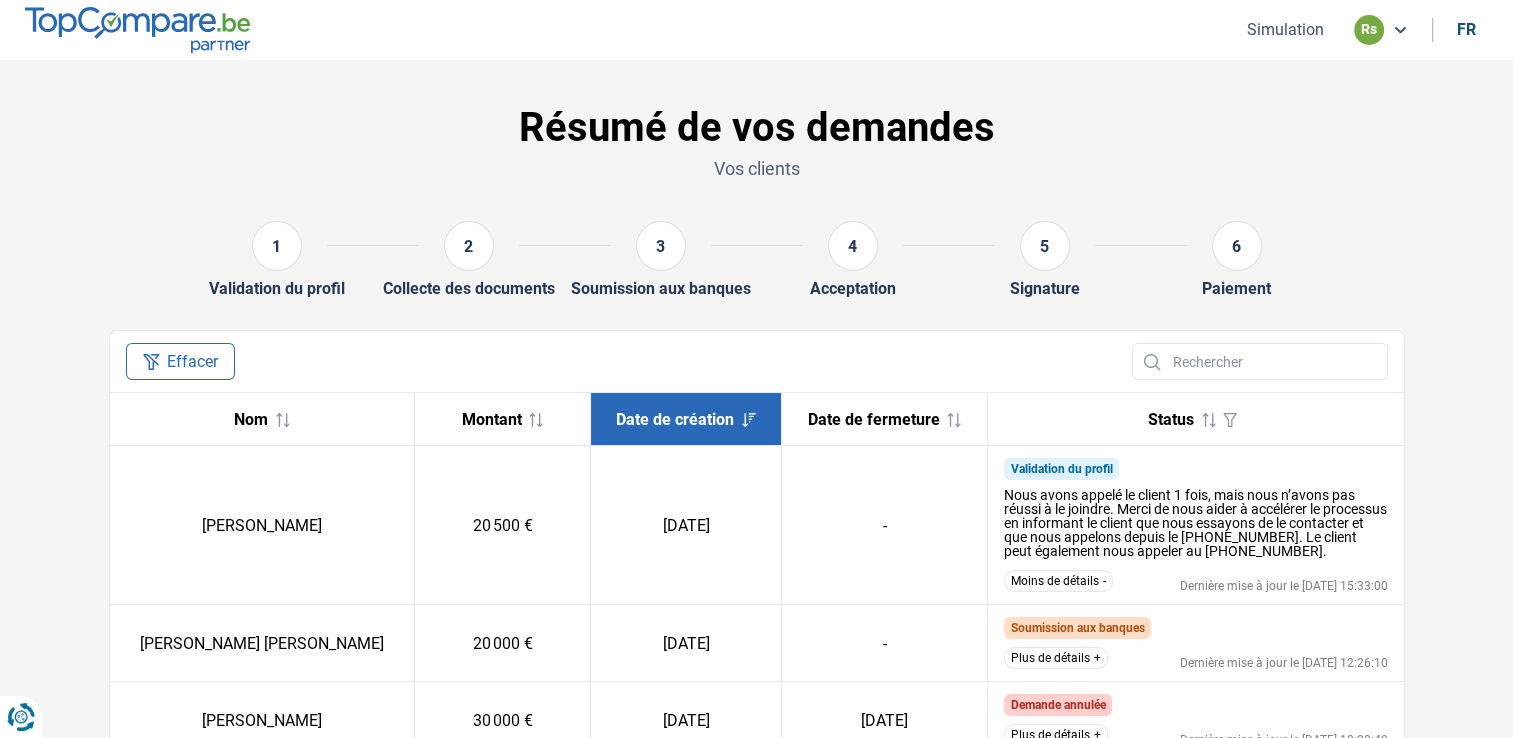 click on "Moins de détails" at bounding box center (1058, 581) 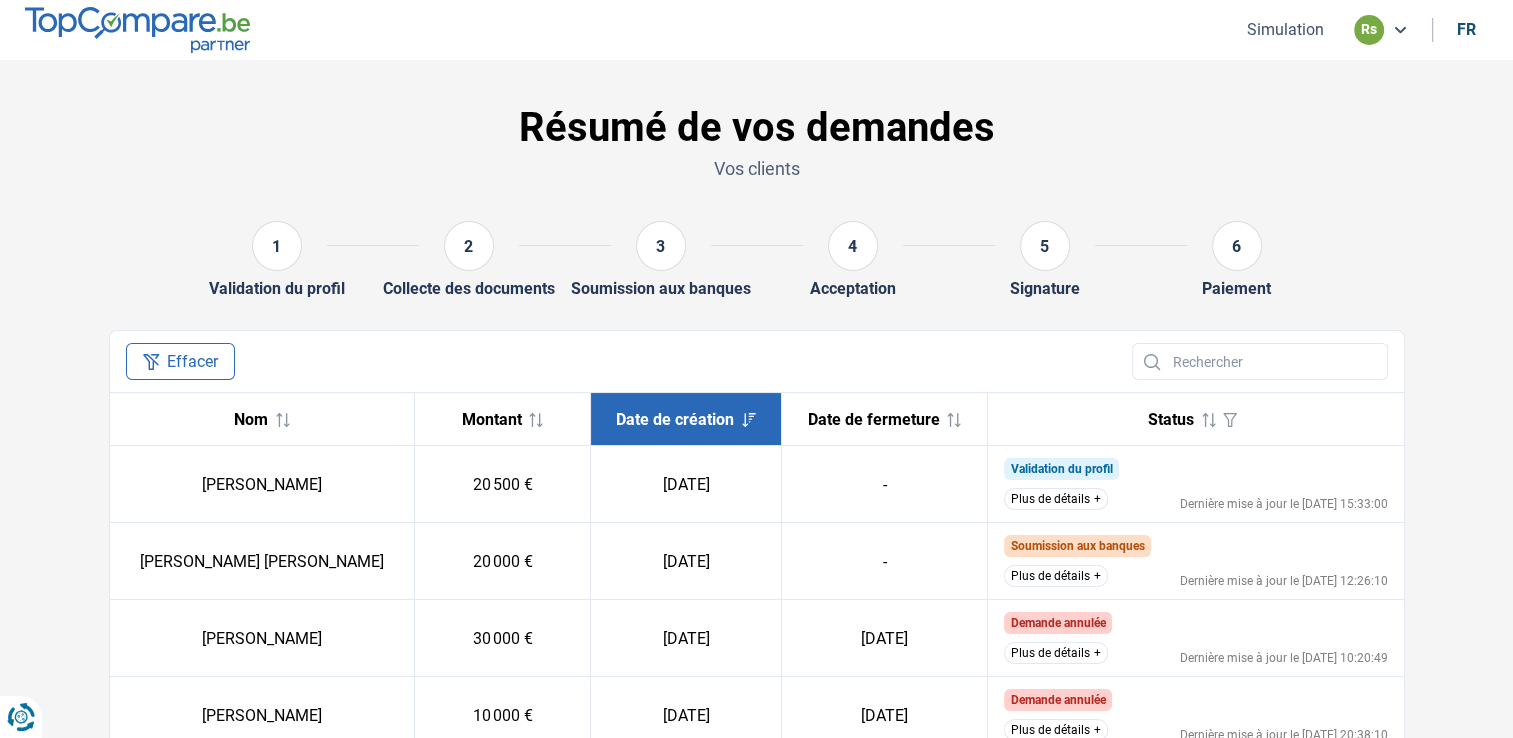click on "Plus de détails" at bounding box center (1056, 499) 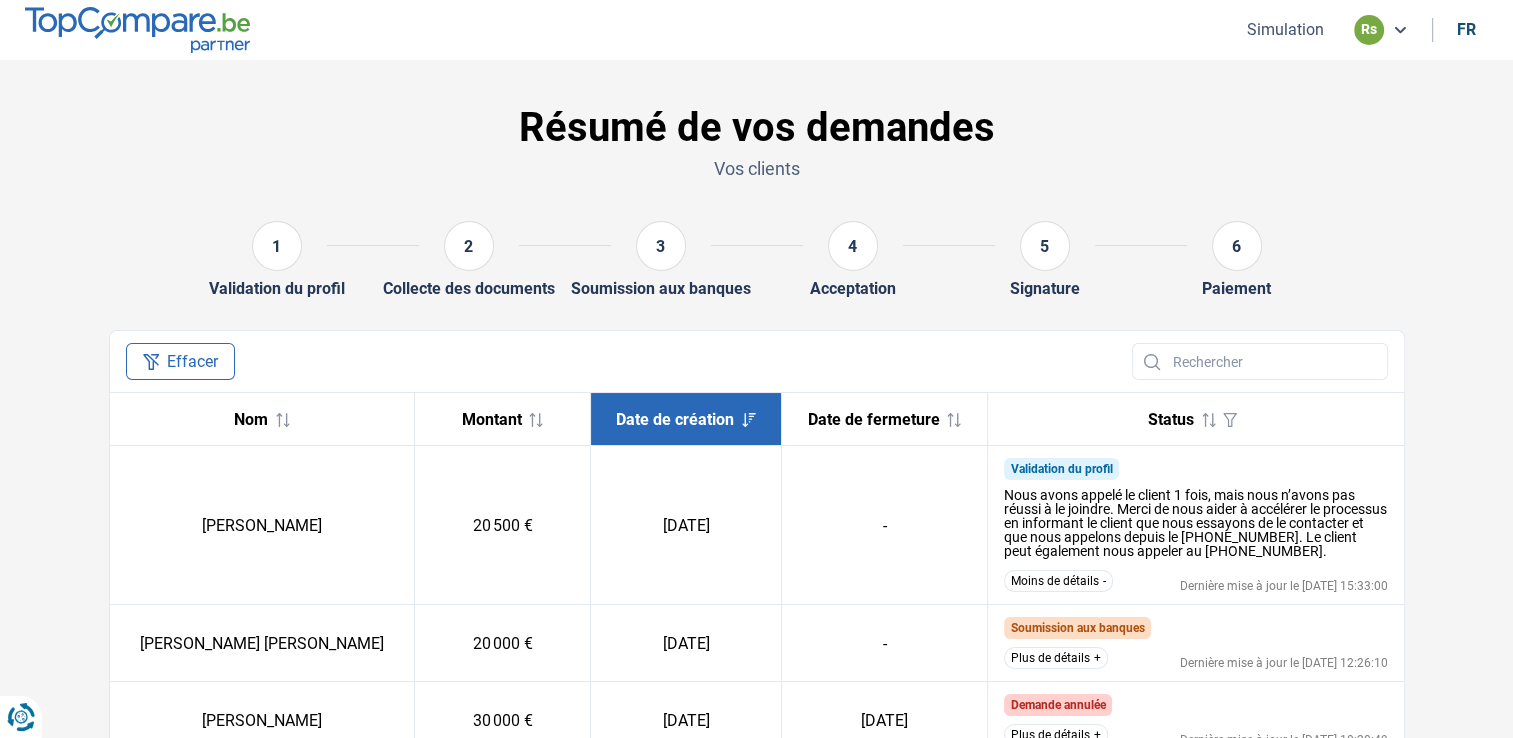click on "[PERSON_NAME]" 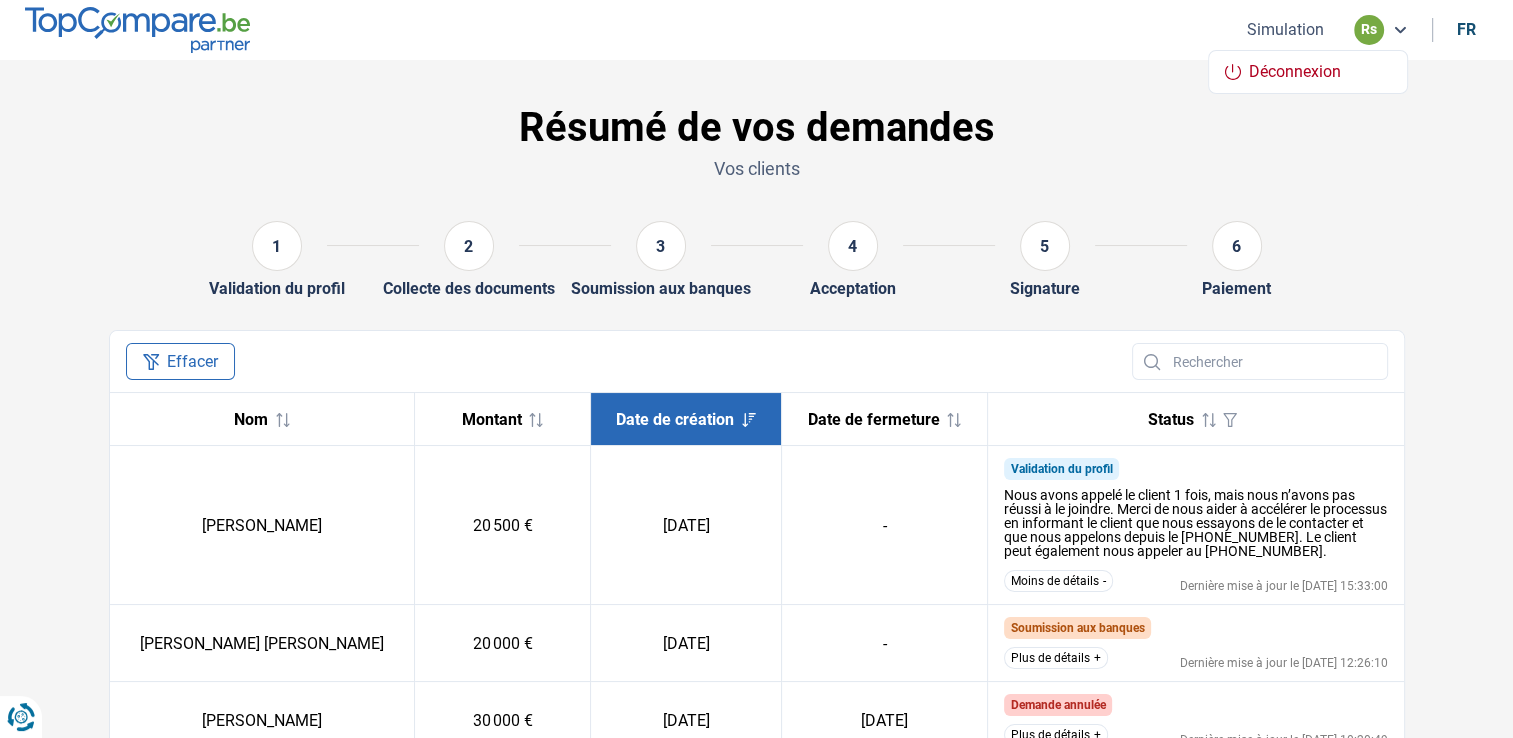 click at bounding box center [137, 29] 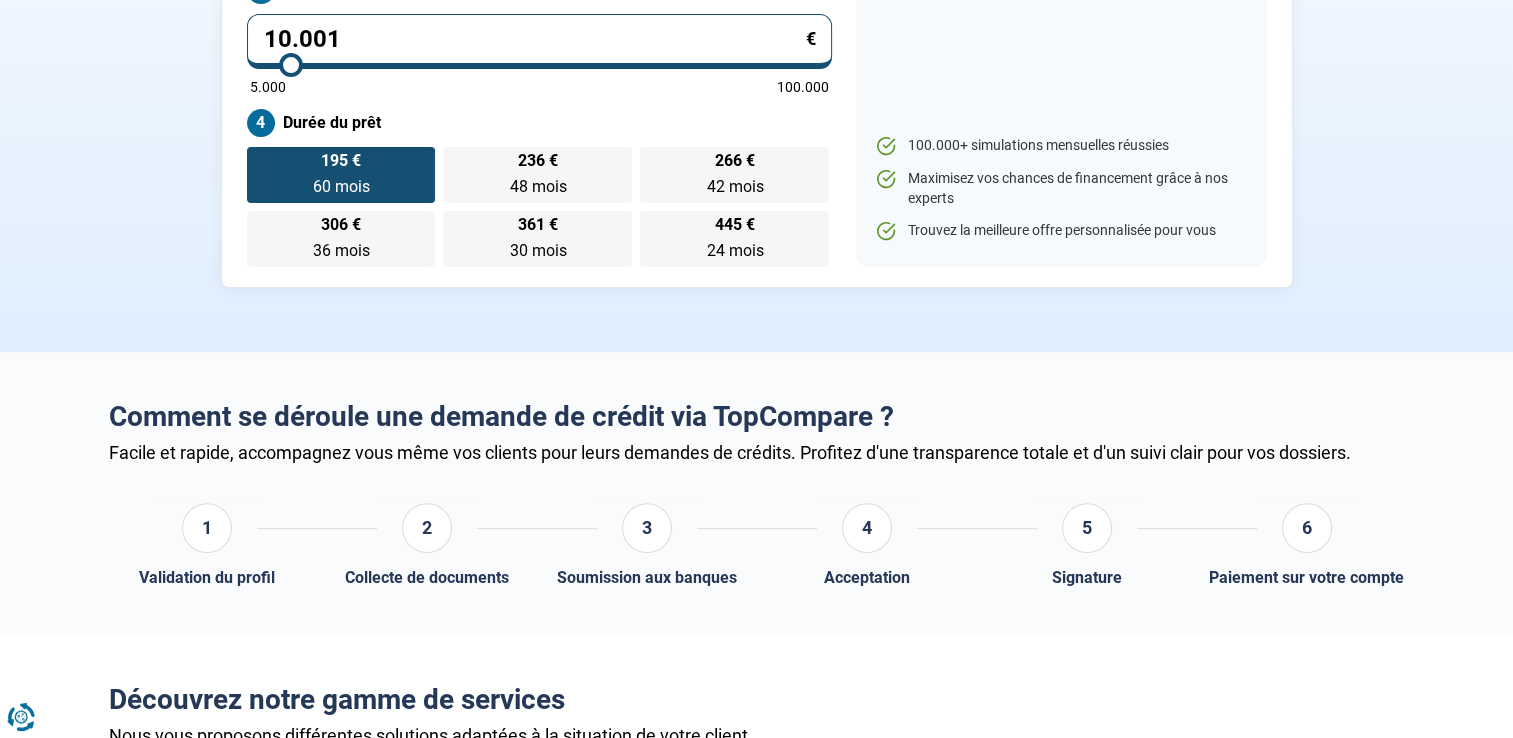 scroll, scrollTop: 442, scrollLeft: 0, axis: vertical 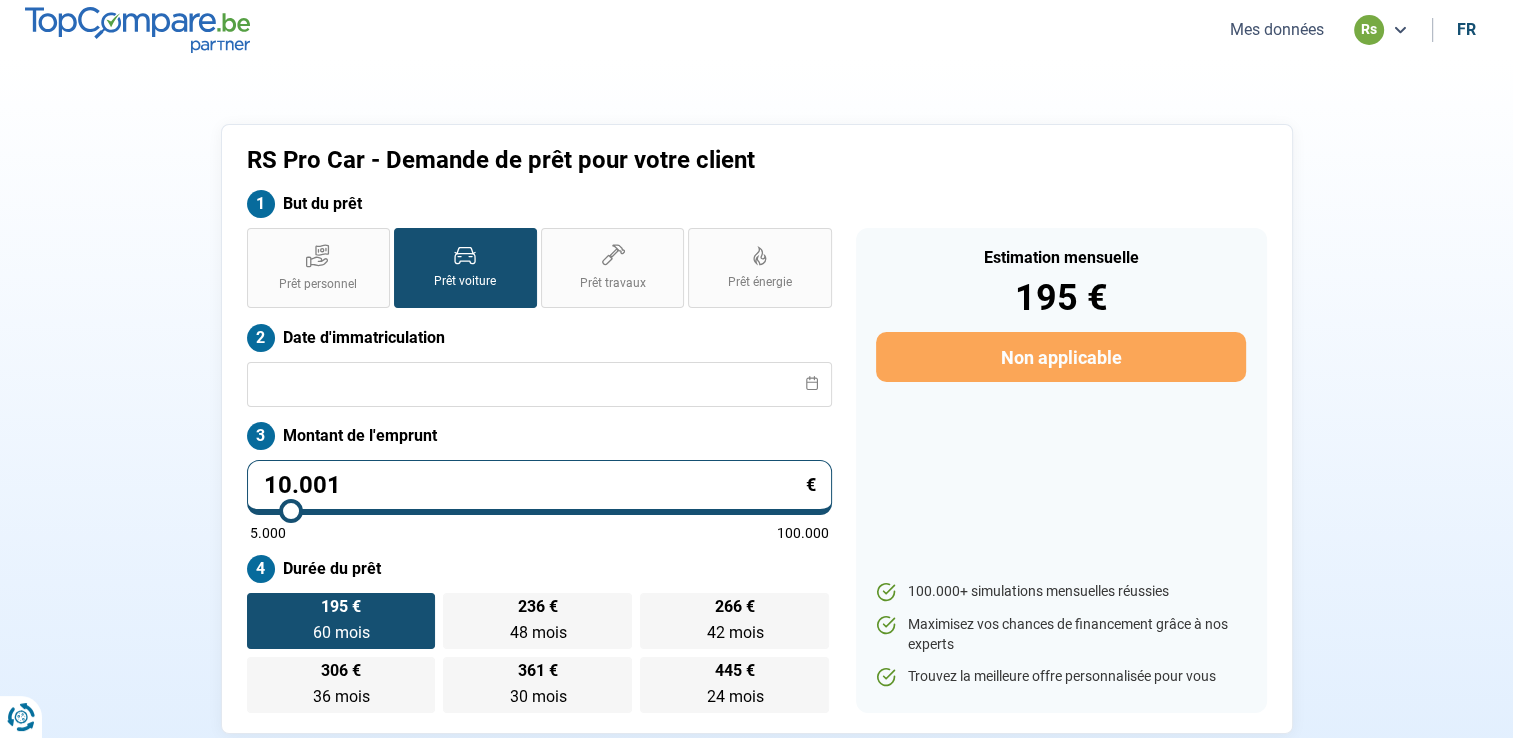 click on "Mes données" at bounding box center [1277, 29] 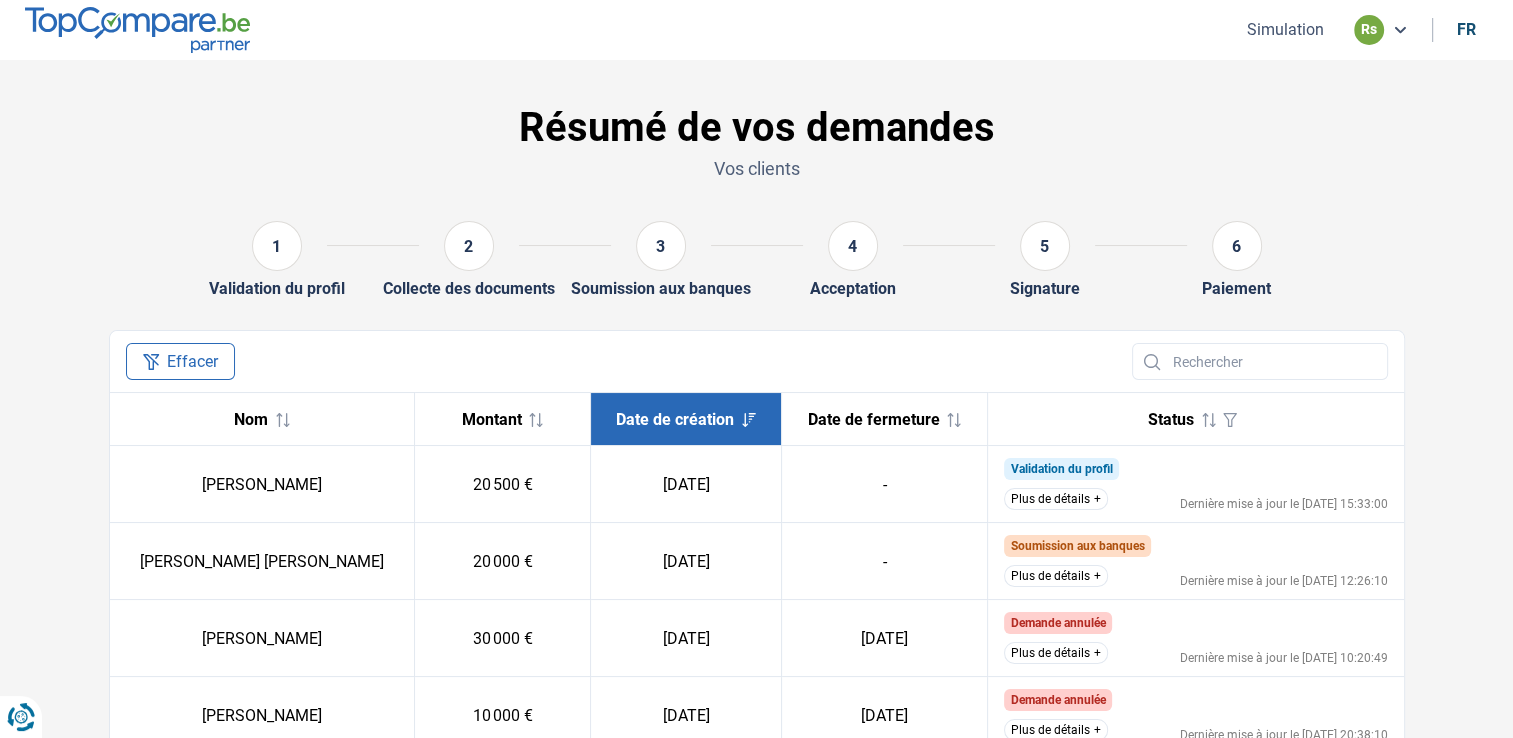 click on "Plus de détails" at bounding box center [1056, 499] 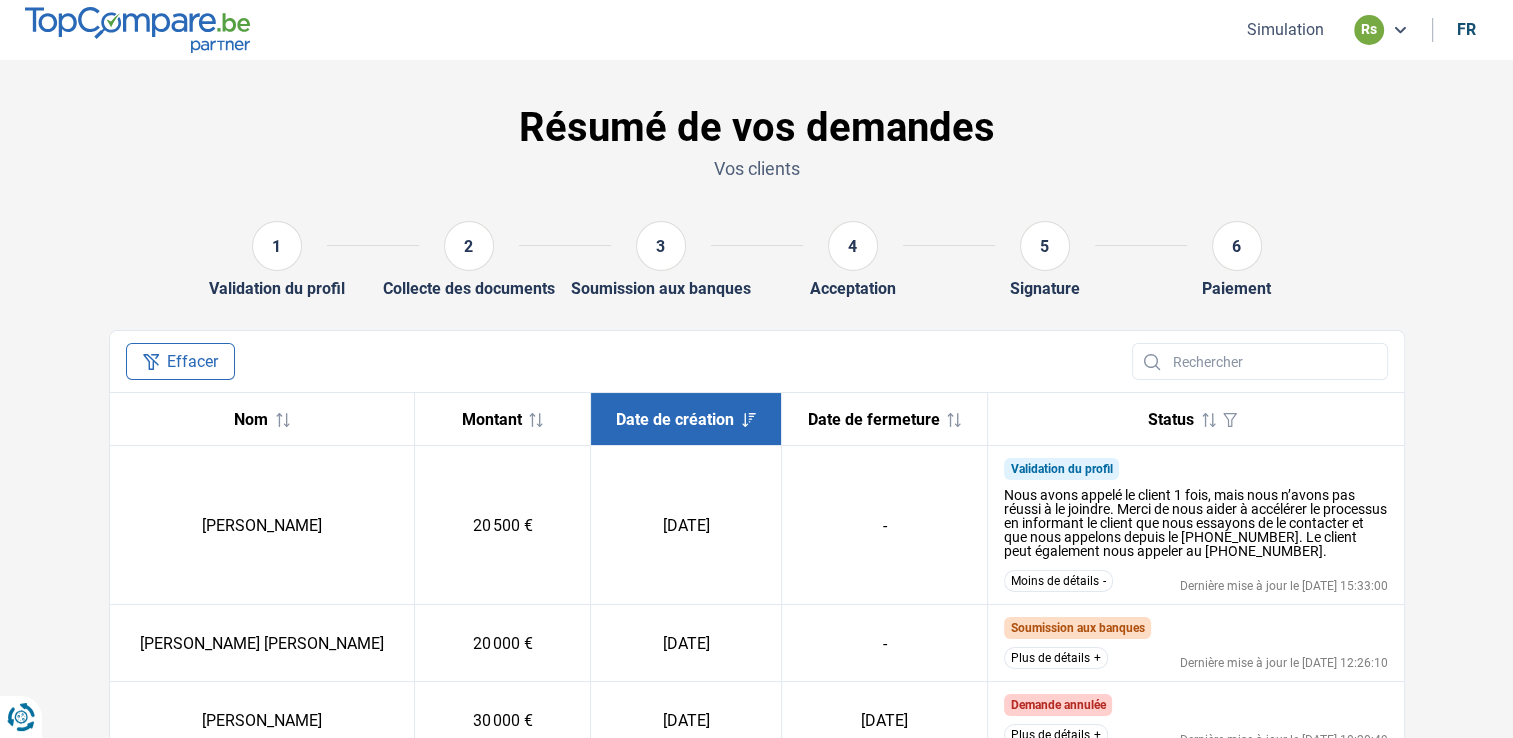 click on "Simulation" at bounding box center [1285, 29] 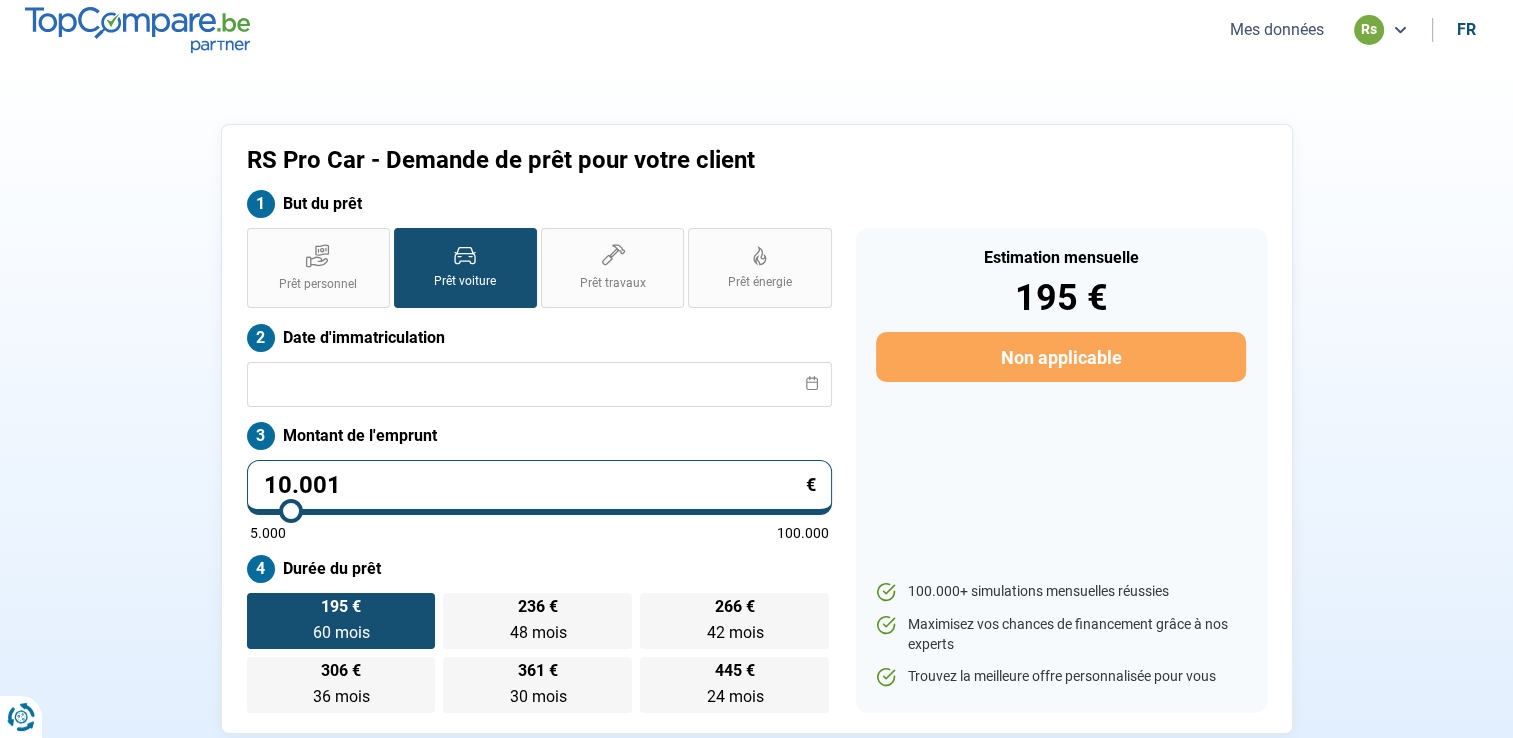 click on "Mes données" at bounding box center (1277, 29) 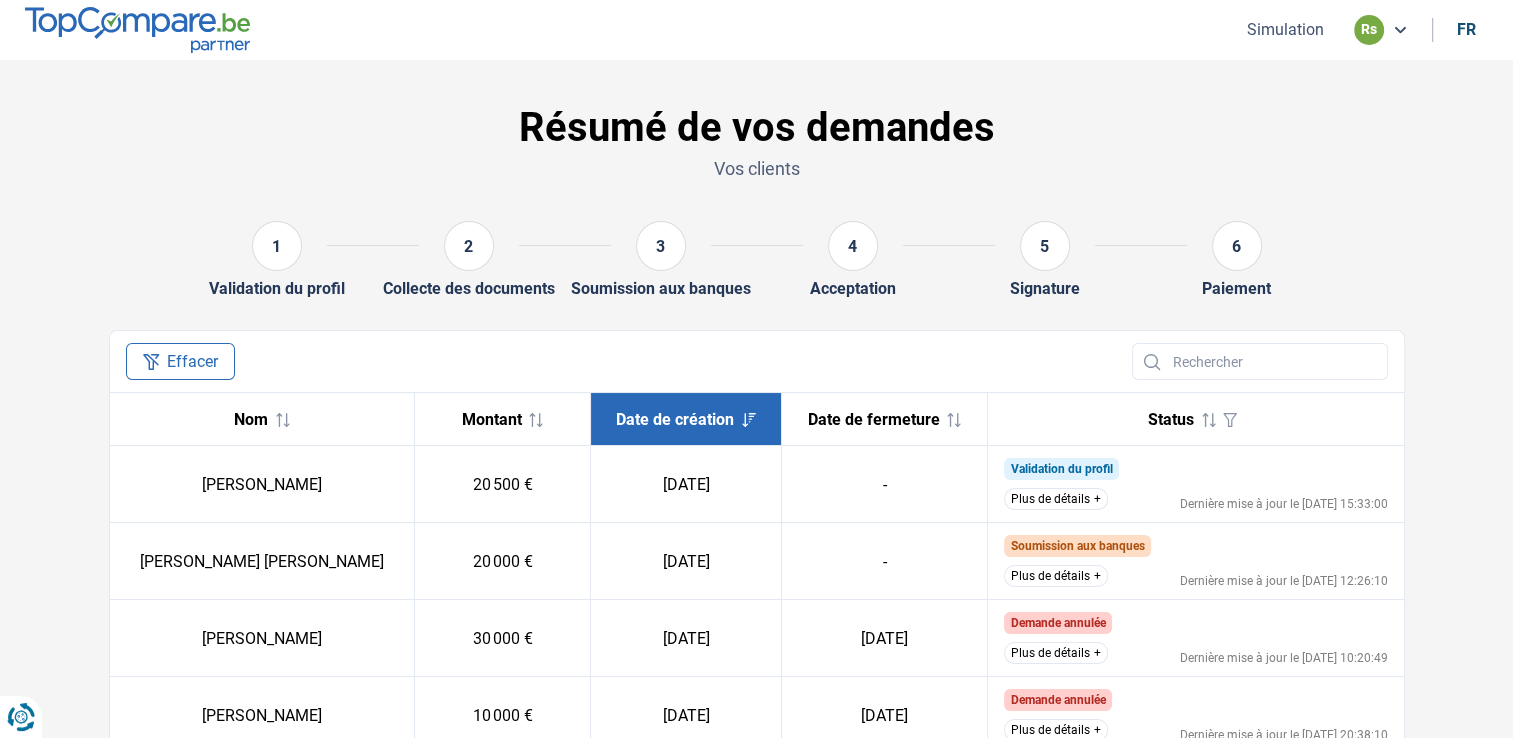 click on "Plus de détails" at bounding box center [1056, 499] 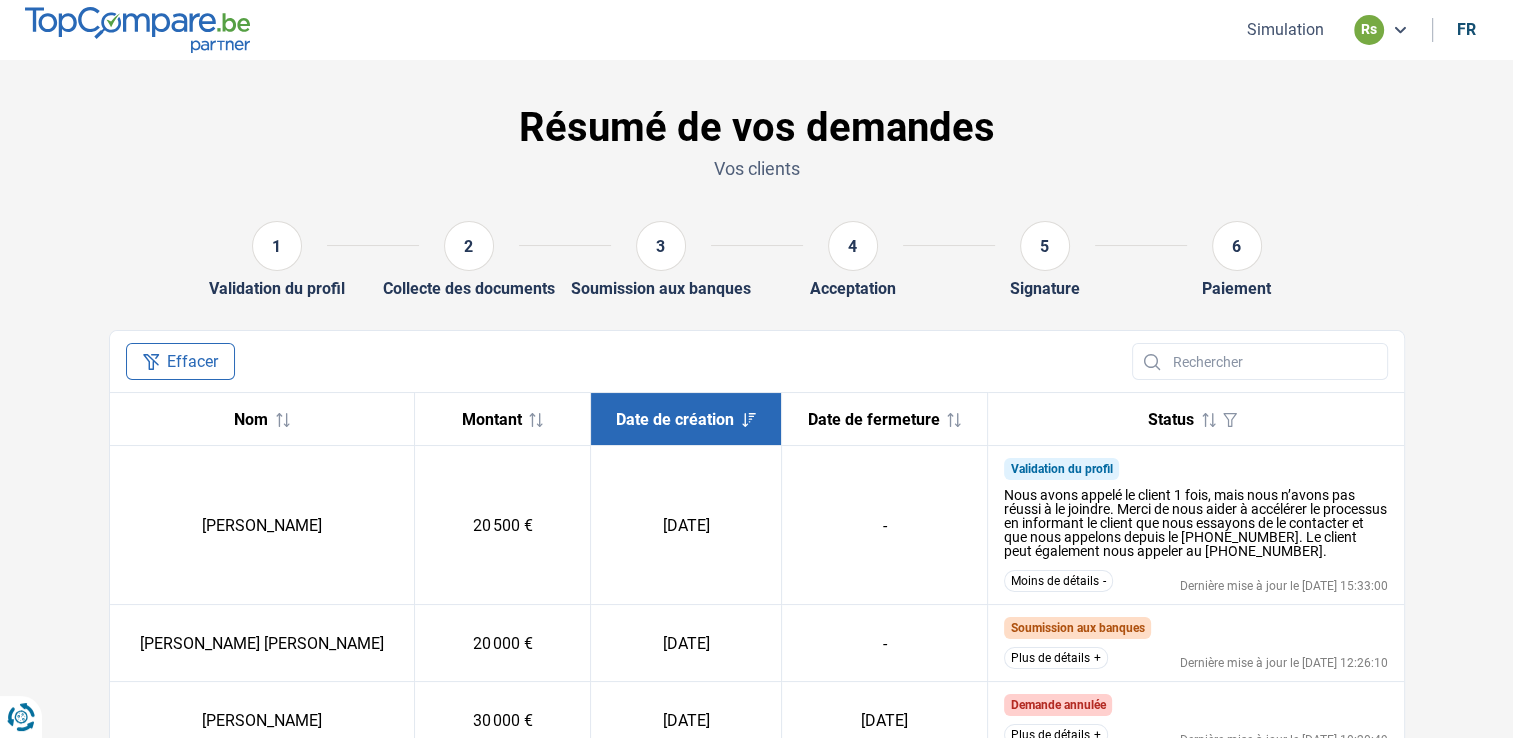 click on "Effacer" 